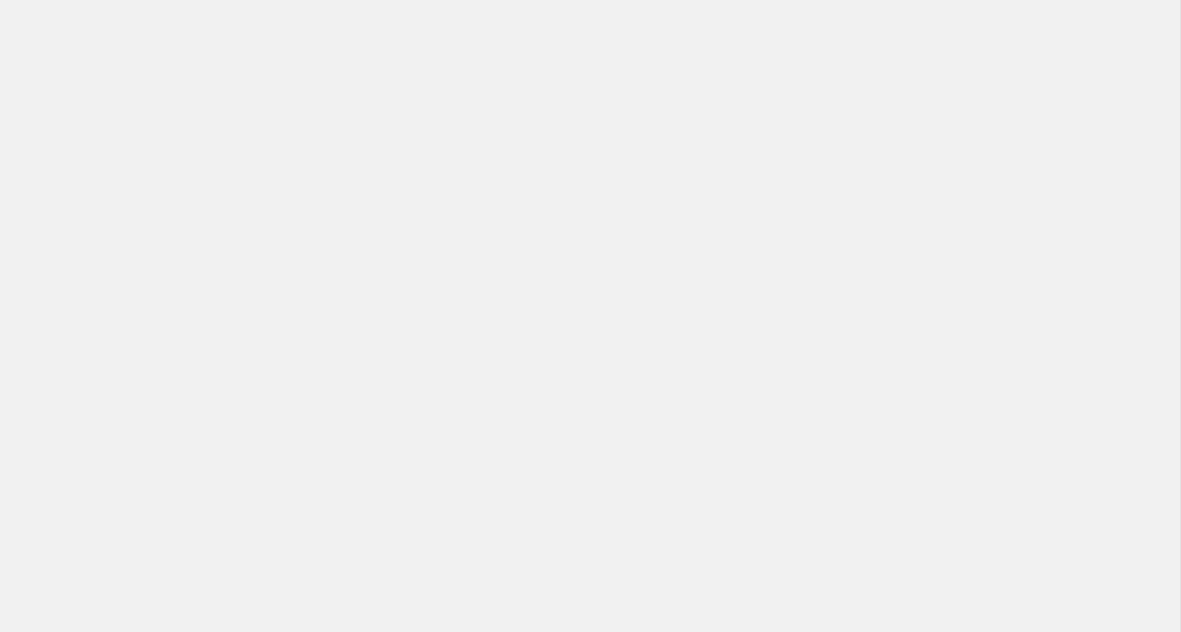 scroll, scrollTop: 0, scrollLeft: 0, axis: both 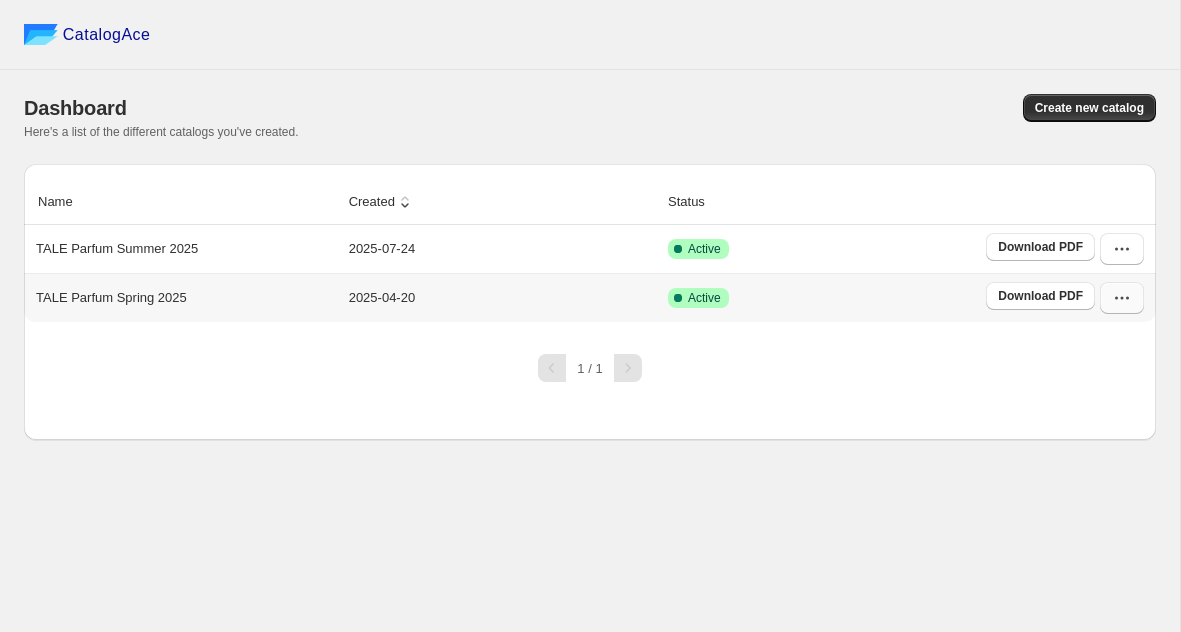 click at bounding box center [1122, 298] 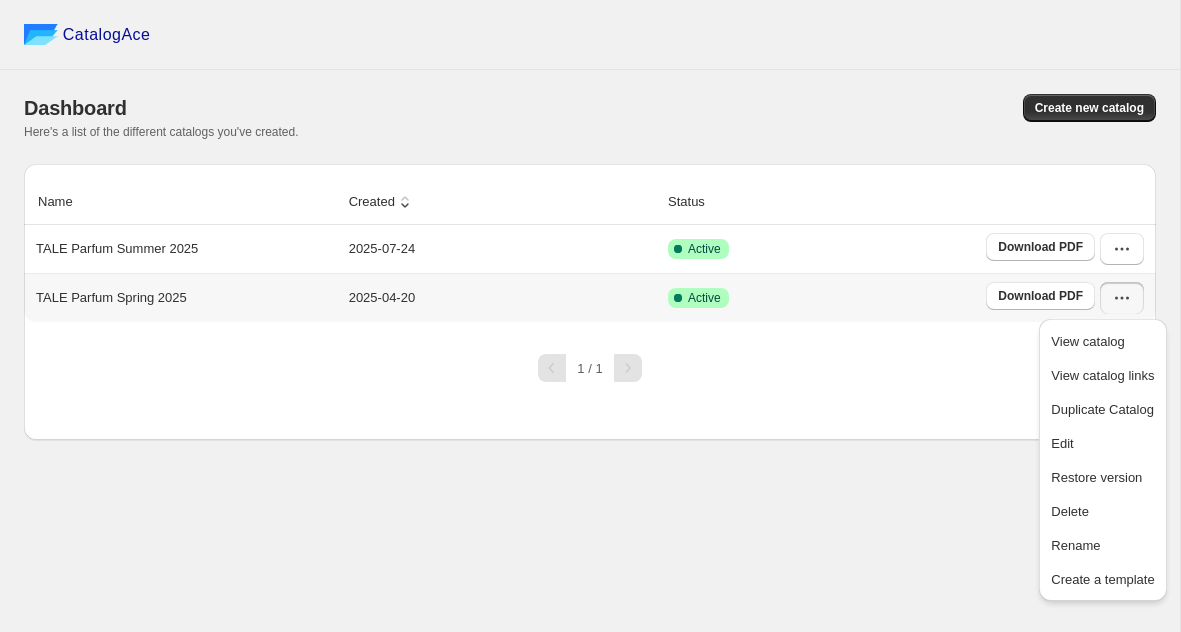 click at bounding box center (1122, 298) 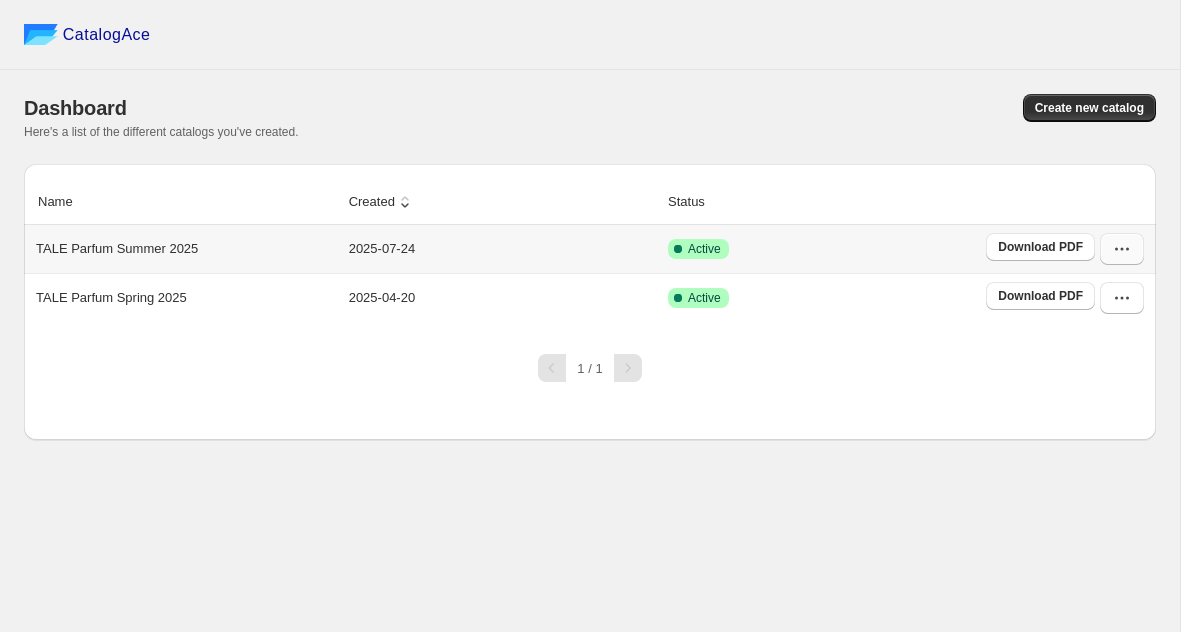 click 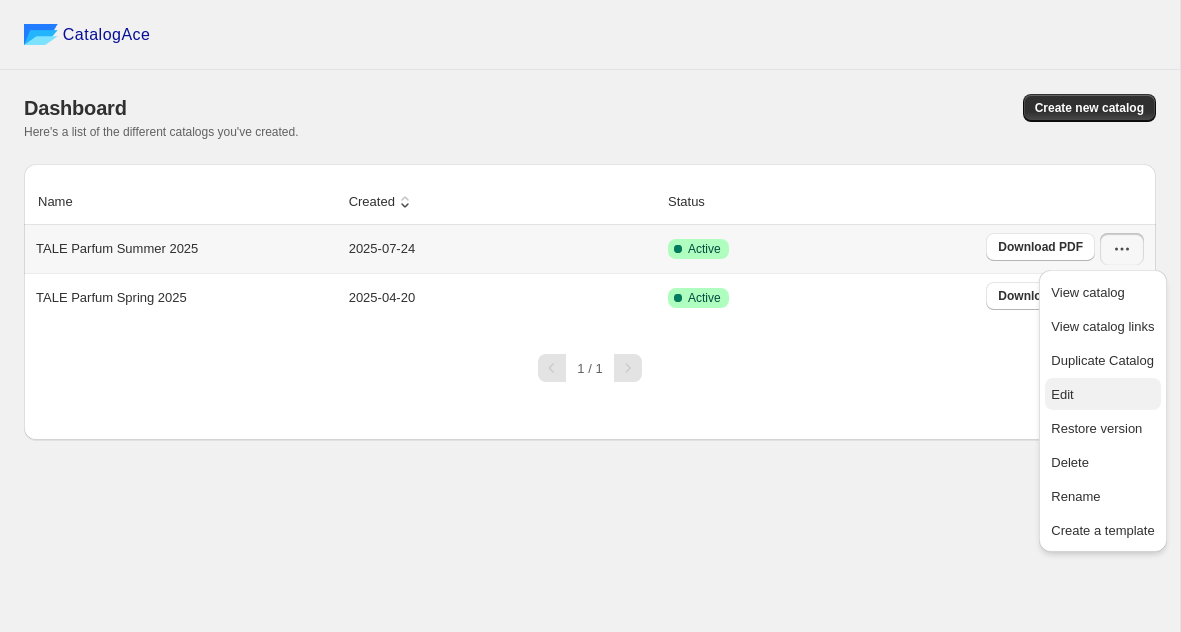 click on "Edit" at bounding box center (1102, 395) 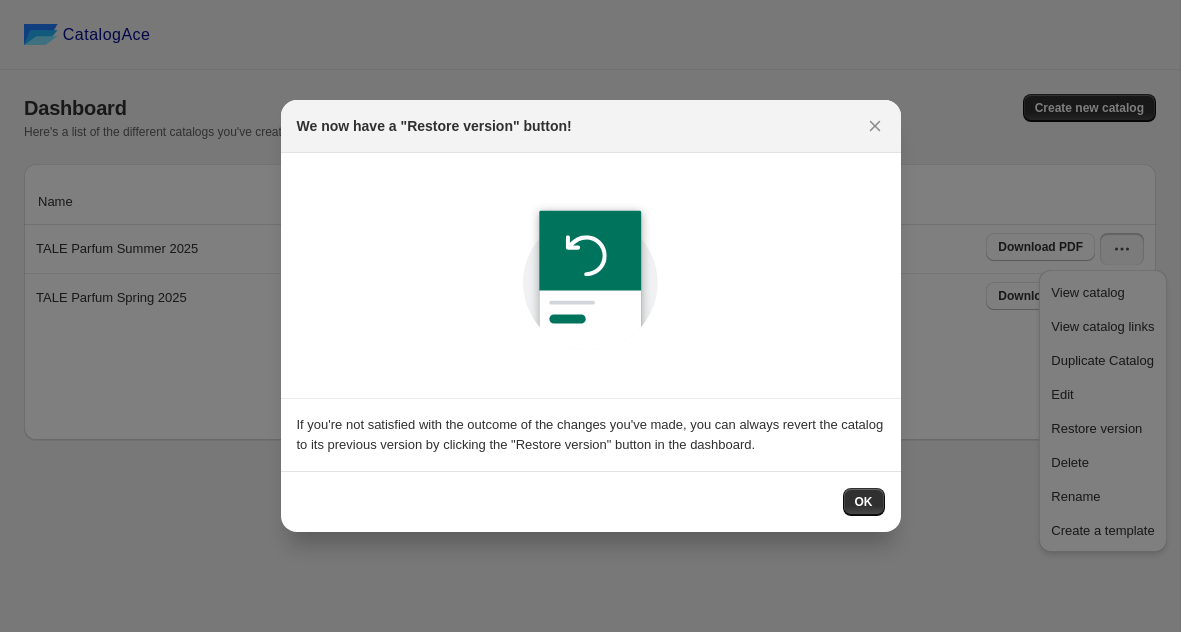 click on "OK" at bounding box center (864, 502) 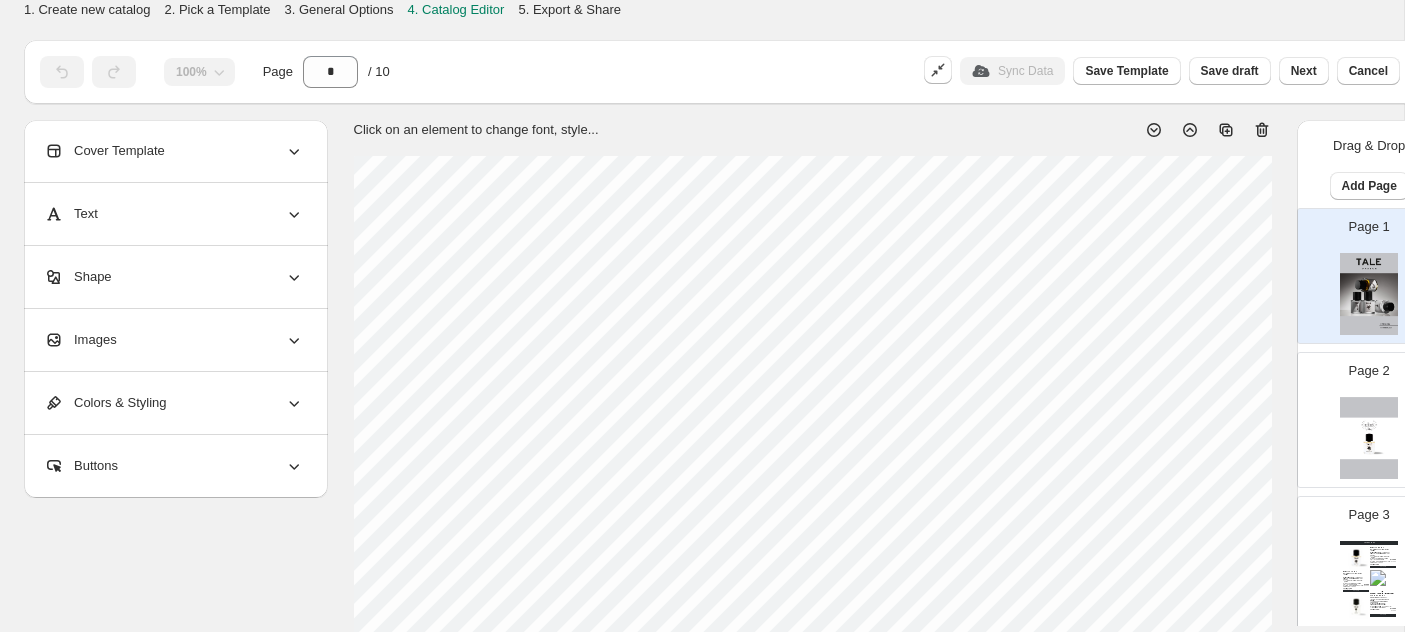 scroll, scrollTop: 1066, scrollLeft: 0, axis: vertical 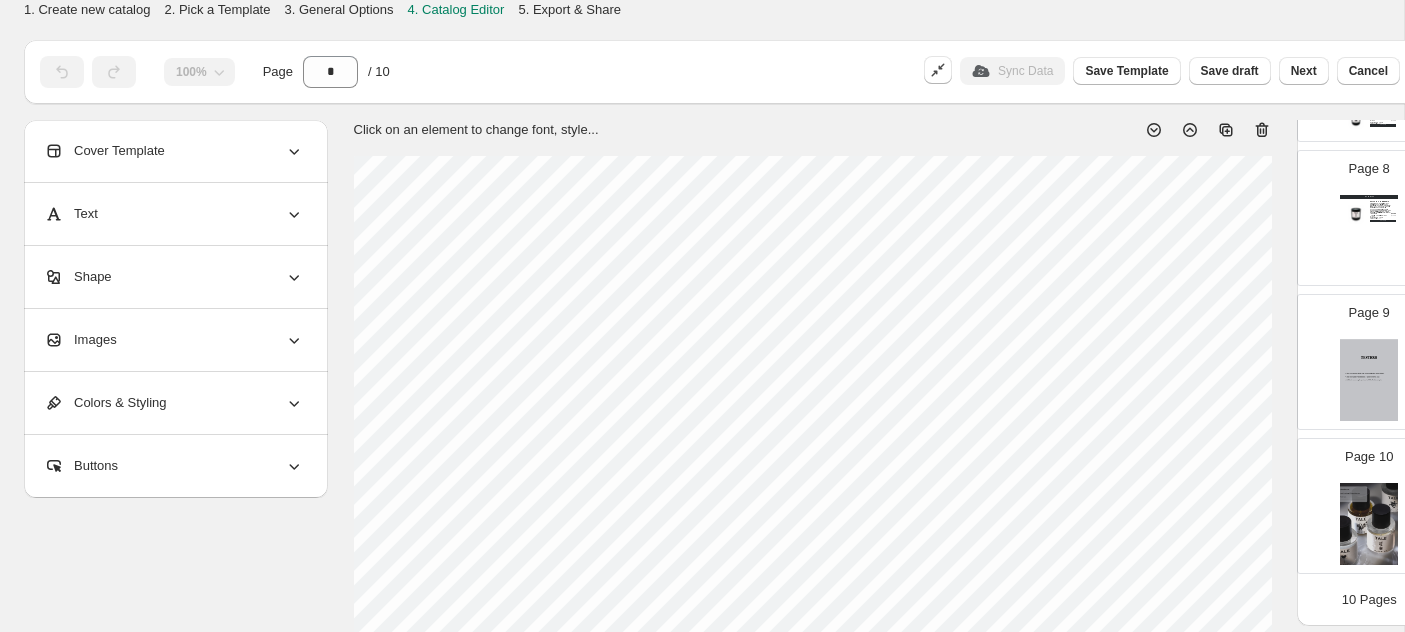 click at bounding box center (1369, 380) 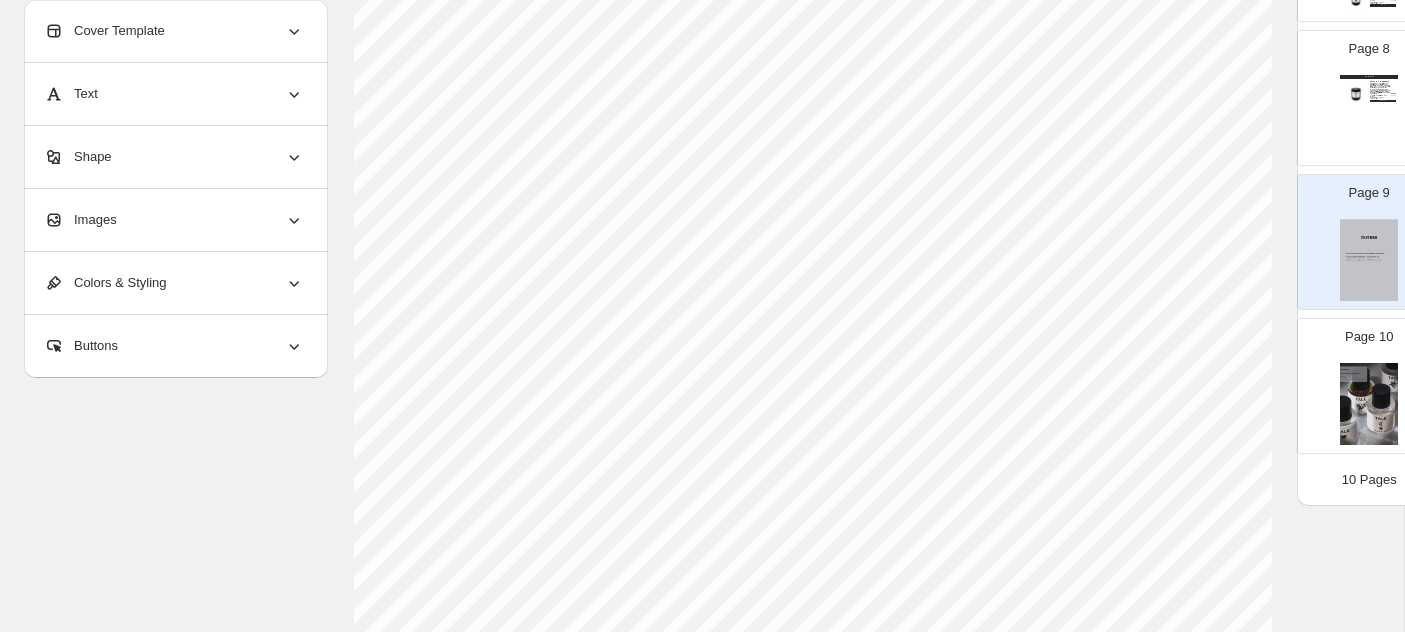 scroll, scrollTop: 399, scrollLeft: 0, axis: vertical 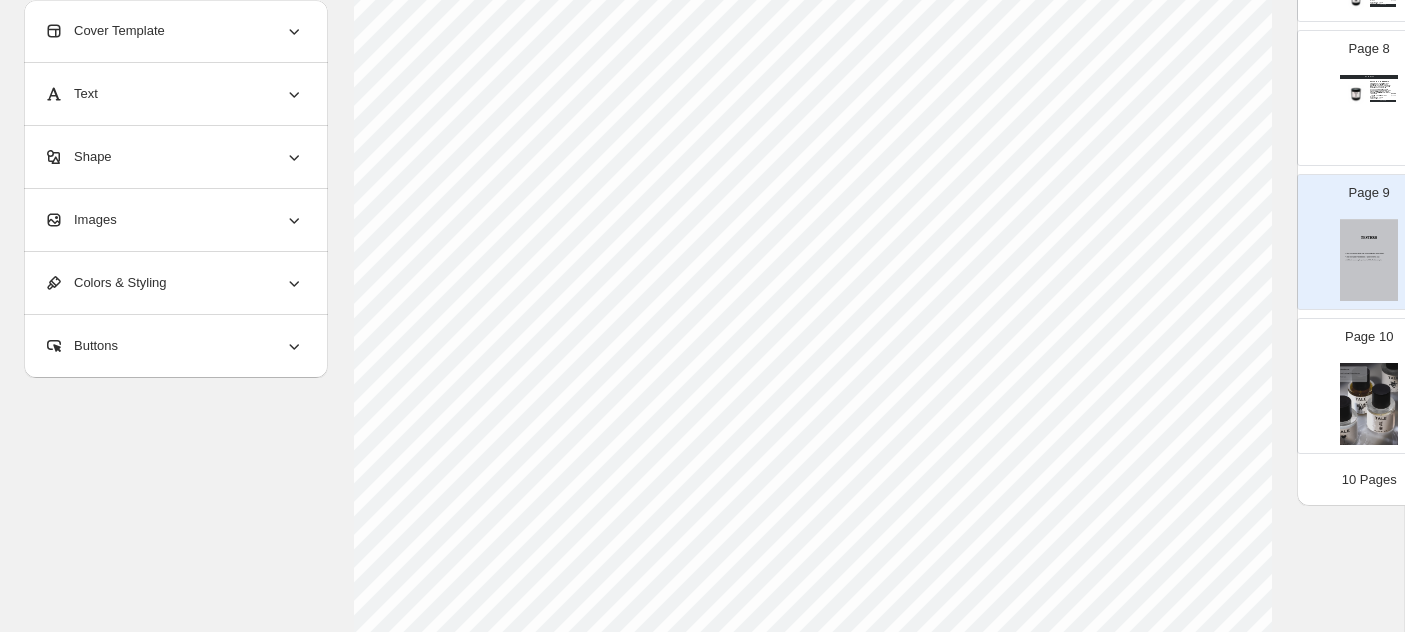 select on "*******" 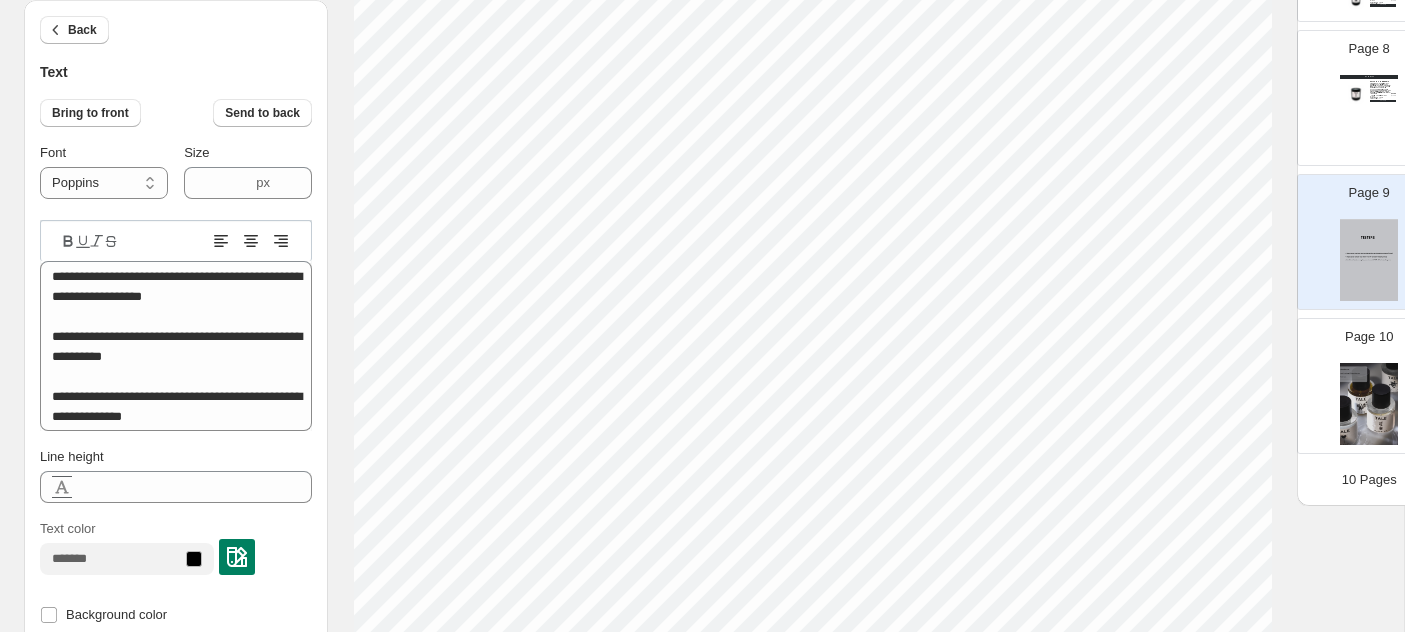 scroll, scrollTop: 0, scrollLeft: 15, axis: horizontal 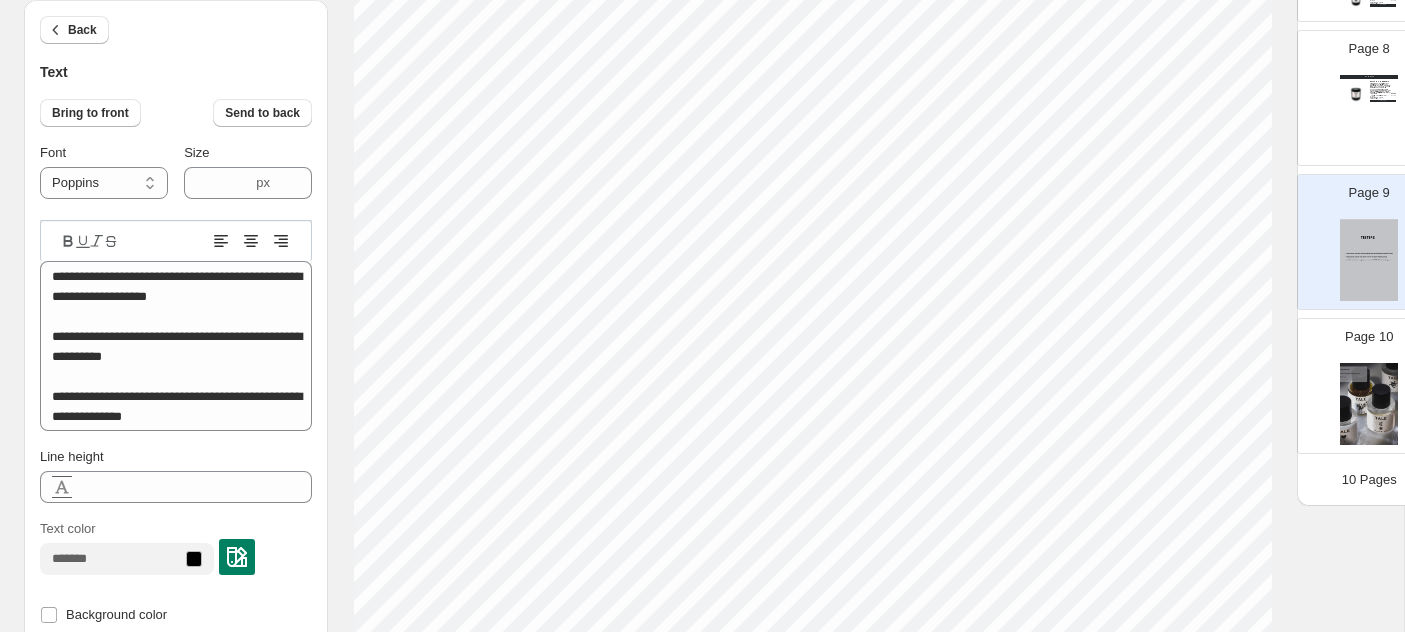 type on "**********" 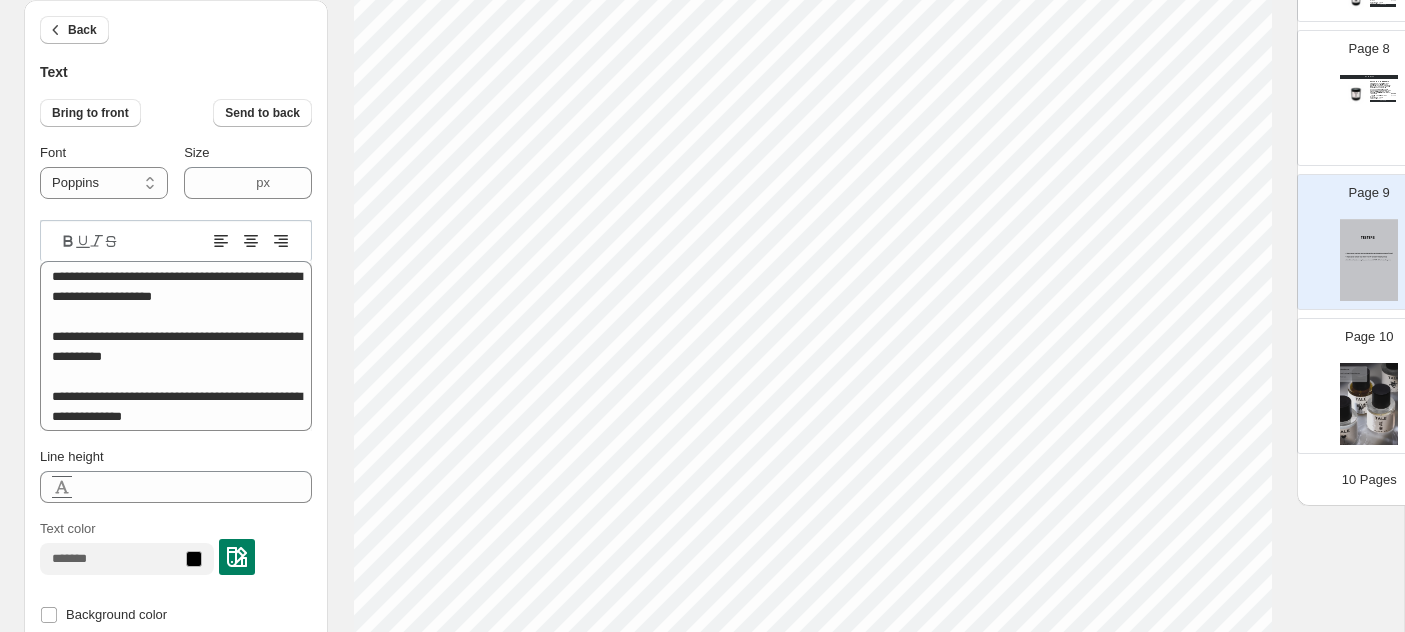 type on "**********" 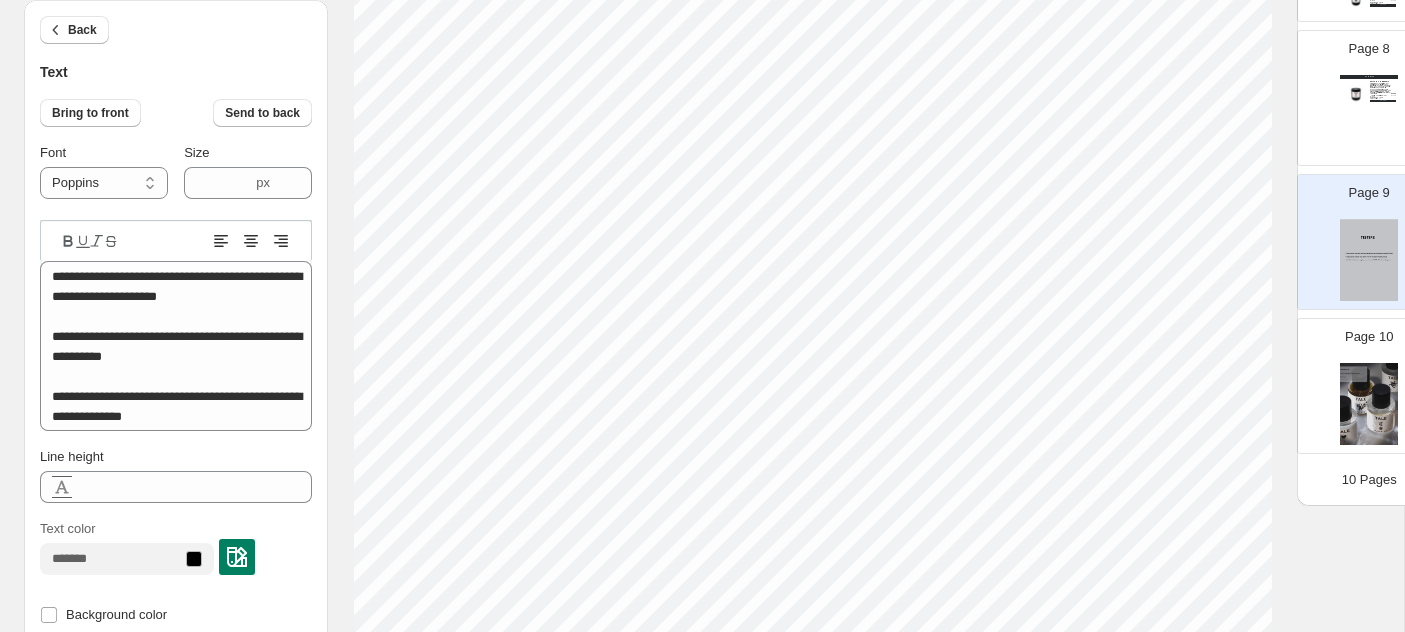type on "**********" 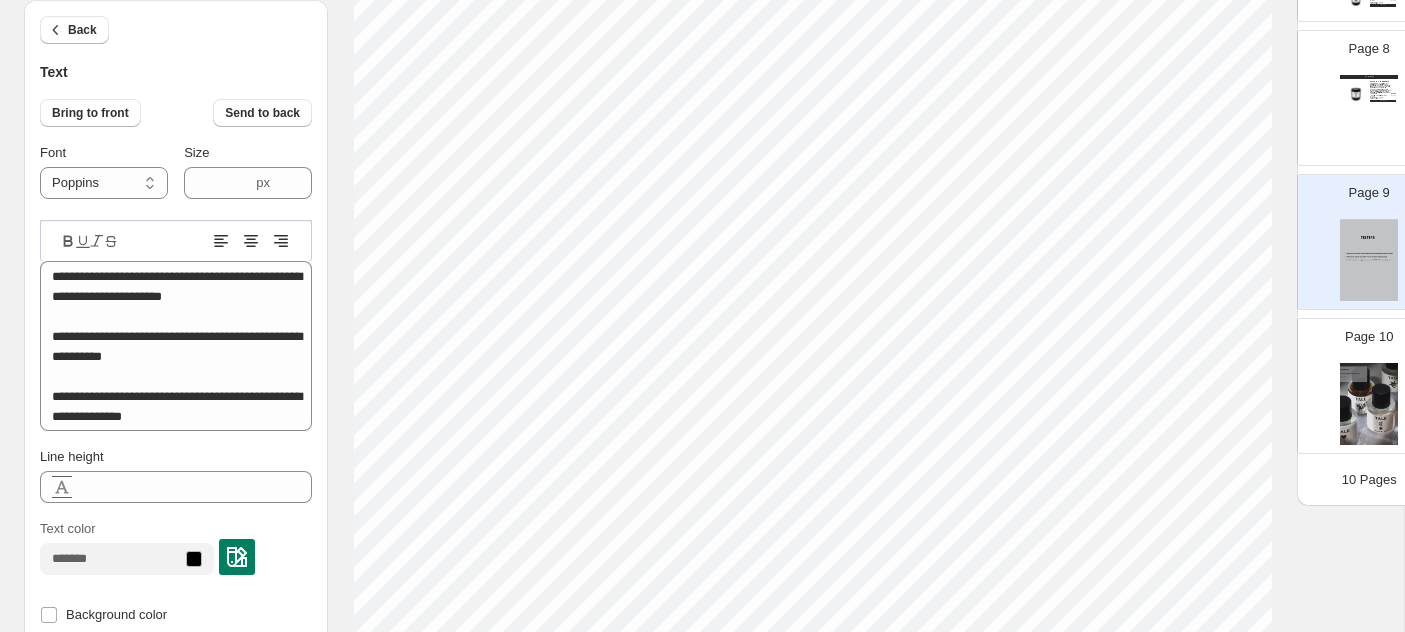 type on "**********" 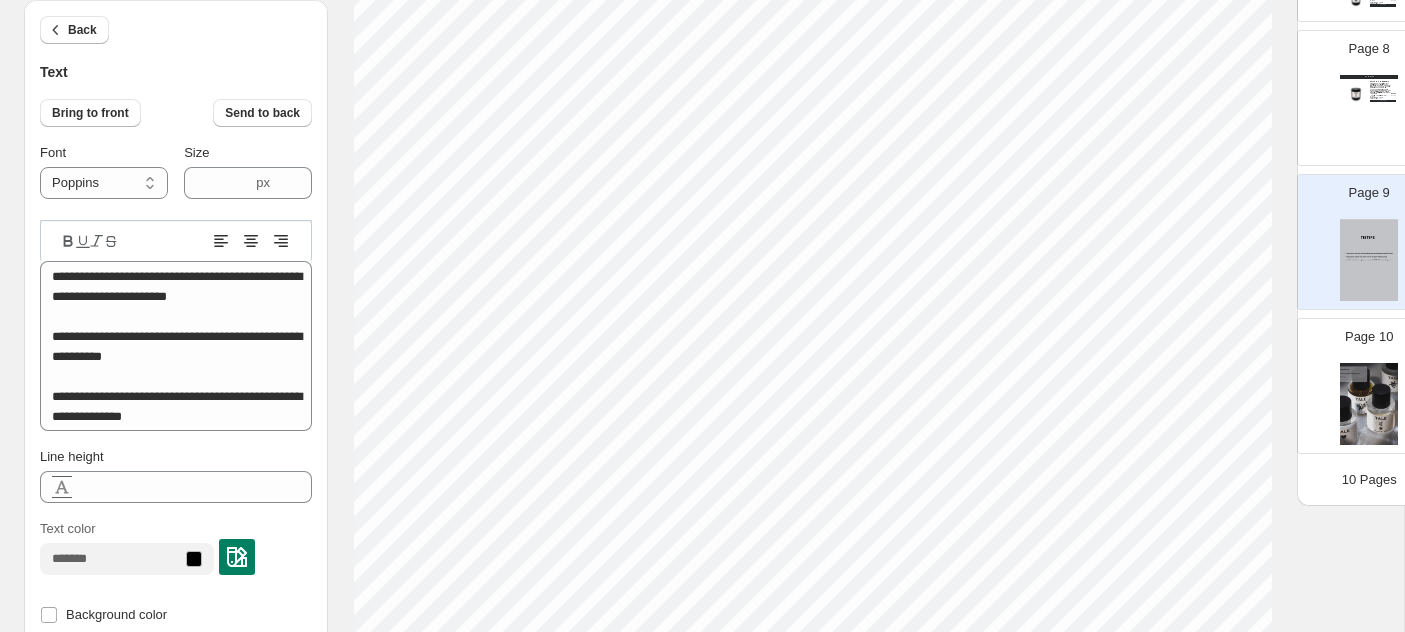type on "**********" 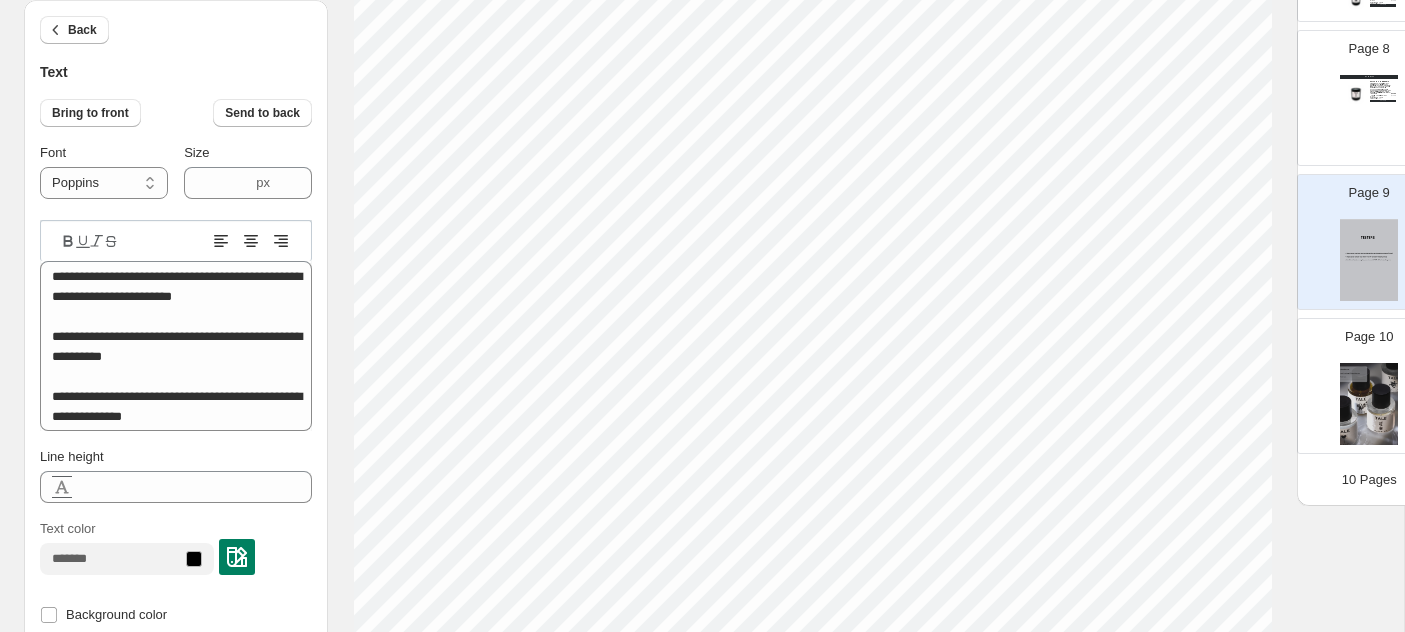 type on "**********" 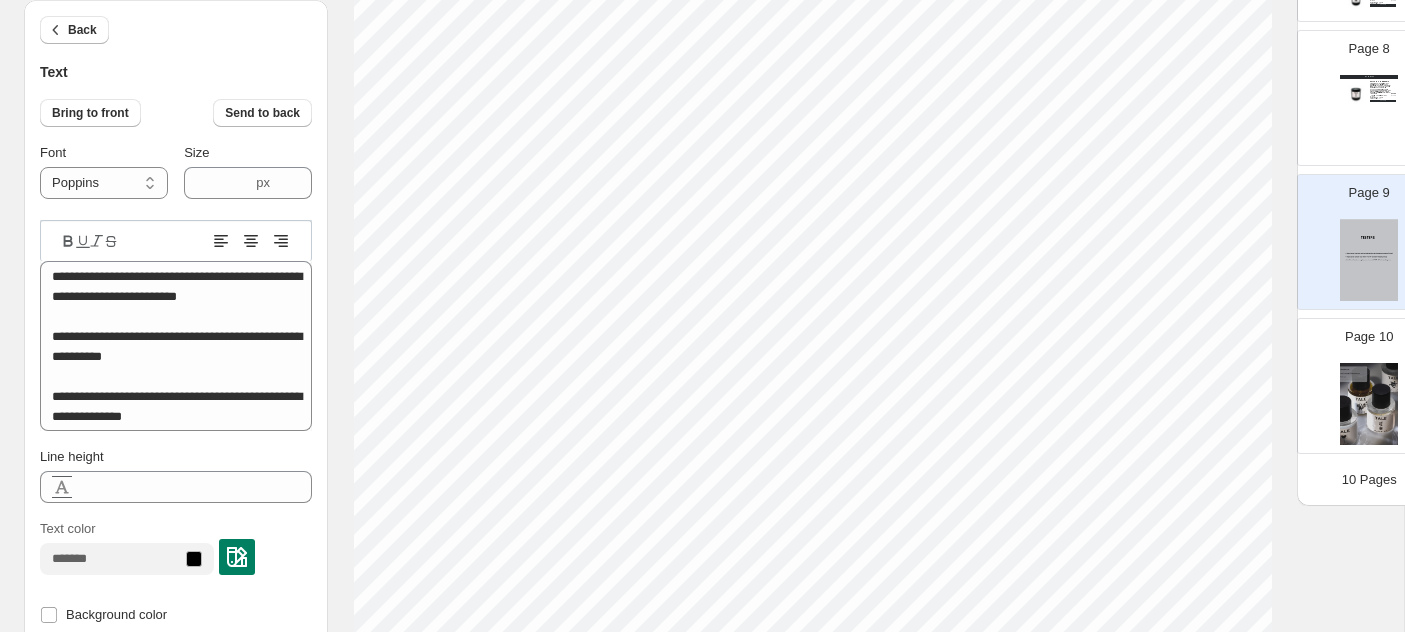 type on "**********" 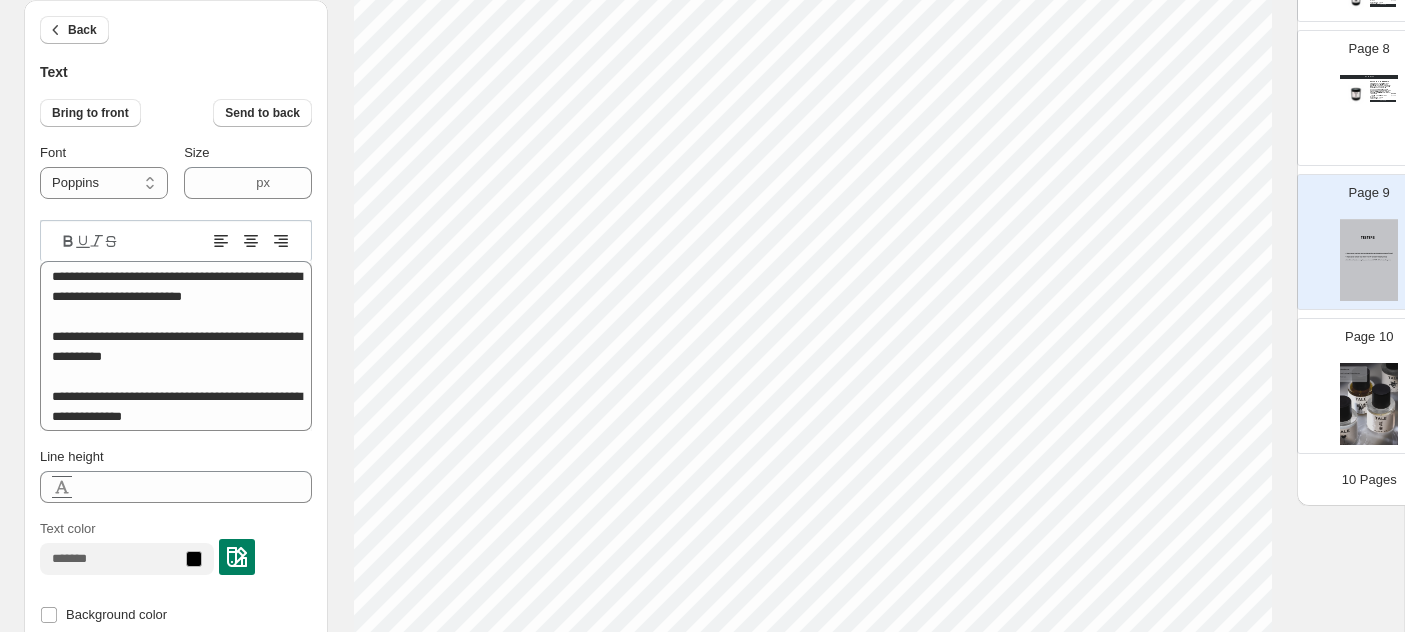 type on "**********" 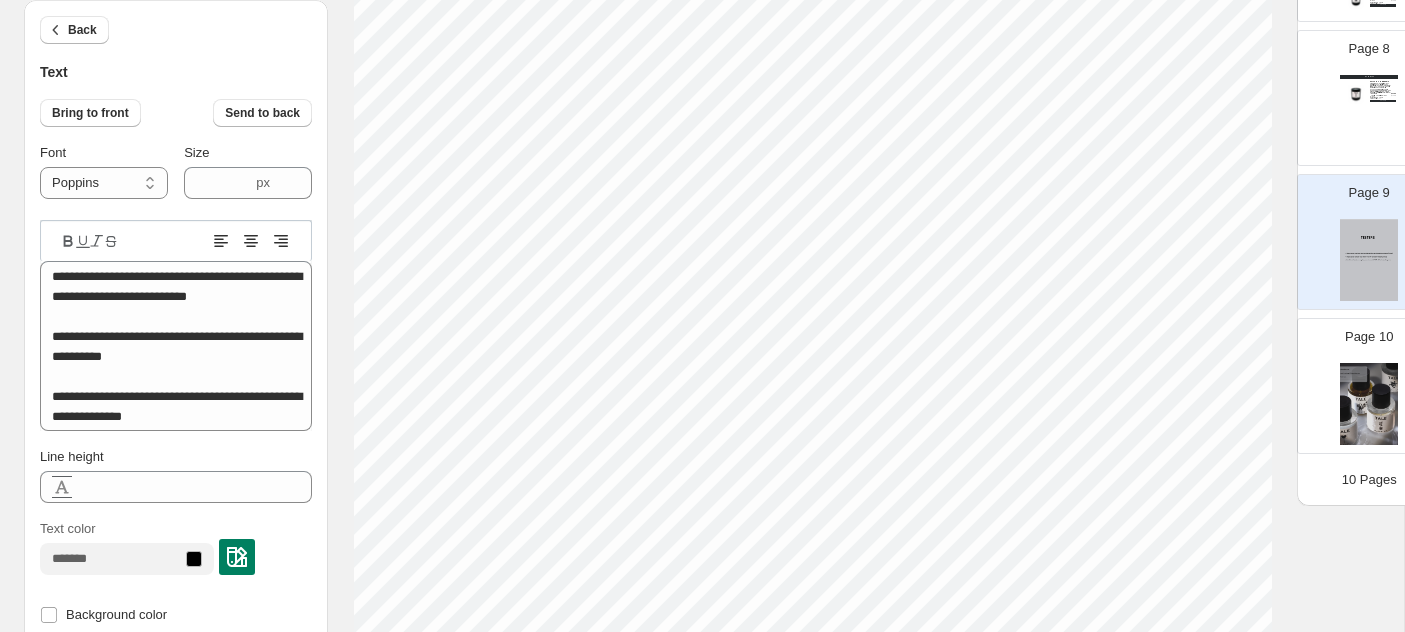 type on "**********" 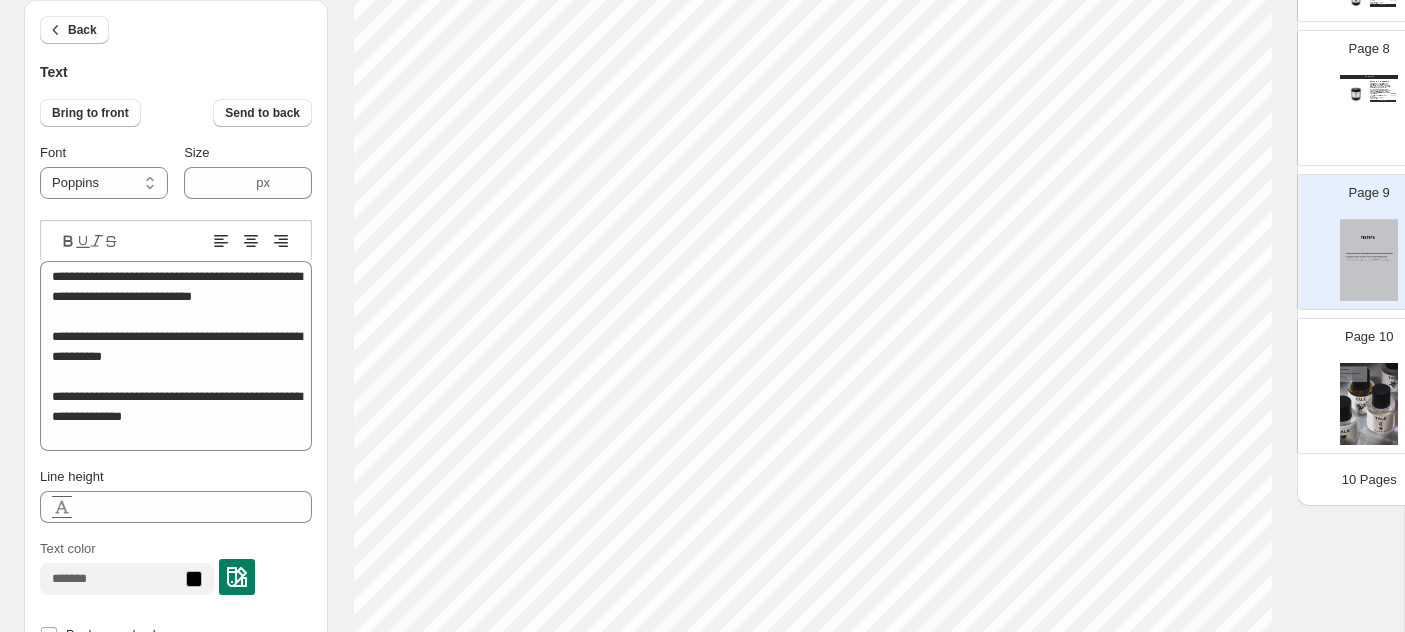 type on "**********" 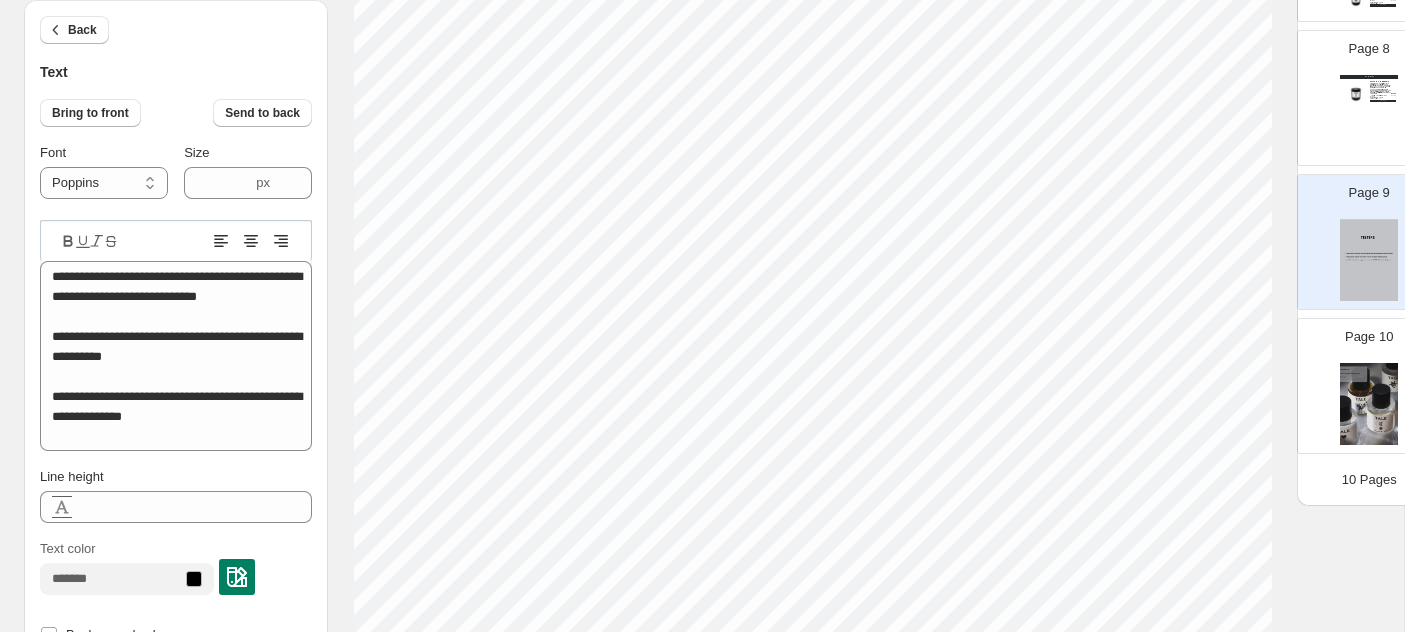 scroll, scrollTop: 0, scrollLeft: 45, axis: horizontal 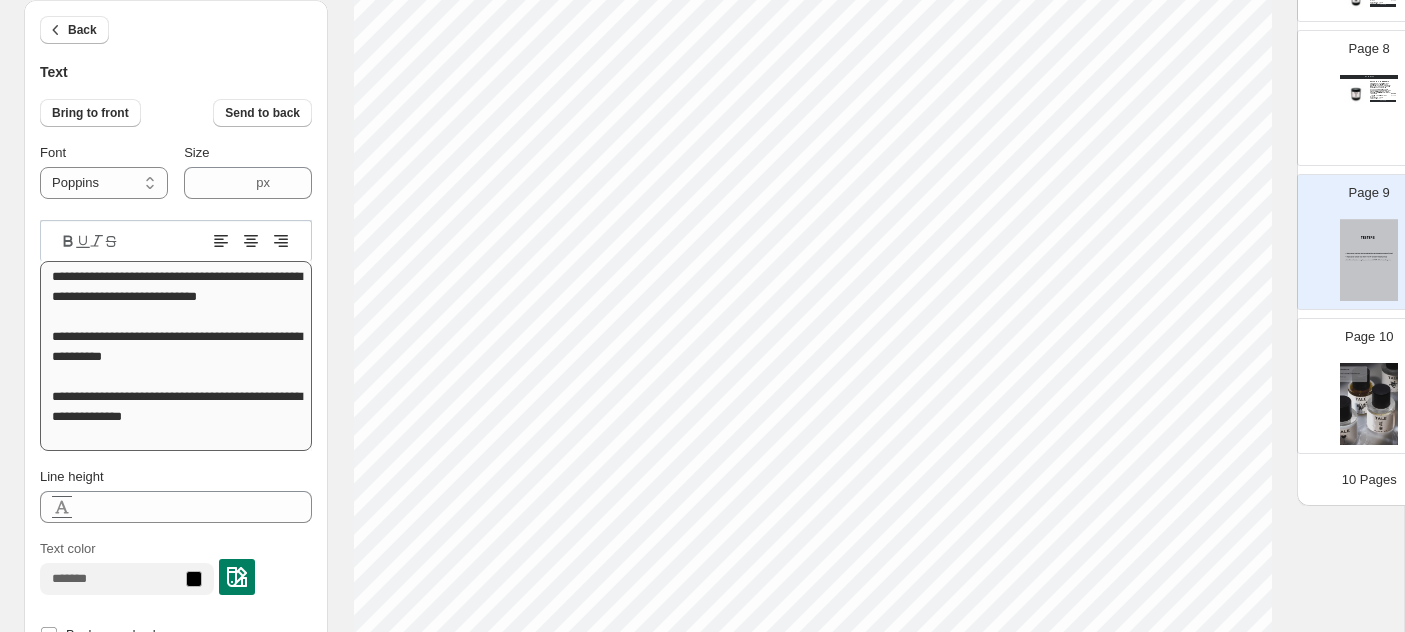 type on "**********" 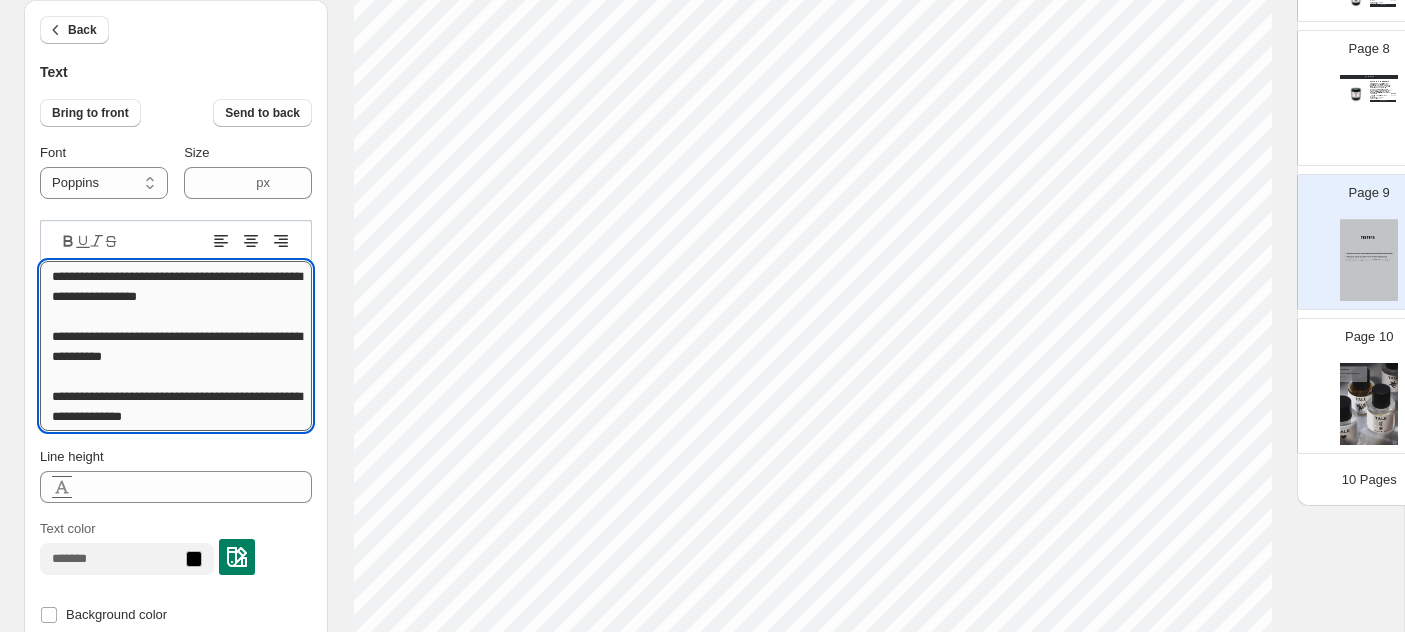 type on "**********" 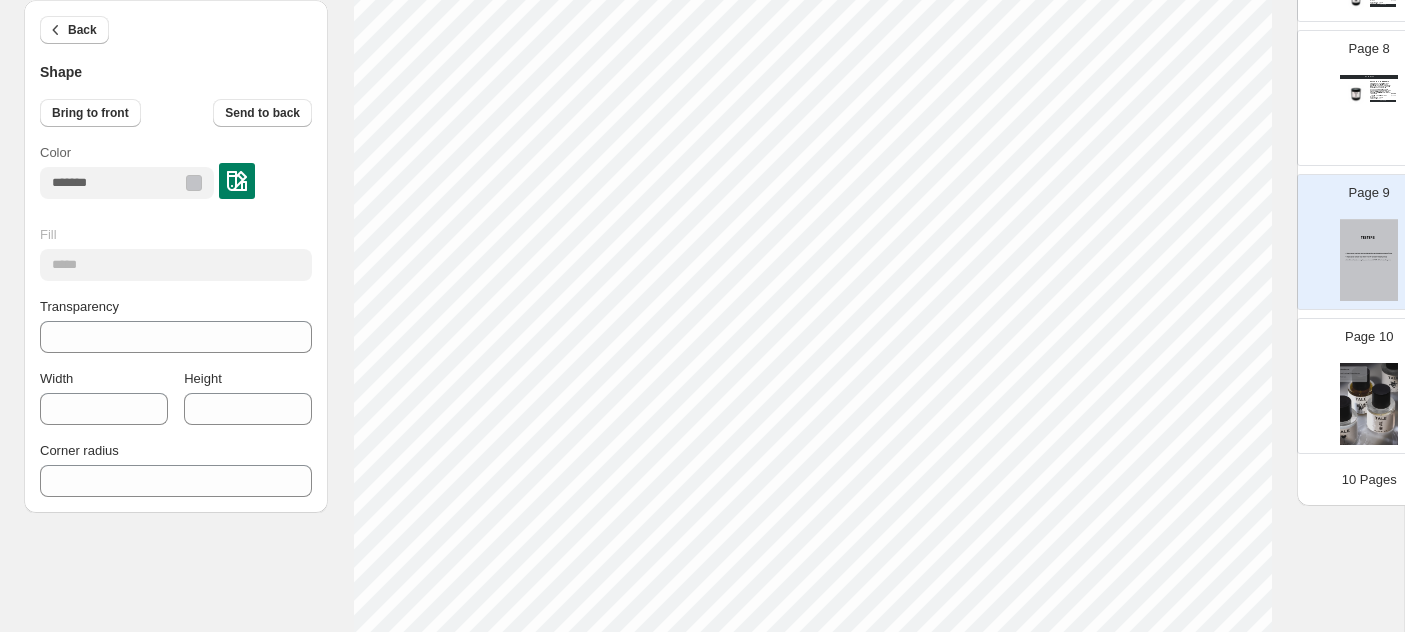 click on "Step into an elevated plant paradise. Sunlight dances through glass. Droplets of water tremble on leaves, releasing their weightless emerald essence into the air. Fresh earth whispers beneath a mist of clean ozone. A rarified botanical utopia.
Dewed Leaf • Oxidized Petal • Ozone • Amber • Earth
Hand-Poured in Black Glass
Burn Time: 30 Hours
4oz (114g)" at bounding box center (1381, 91) 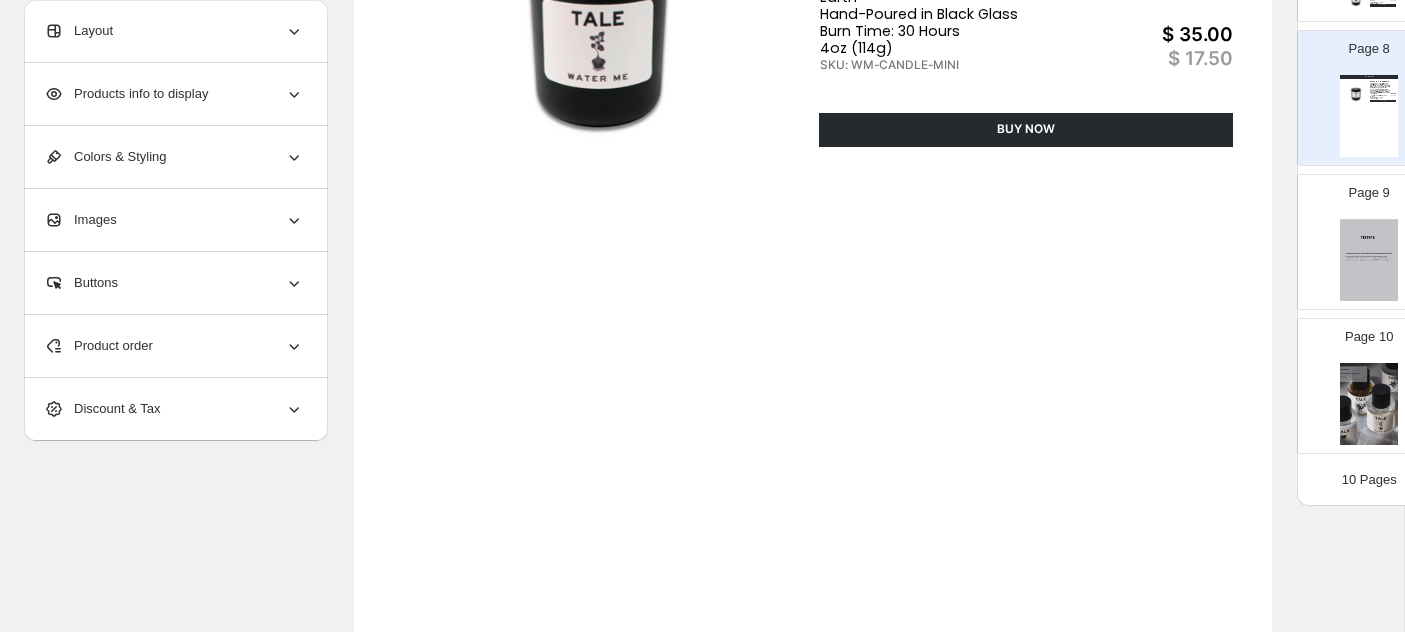 click at bounding box center [1369, 260] 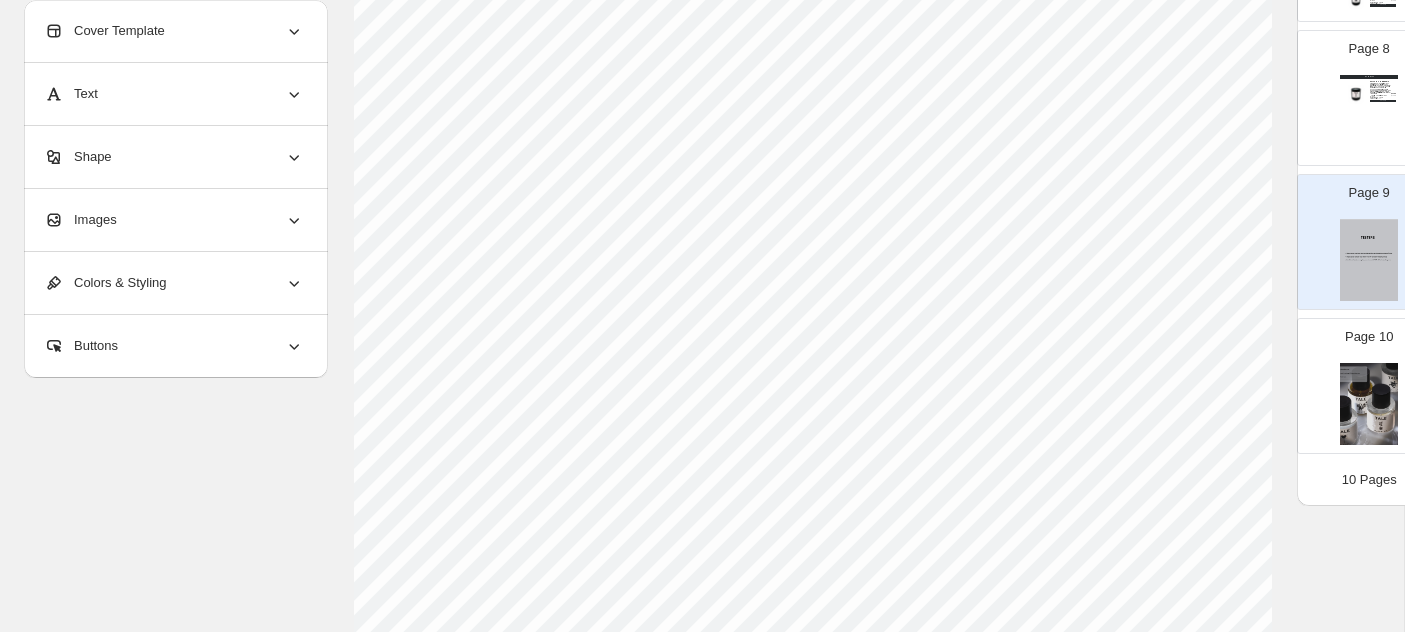 select on "*******" 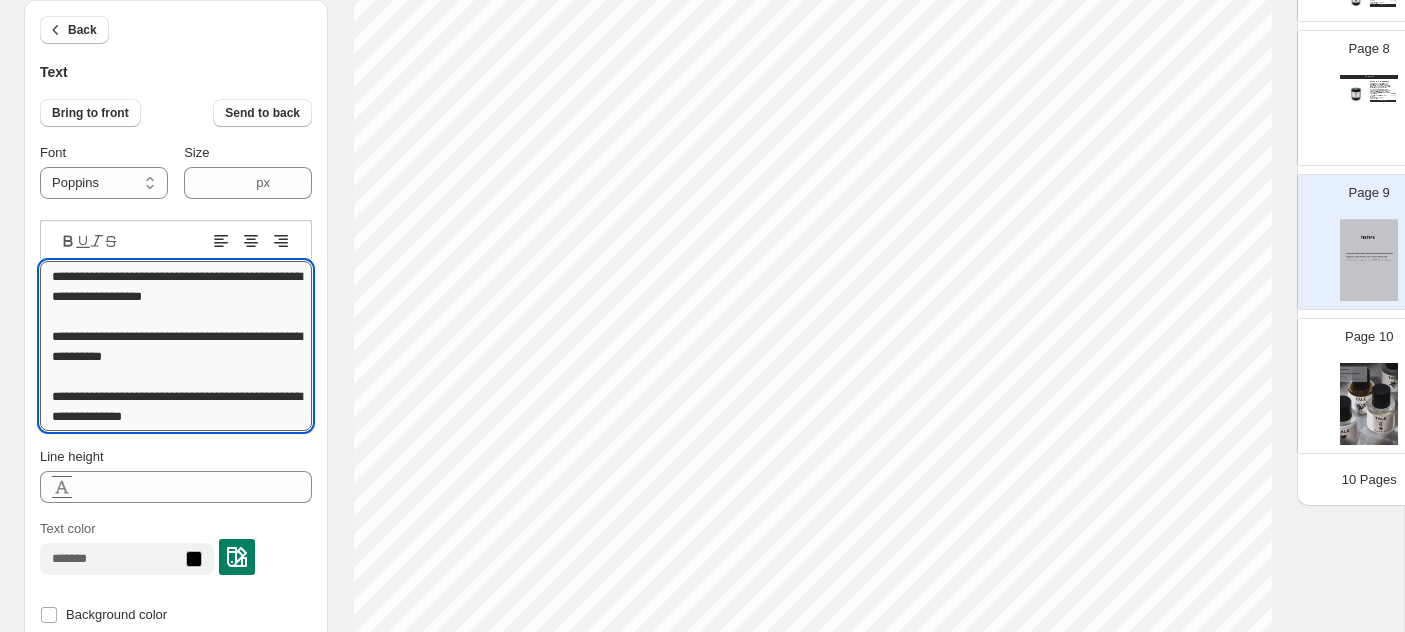 click on "**********" at bounding box center [176, 346] 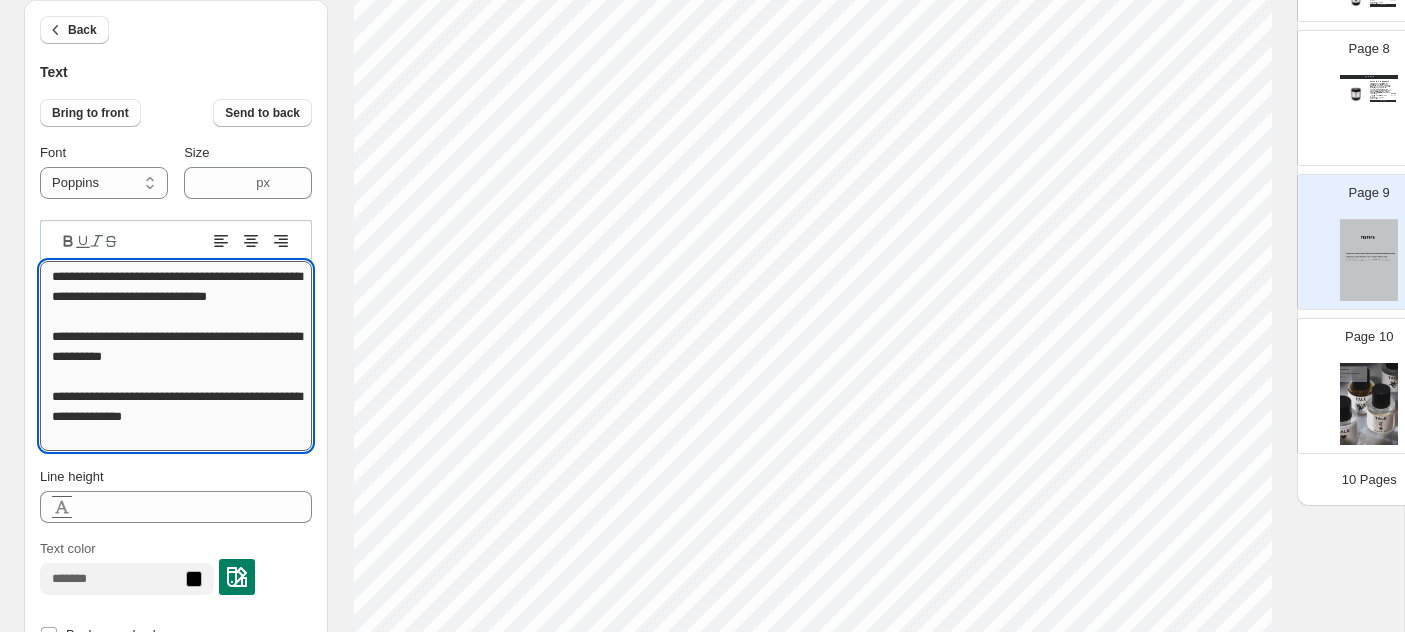 type on "**********" 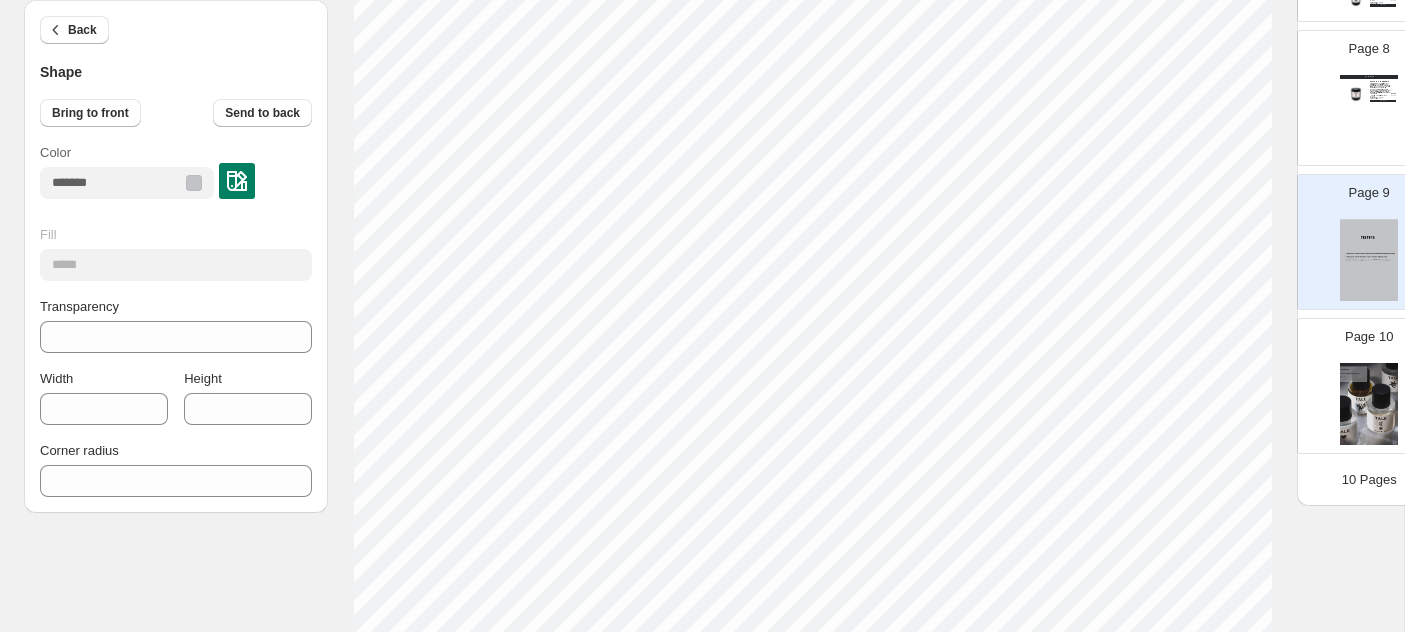 click on "CANDLES WATER ME Mini Candle Step into an elevated plant paradise. Sunlight dances through glass. Droplets of water tremble on leaves, releasing their weightless emerald essence into the air. Fresh earth whispers beneath a mist of clean ozone. A rarified botanical utopia.
Dewed Leaf • Oxidized Petal • Ozone • Amber • Earth
Hand-Poured in Black Glass
Burn Time: 30 Hours
4oz (114g) SKU:  WM-CANDLE-MINI $ 35.00 $ 17.50 BUY NOW" at bounding box center [1369, 116] 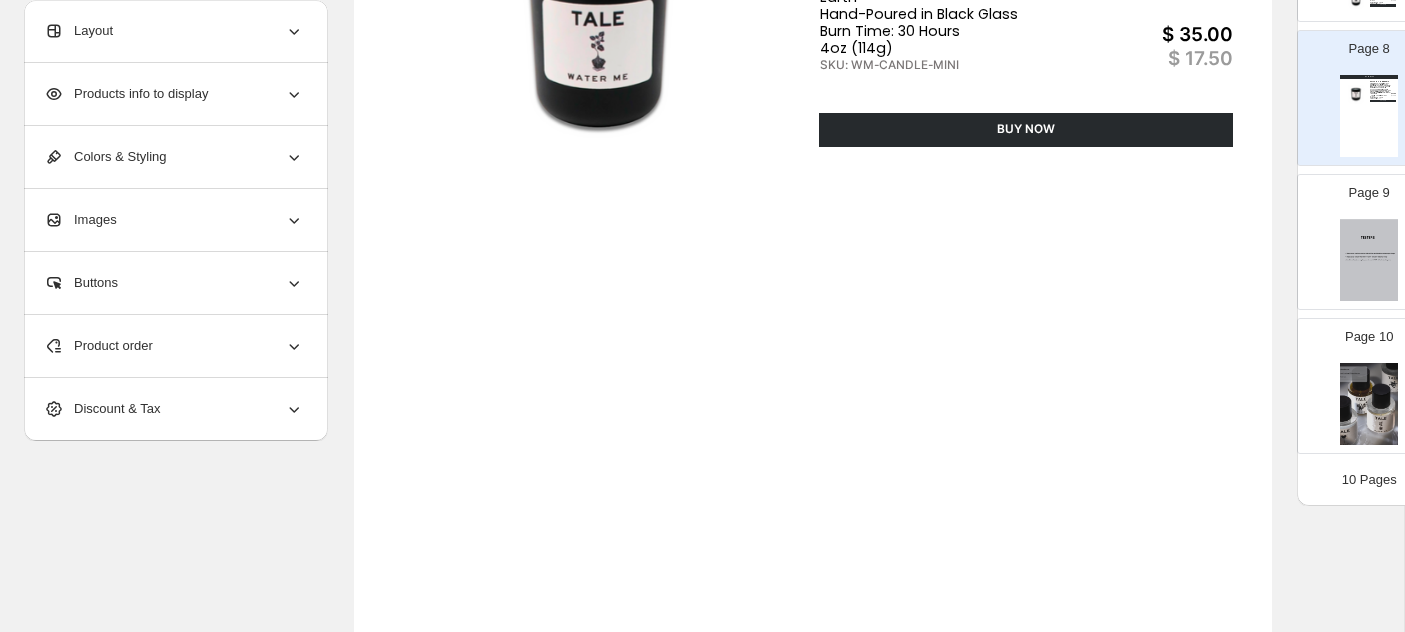 click at bounding box center [1369, 260] 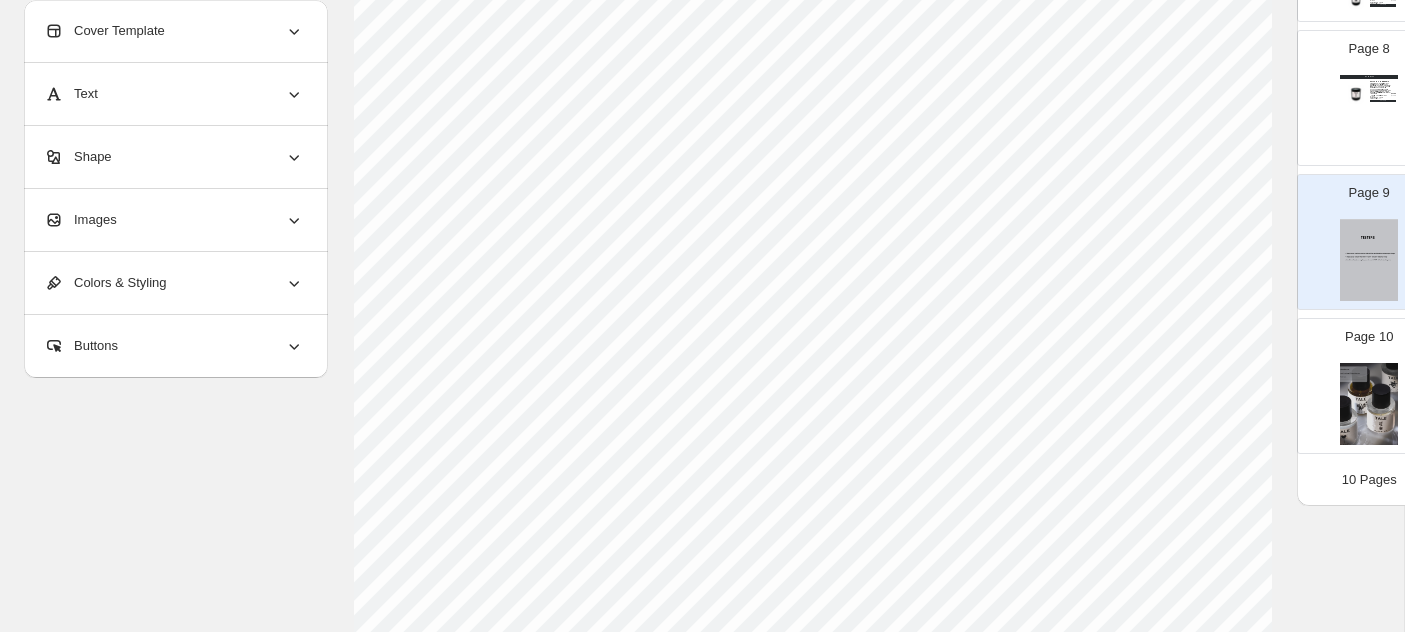 select on "*******" 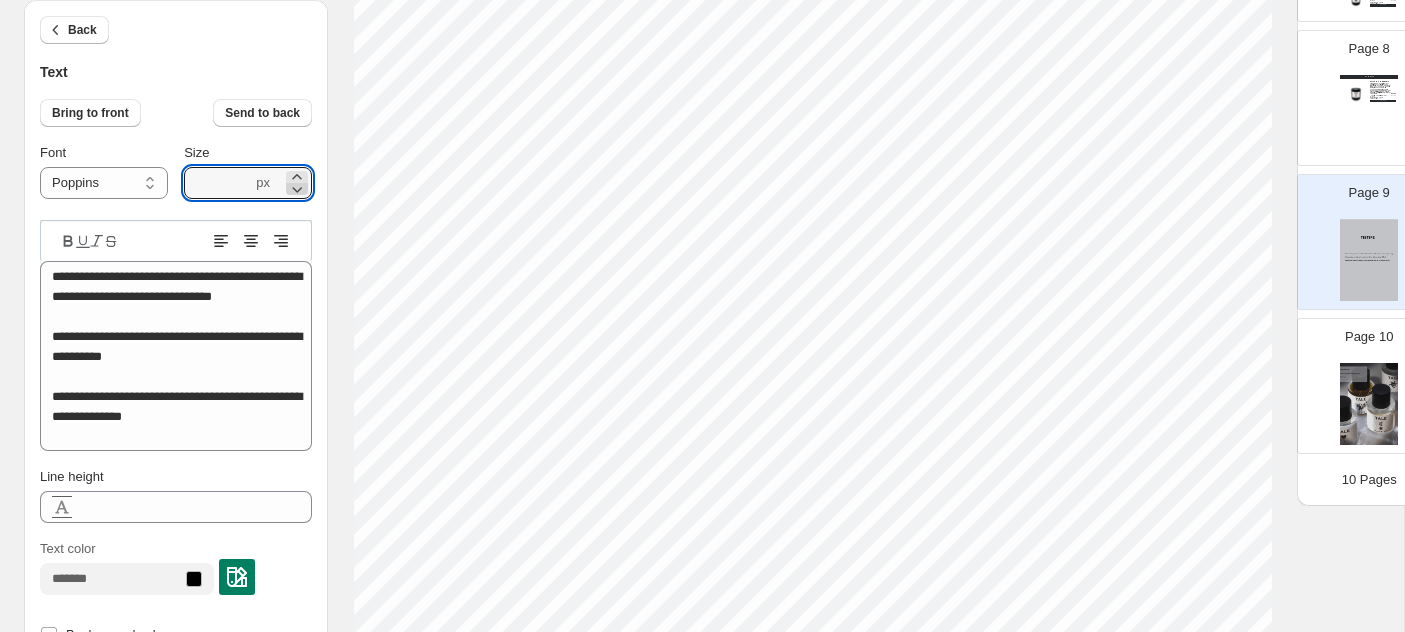click 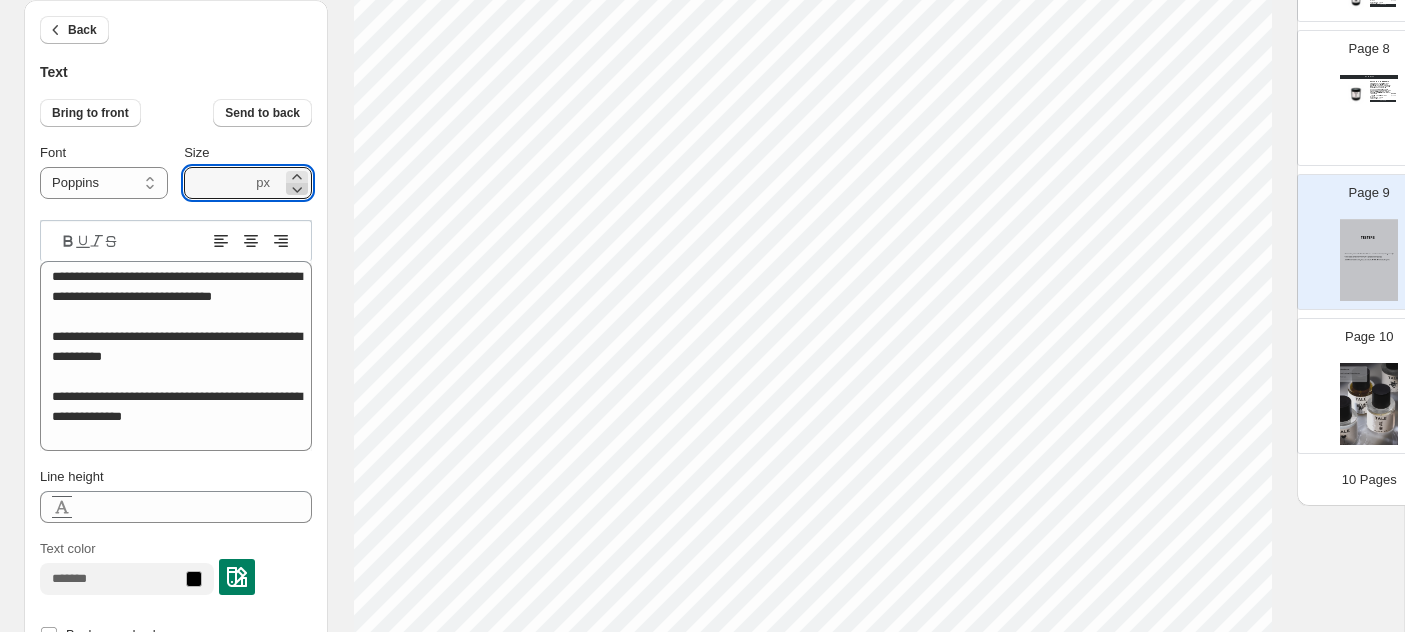 click 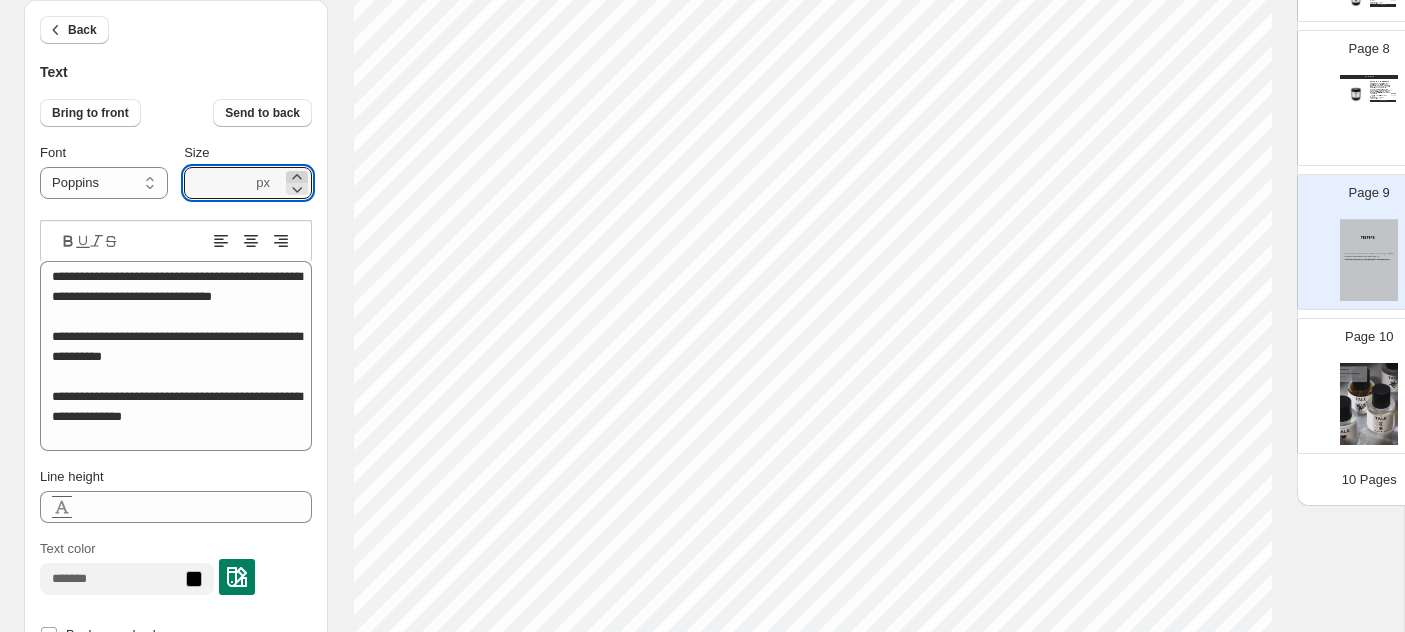 click 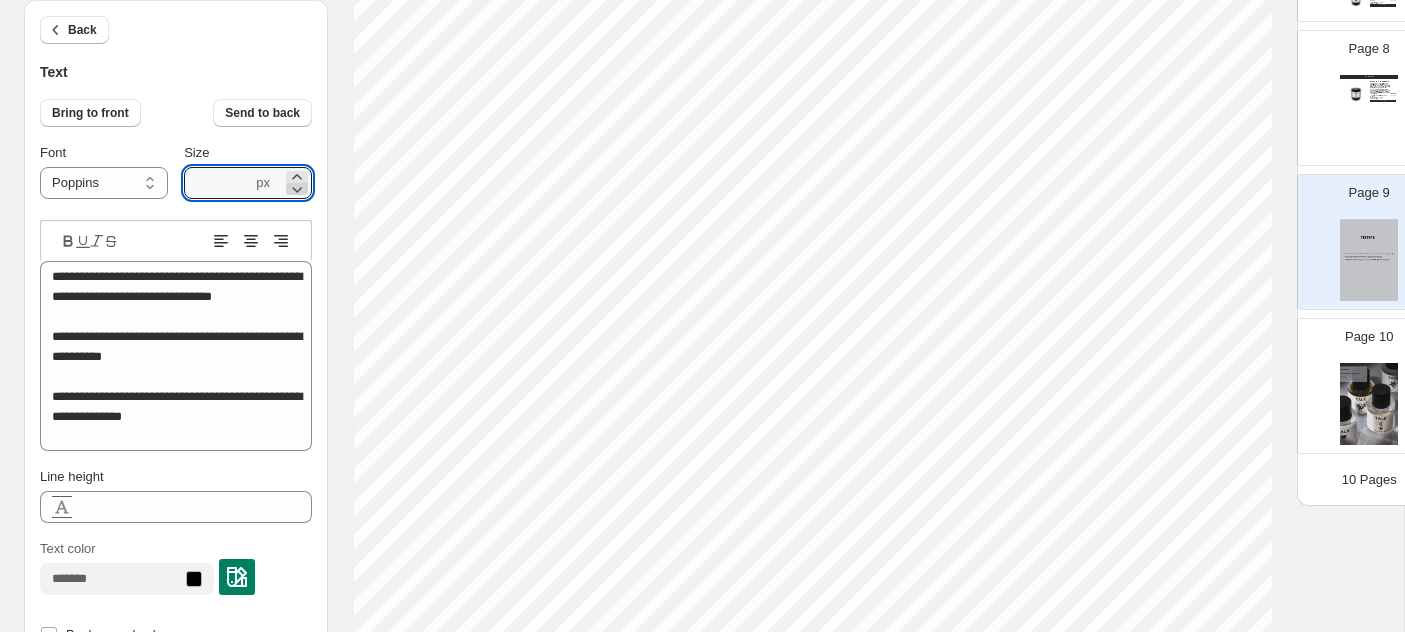 click 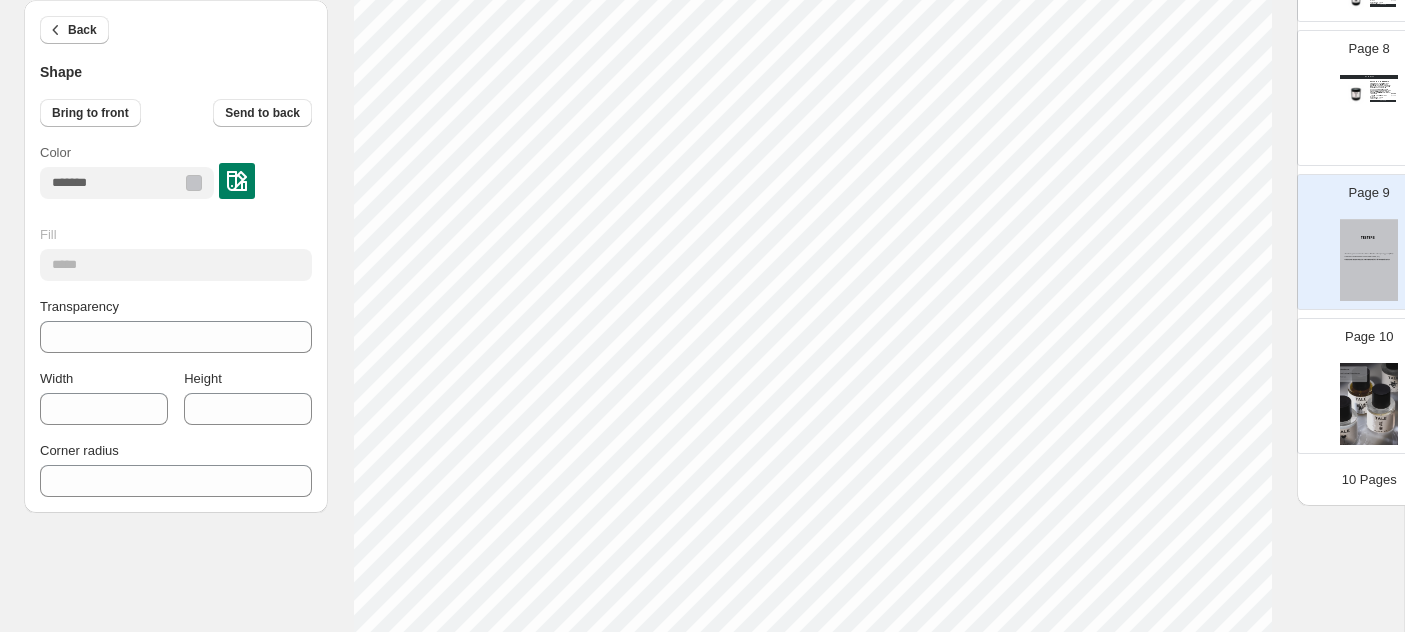 click on "CANDLES WATER ME Mini Candle Step into an elevated plant paradise. Sunlight dances through glass. Droplets of water tremble on leaves, releasing their weightless emerald essence into the air. Fresh earth whispers beneath a mist of clean ozone. A rarified botanical utopia.
Dewed Leaf • Oxidized Petal • Ozone • Amber • Earth
Hand-Poured in Black Glass
Burn Time: 30 Hours
4oz (114g) SKU:  WM-CANDLE-MINI $ 35.00 $ 17.50 BUY NOW" at bounding box center [1369, 116] 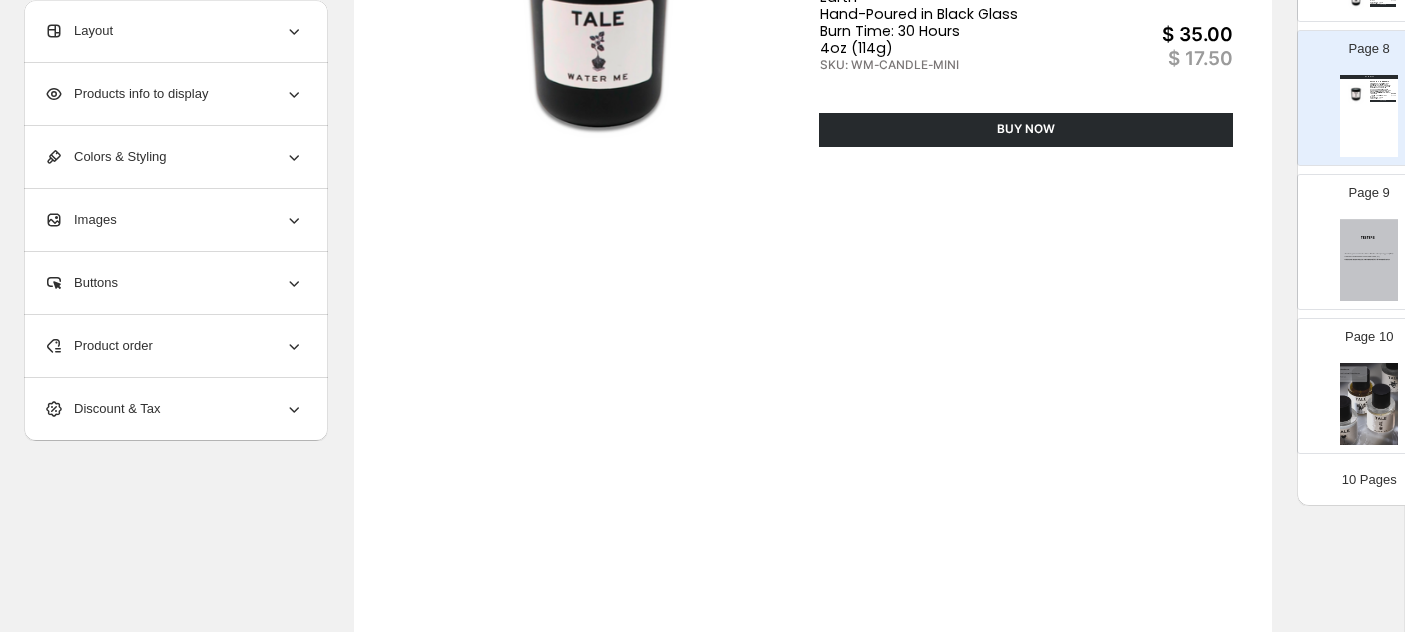 click at bounding box center (1369, 260) 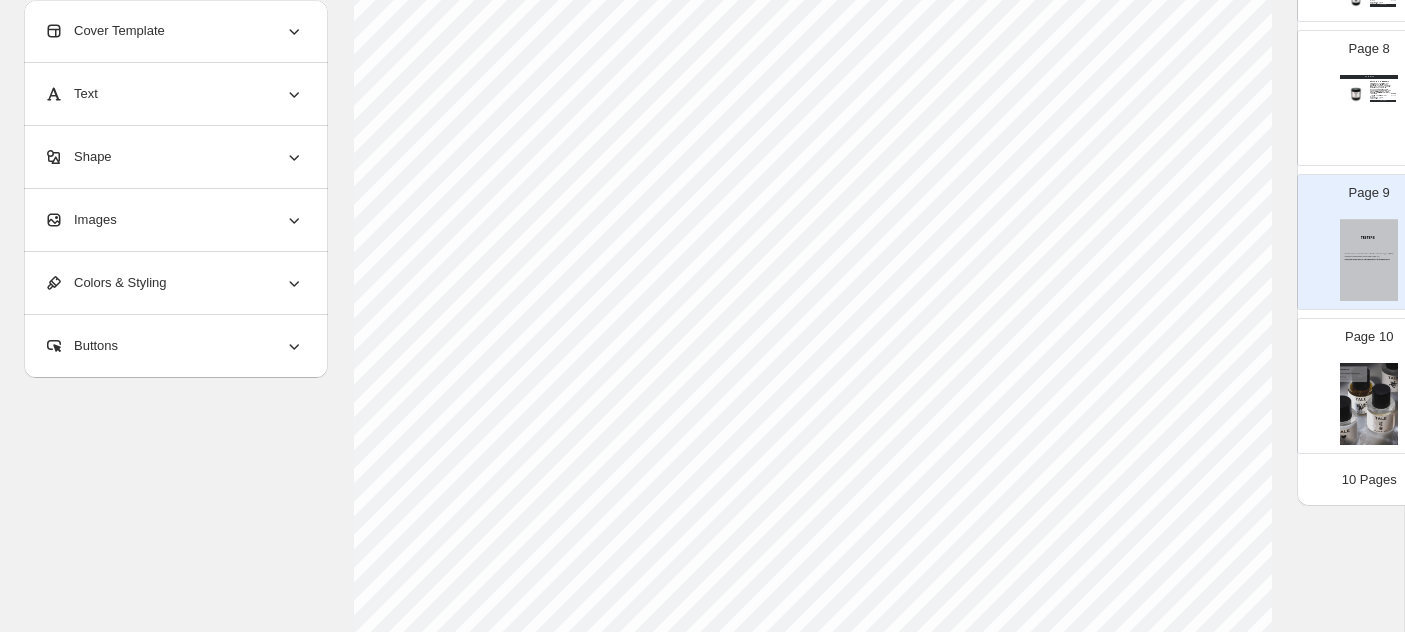 select on "*******" 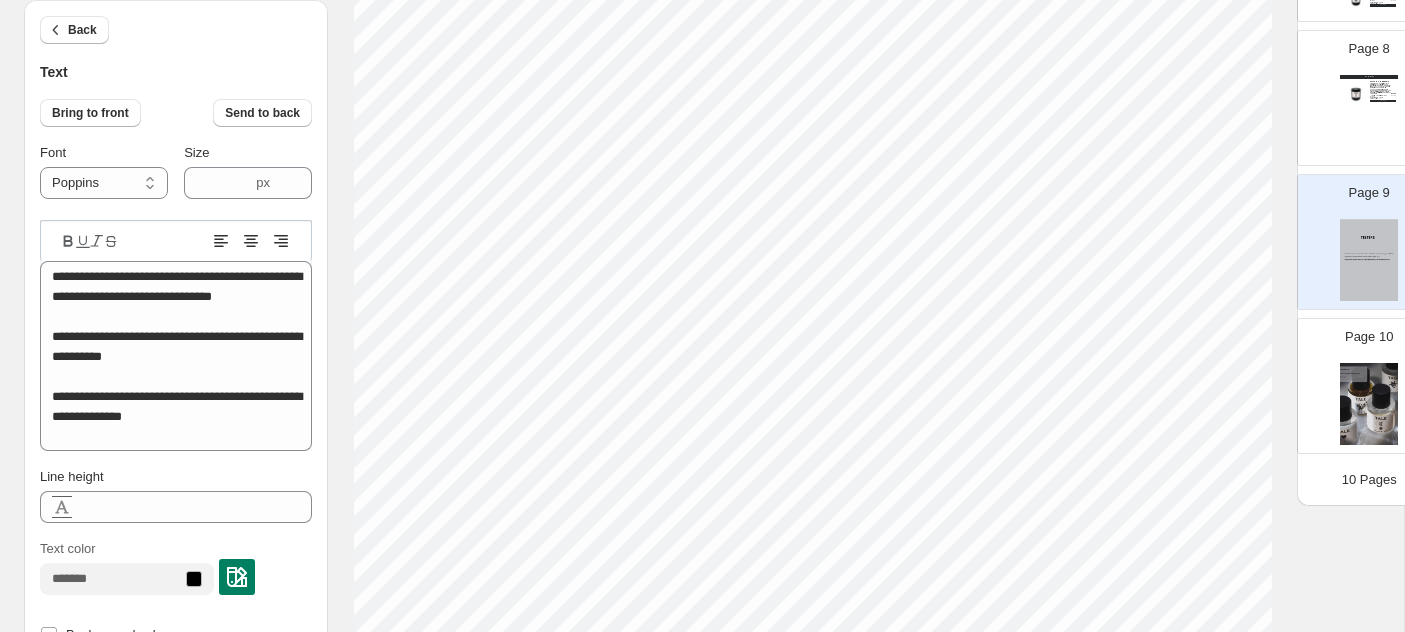 scroll, scrollTop: 1, scrollLeft: 20, axis: both 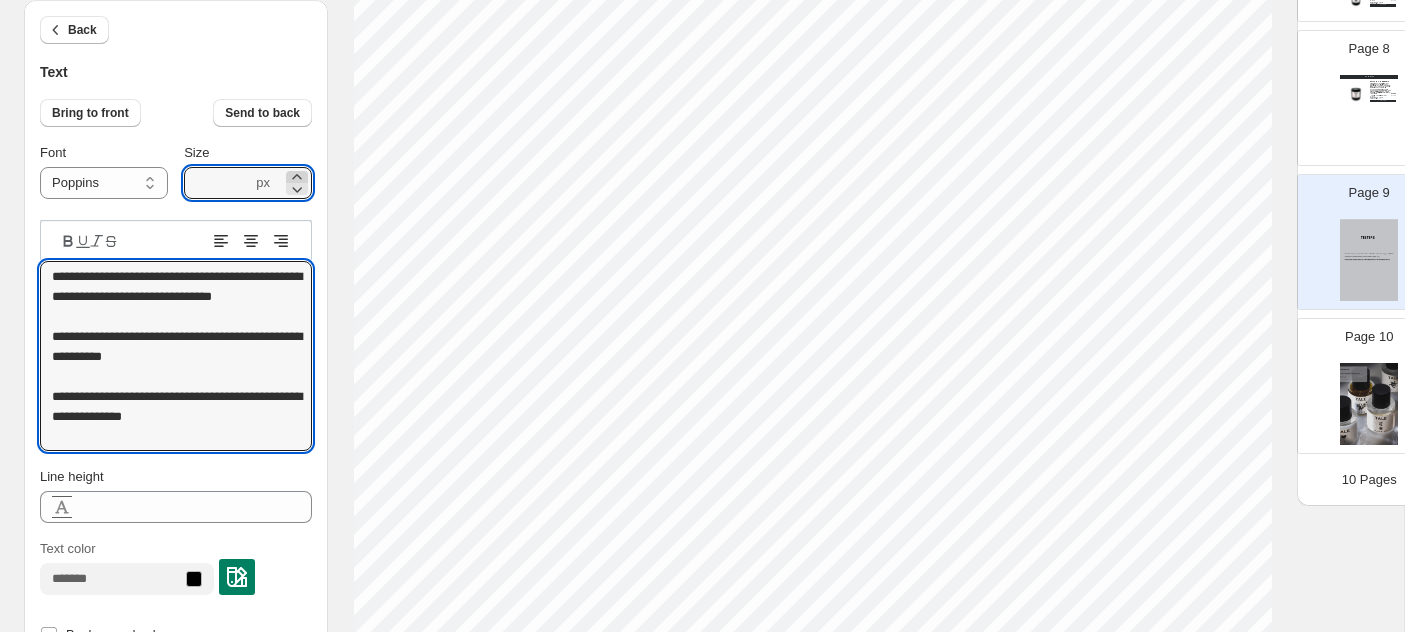click 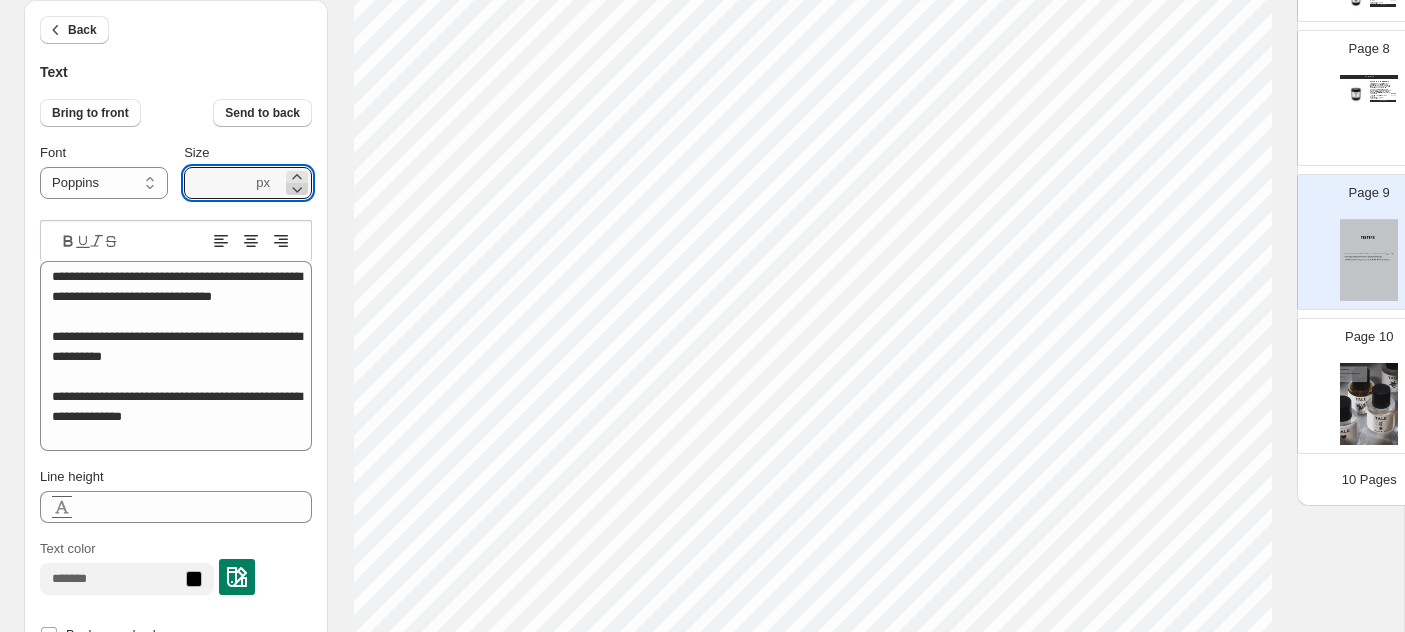 click 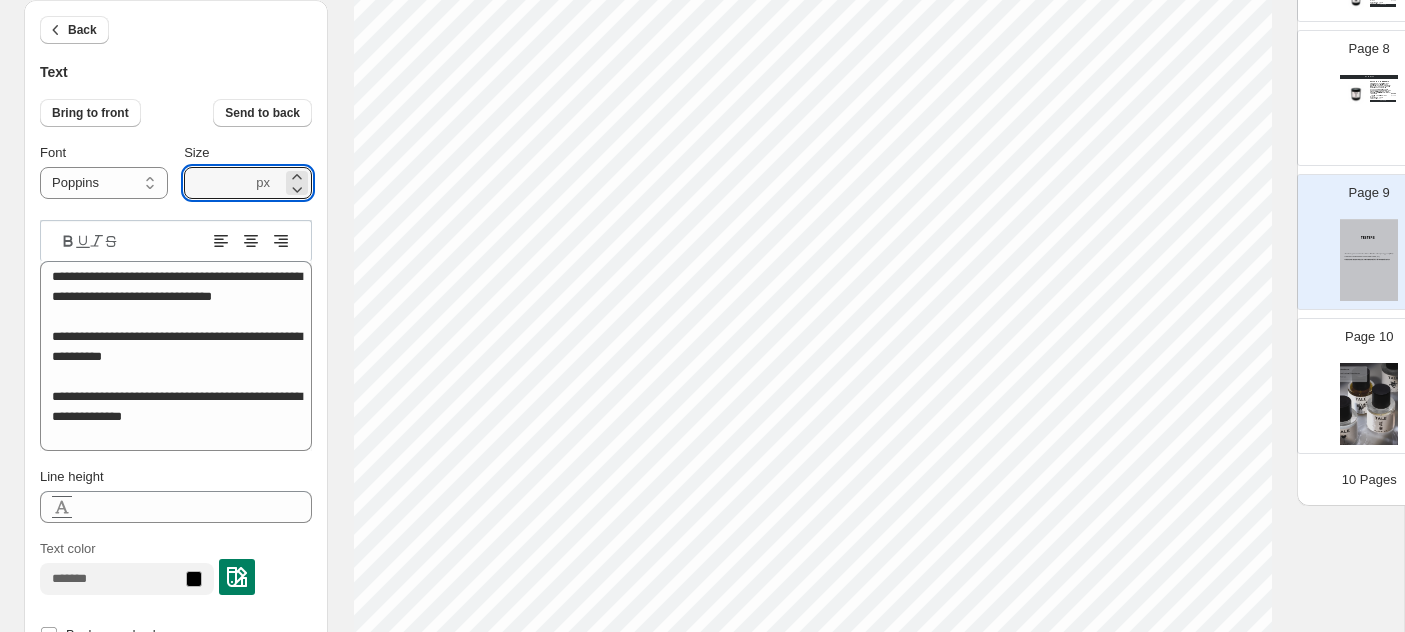 scroll, scrollTop: 1, scrollLeft: 12, axis: both 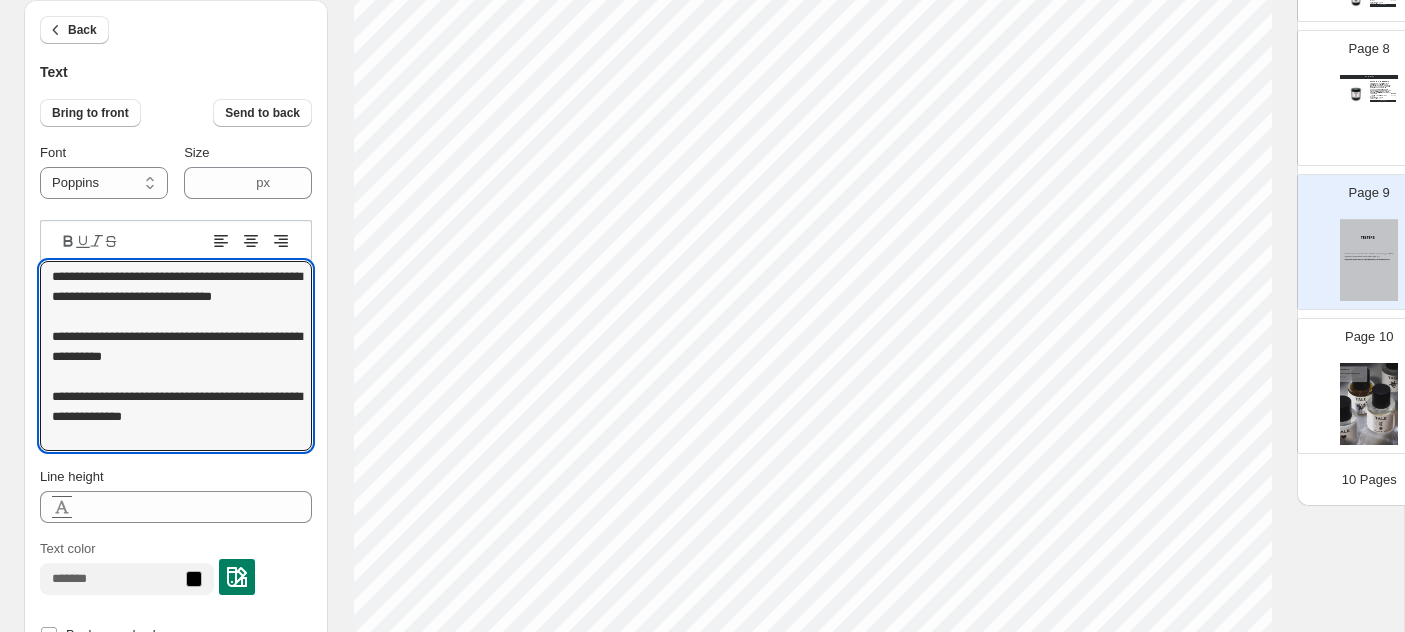 drag, startPoint x: 253, startPoint y: 427, endPoint x: 11, endPoint y: 411, distance: 242.52835 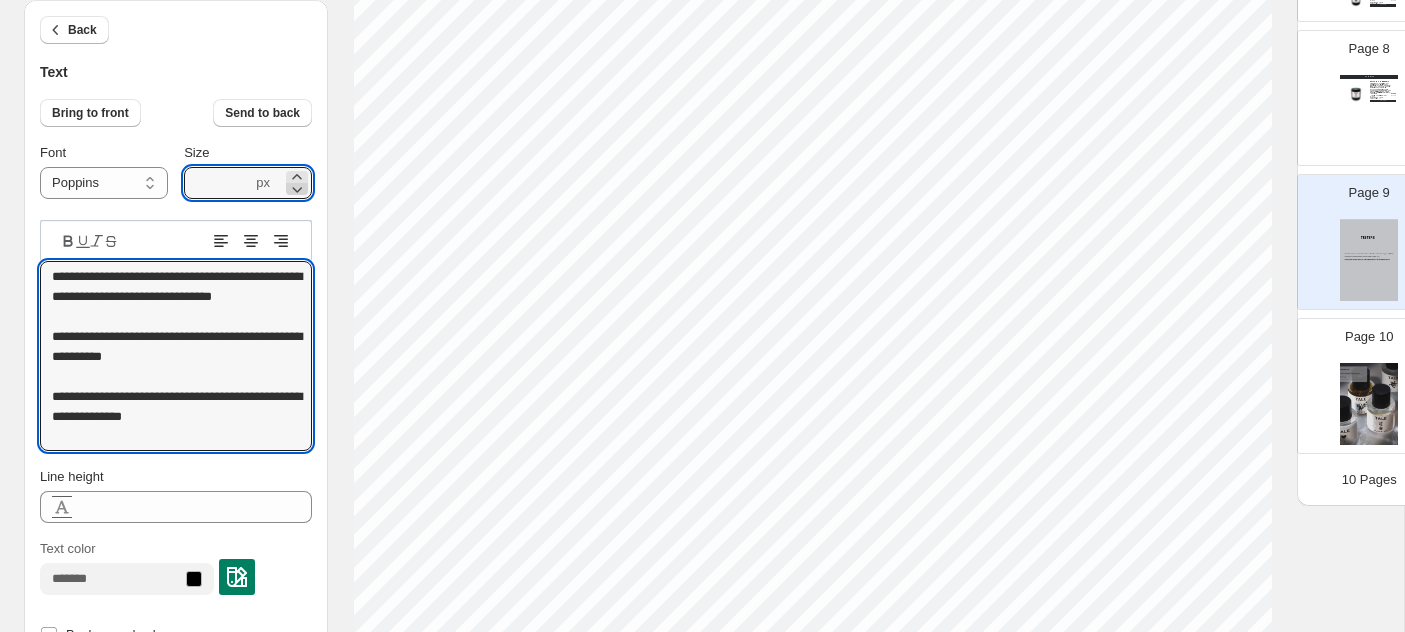 click 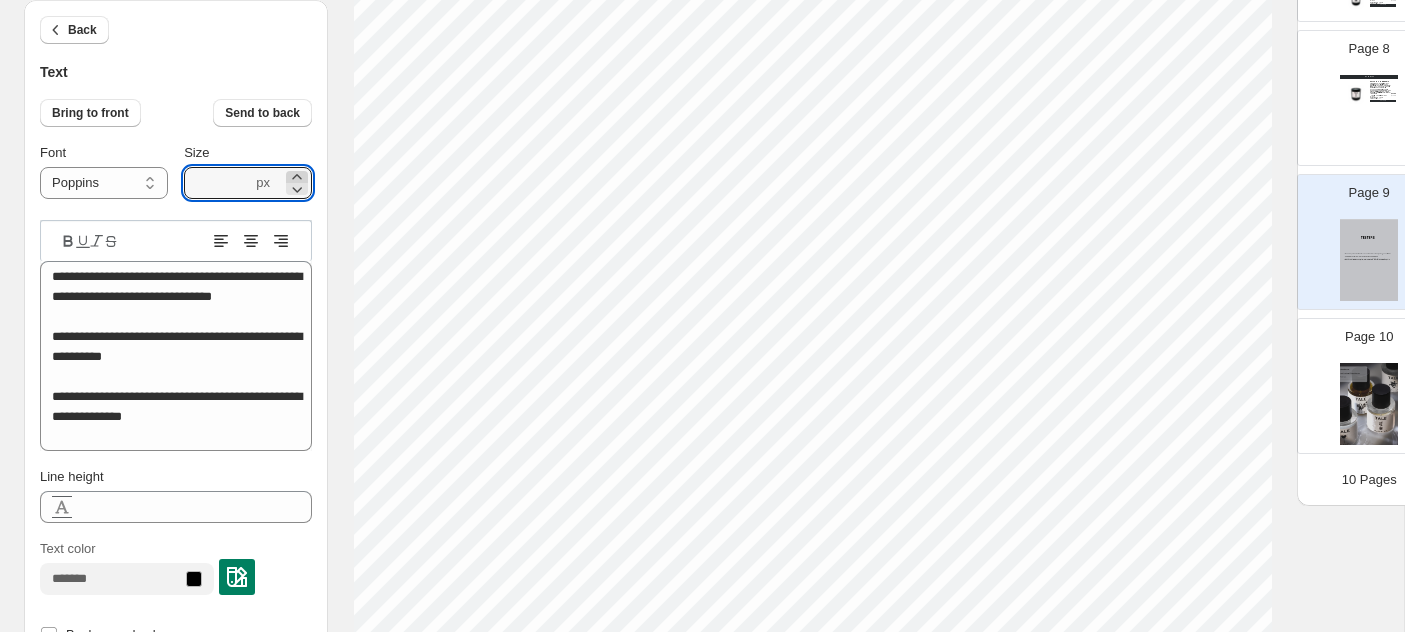 click 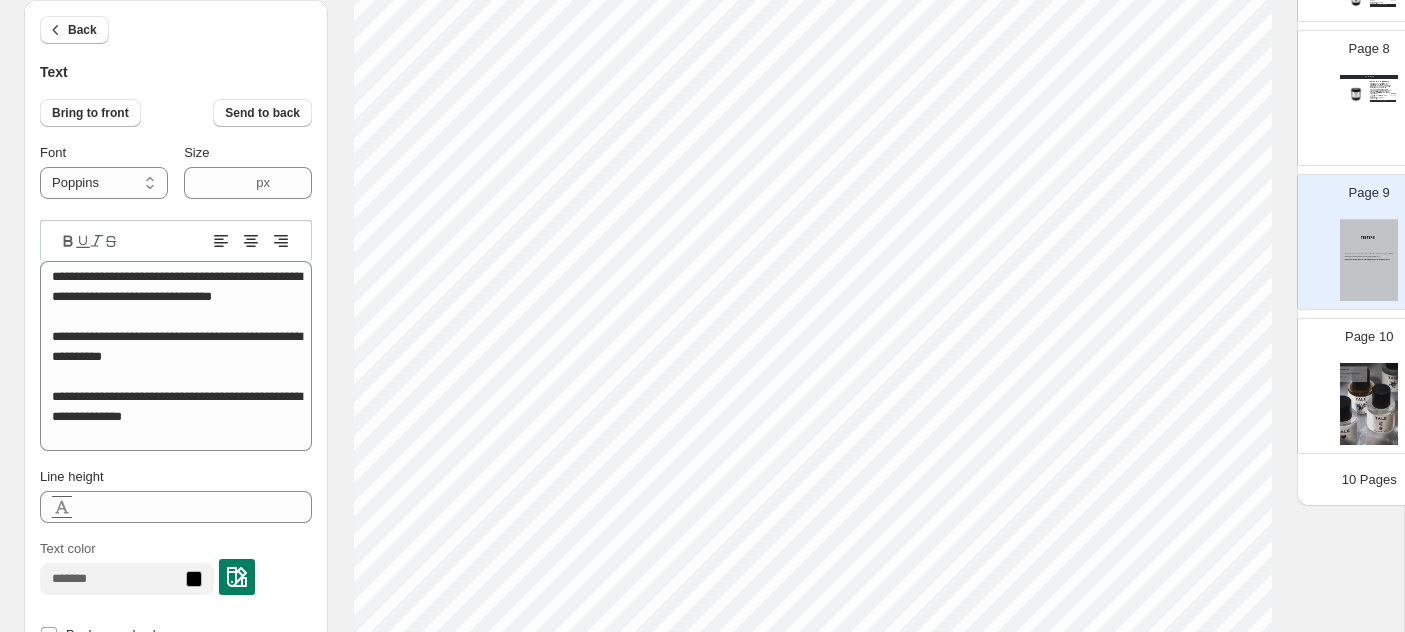 scroll, scrollTop: 2, scrollLeft: 15, axis: both 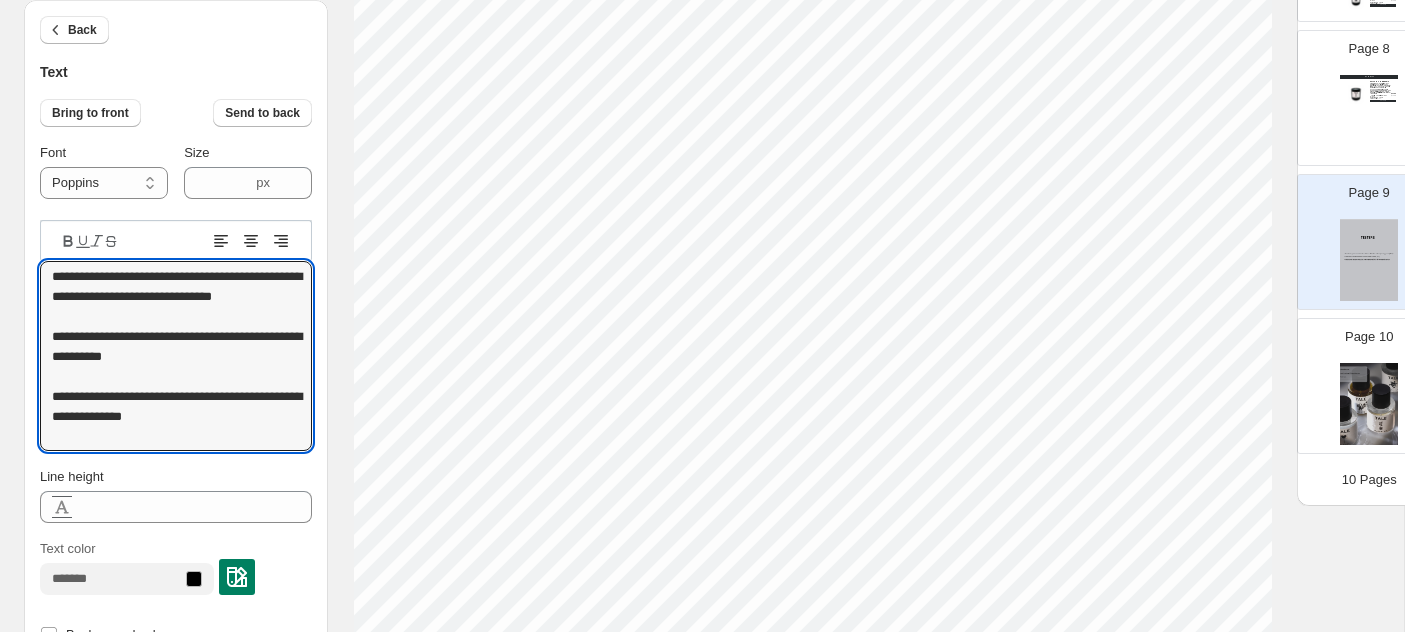 drag, startPoint x: 260, startPoint y: 431, endPoint x: 33, endPoint y: 413, distance: 227.71254 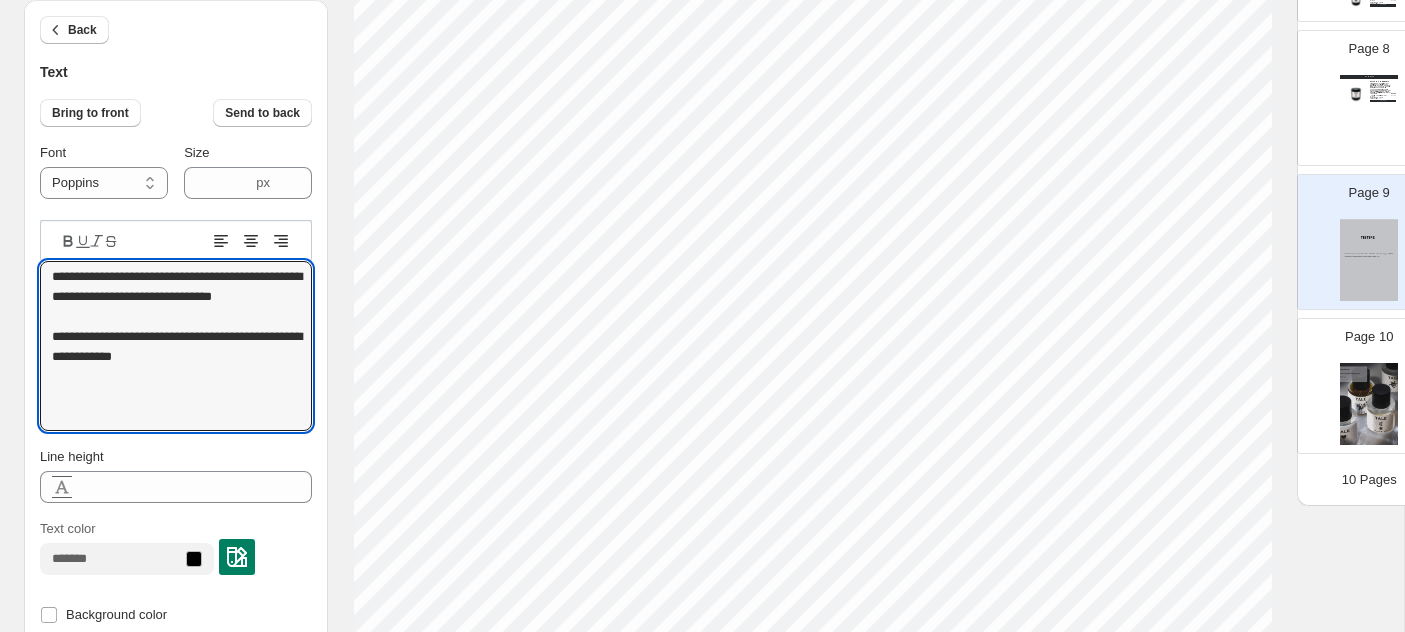 paste on "**********" 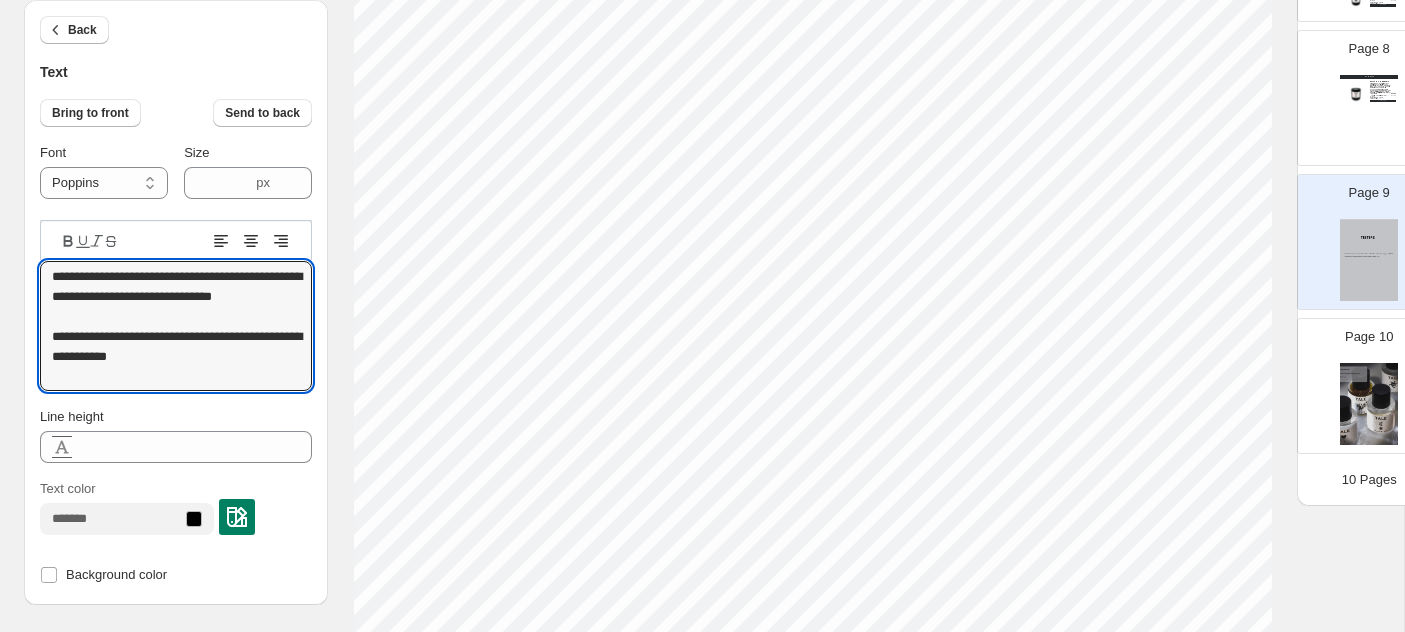 scroll, scrollTop: 2, scrollLeft: 0, axis: vertical 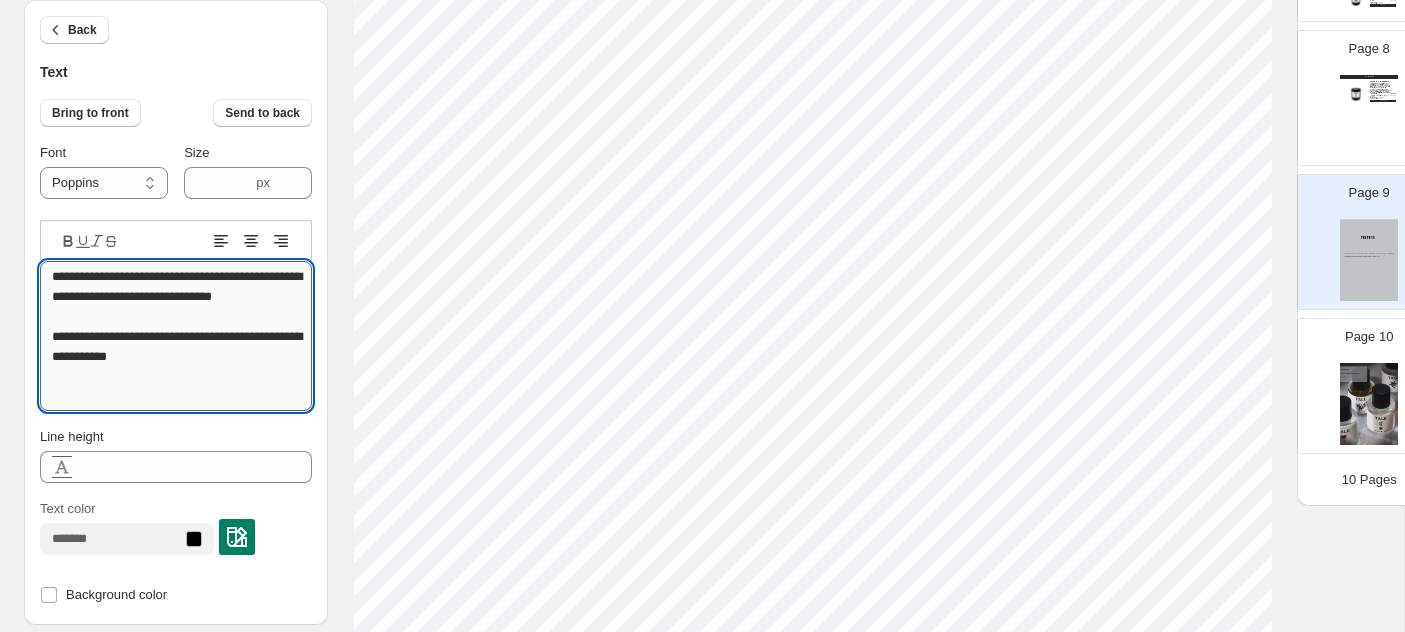 click on "**********" at bounding box center [176, 336] 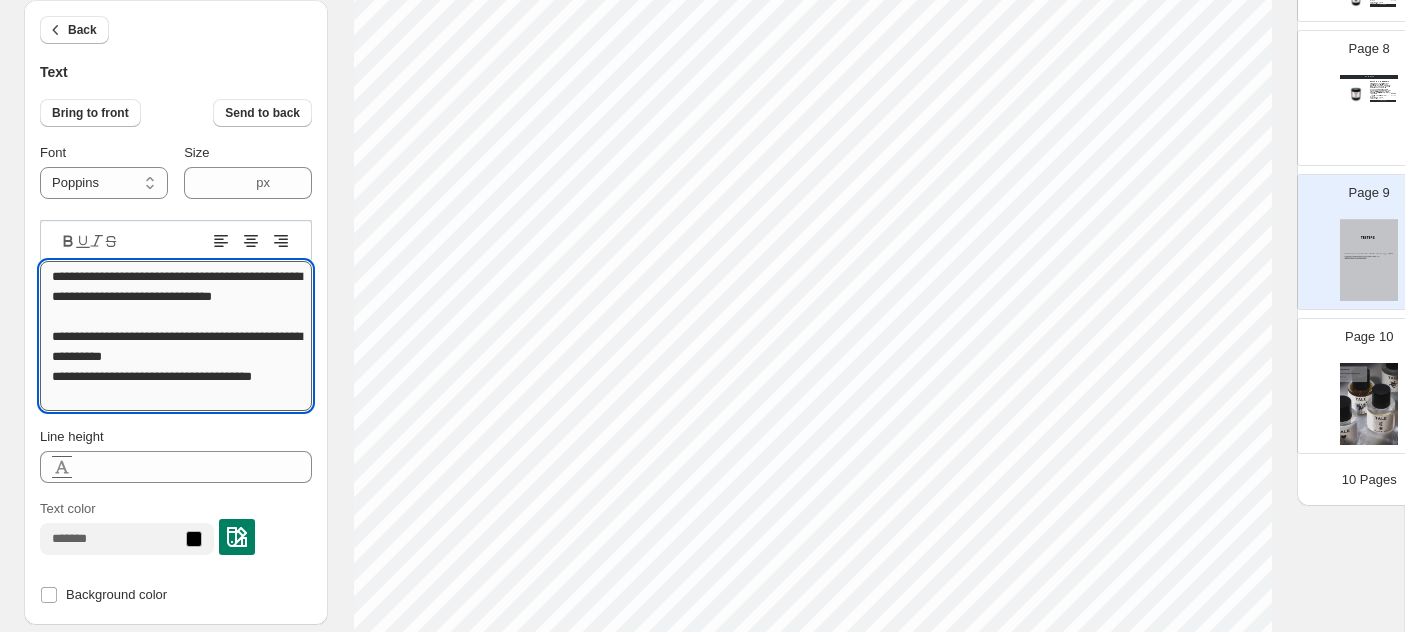 scroll, scrollTop: 2, scrollLeft: 0, axis: vertical 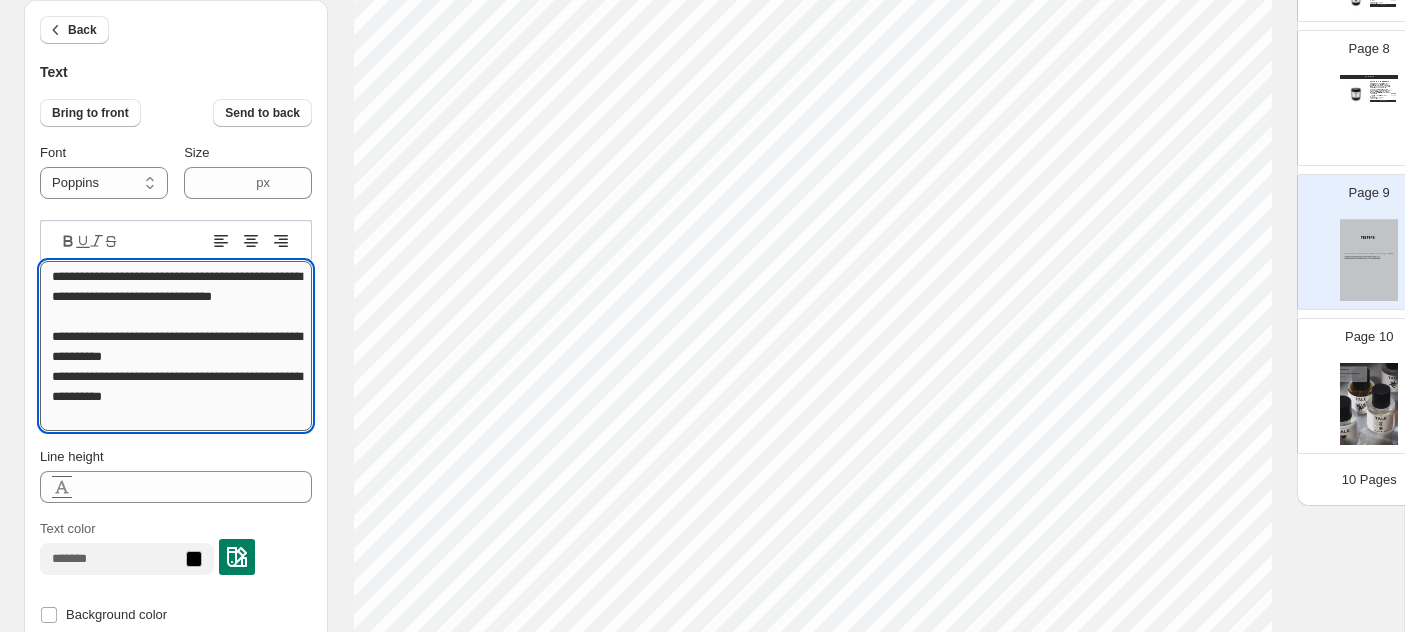 click on "**********" at bounding box center (176, 346) 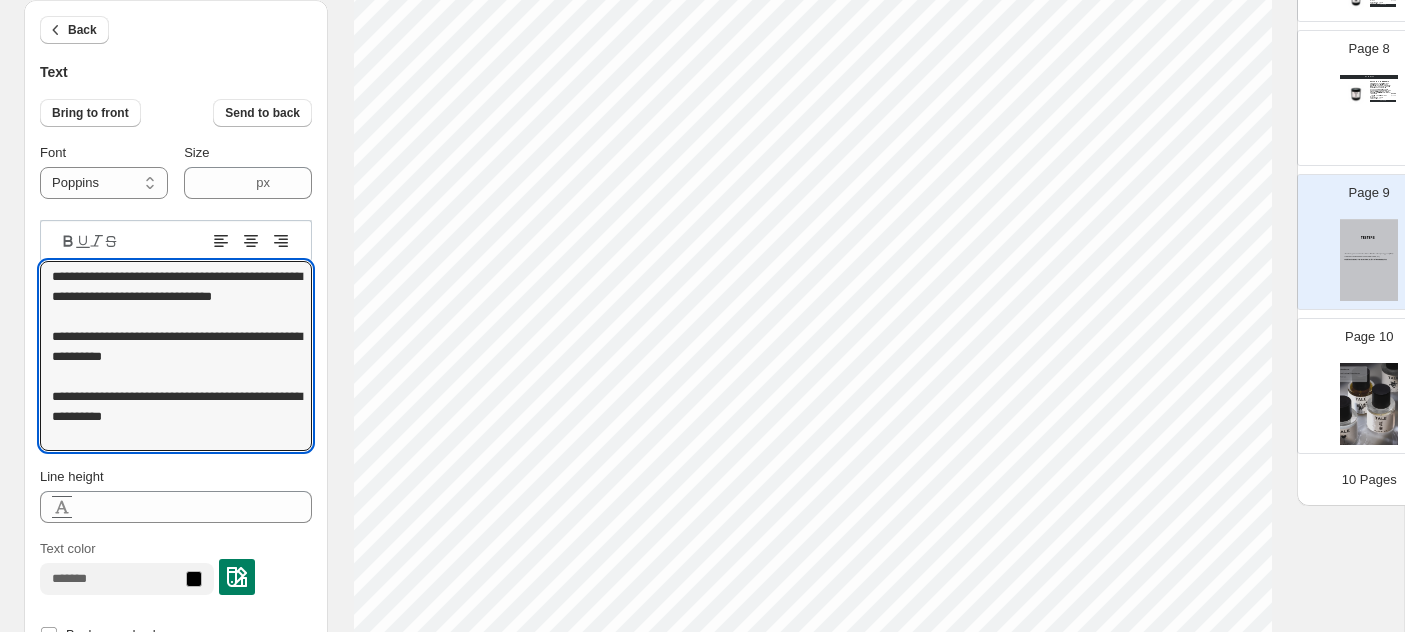click 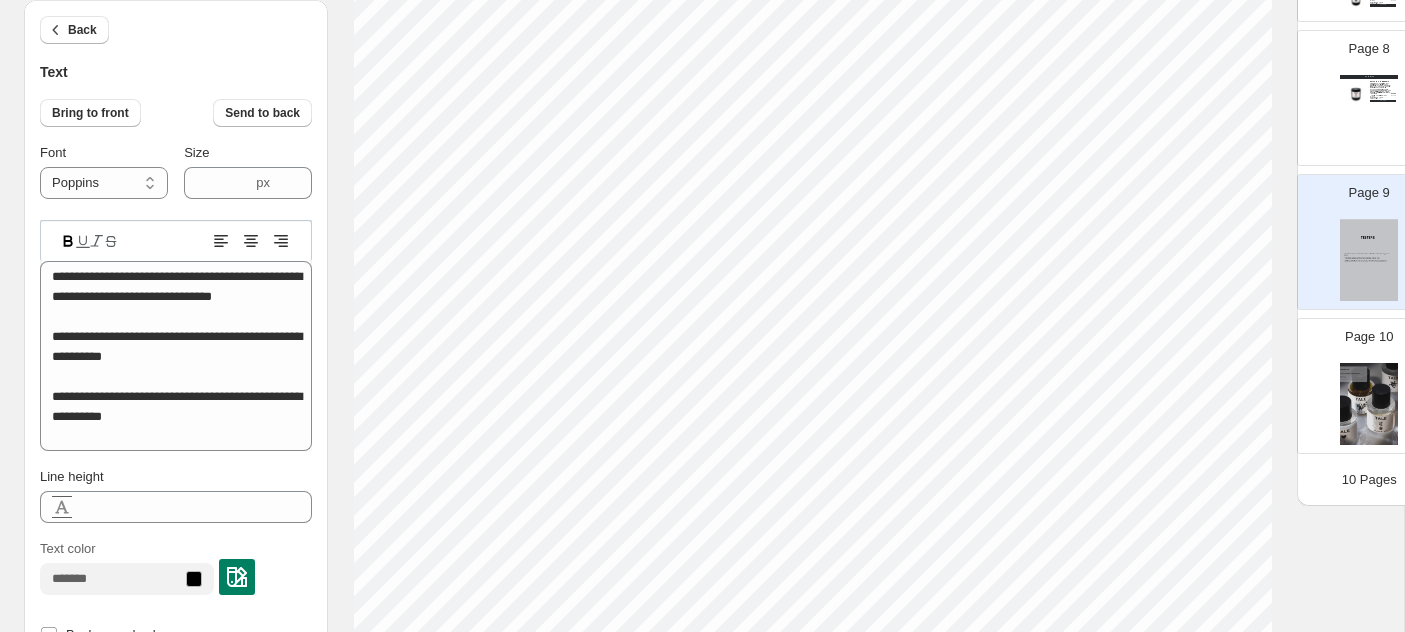 click 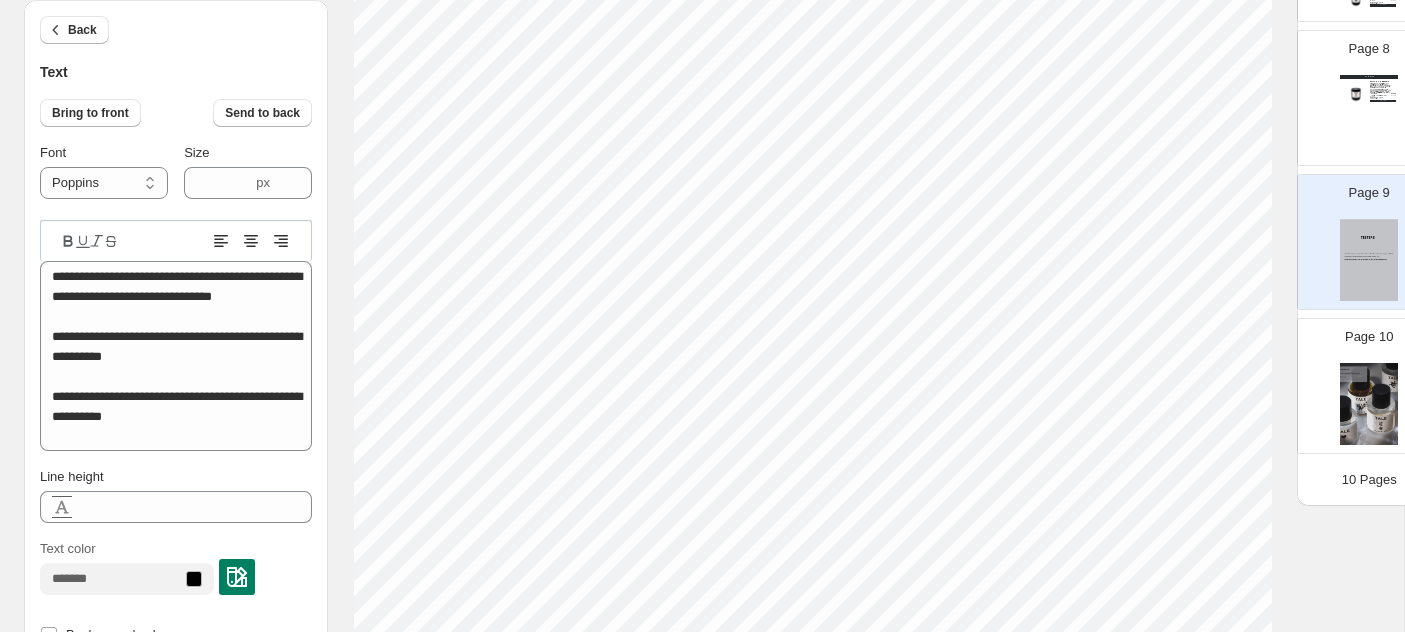 click 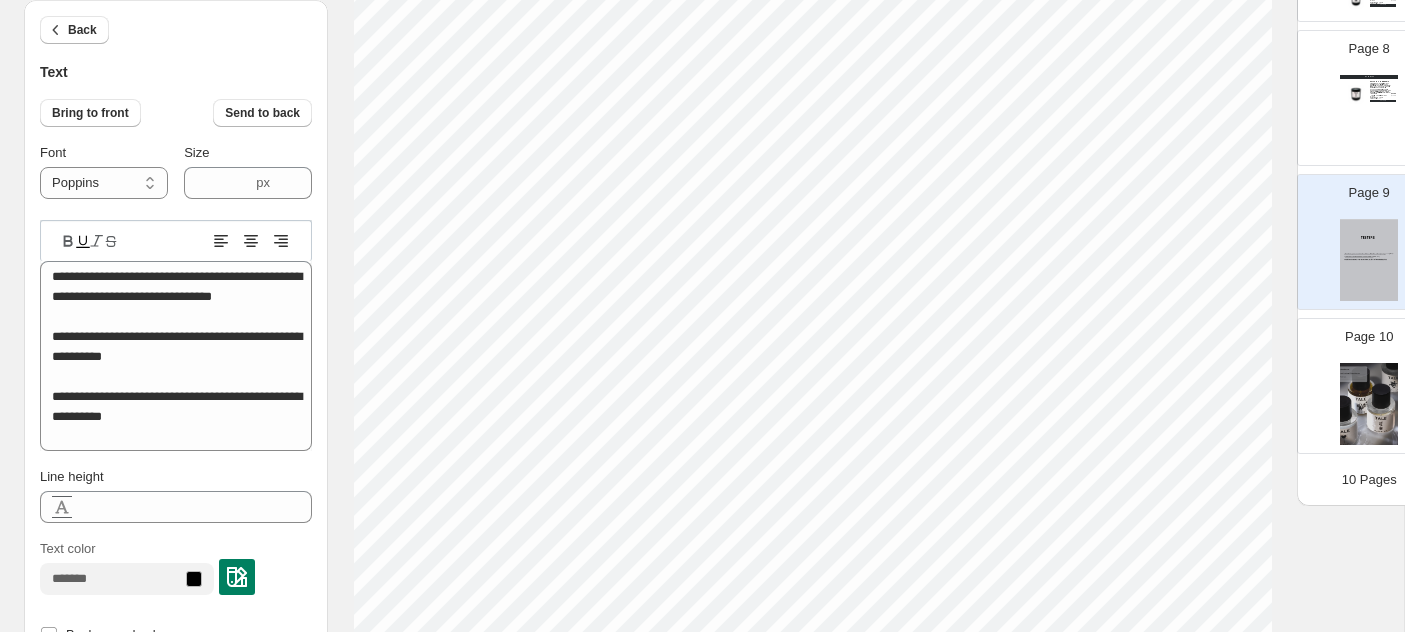 click 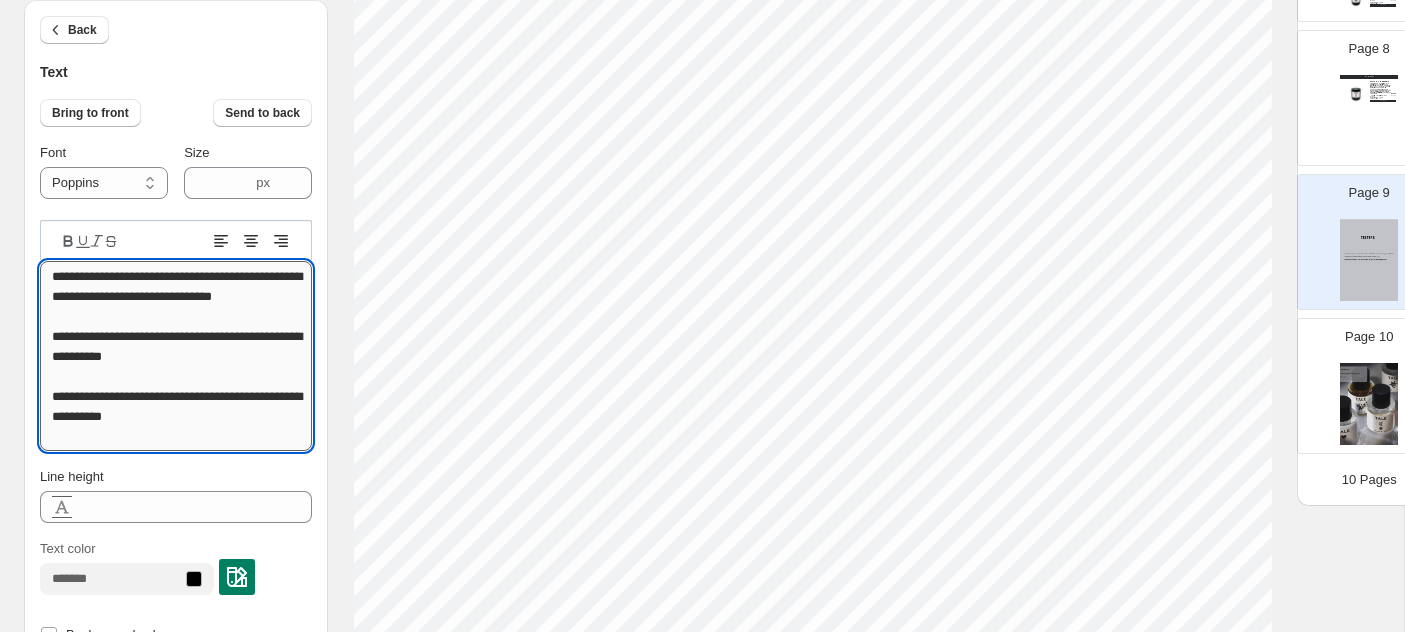 click on "**********" at bounding box center [176, 356] 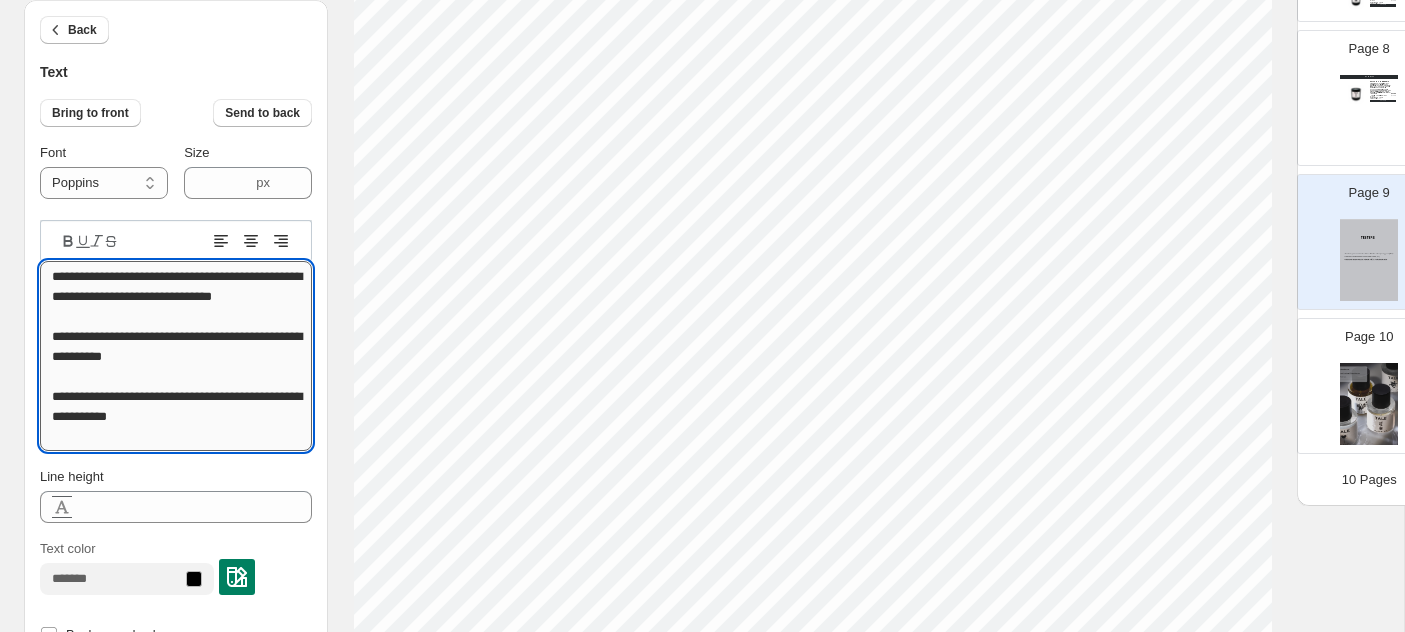click on "**********" at bounding box center [176, 356] 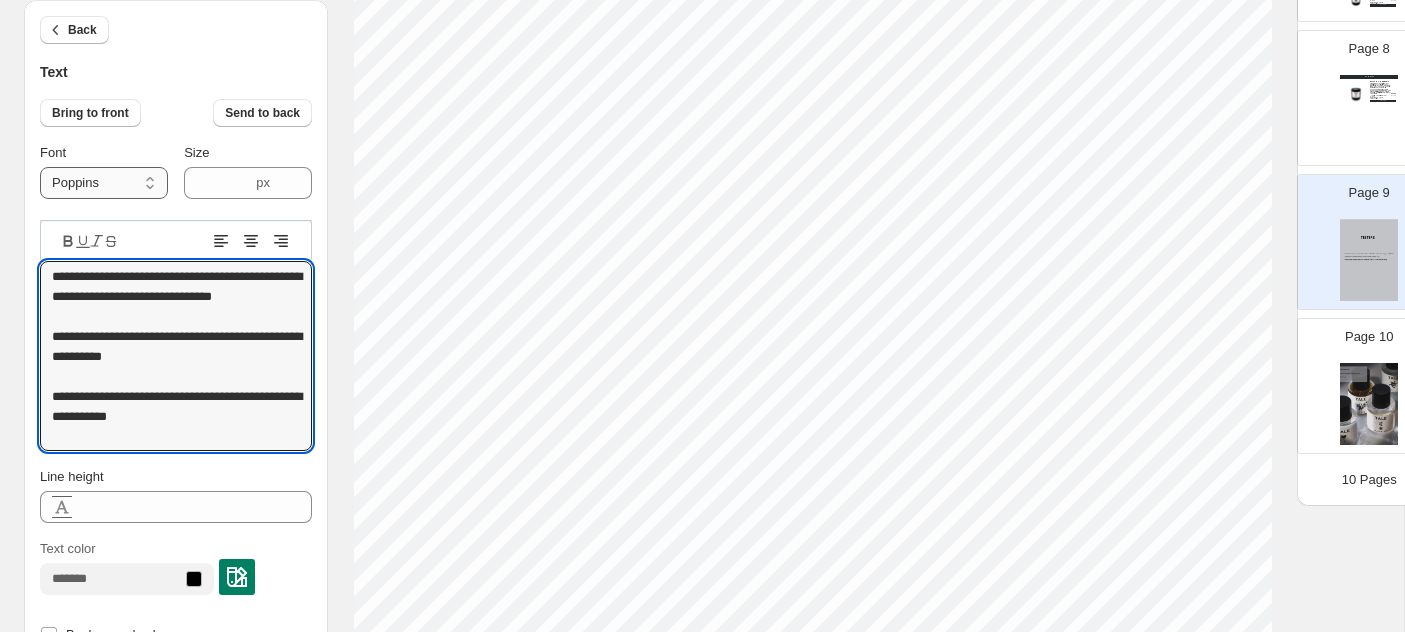 type on "**********" 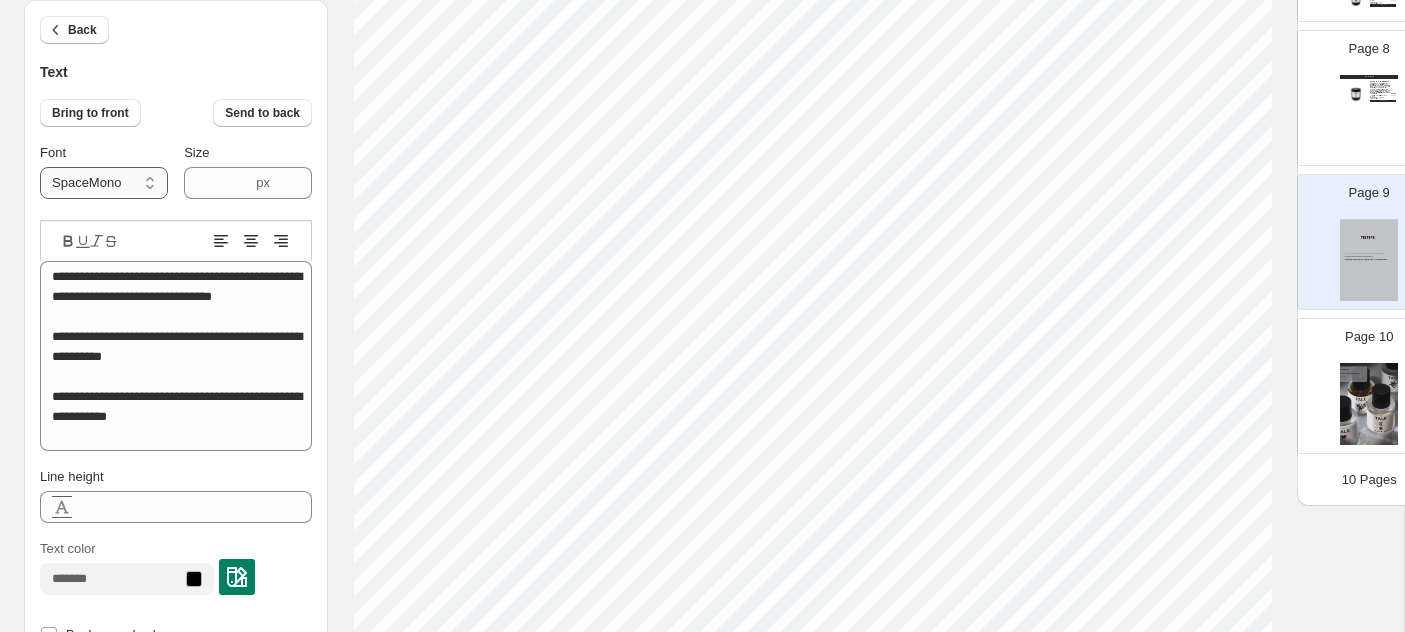 click on "**********" at bounding box center (104, 183) 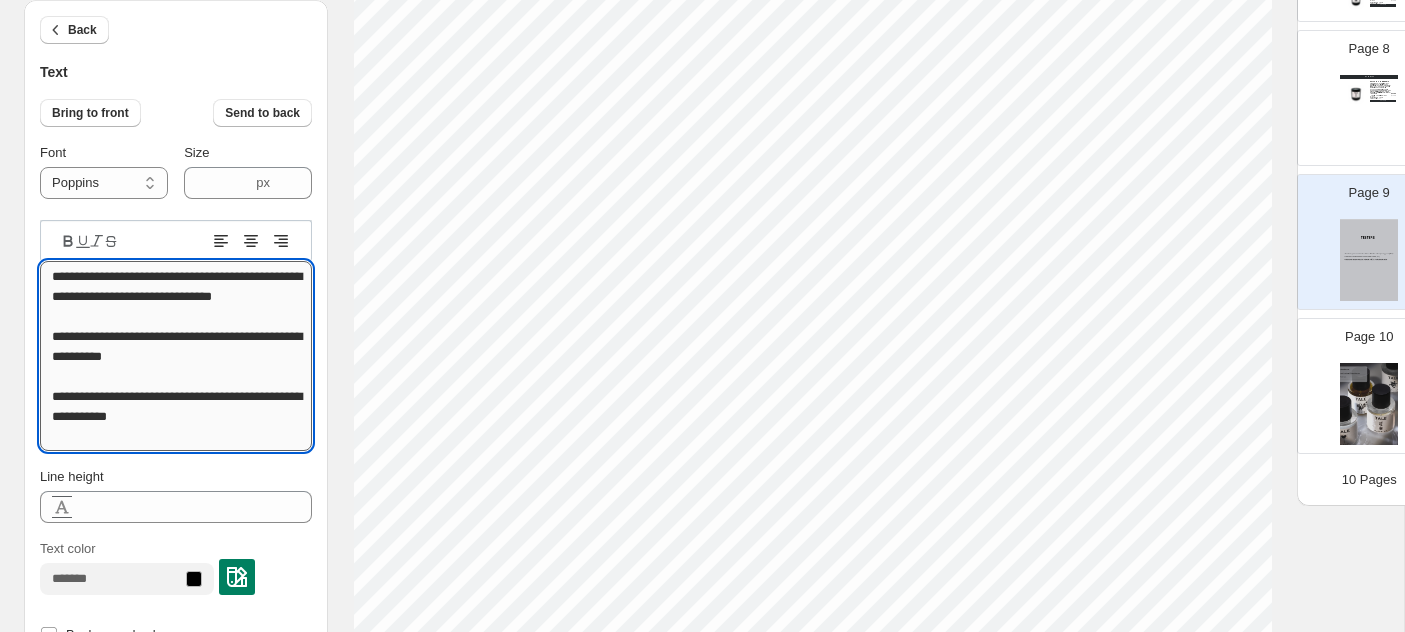 click on "**********" at bounding box center (176, 356) 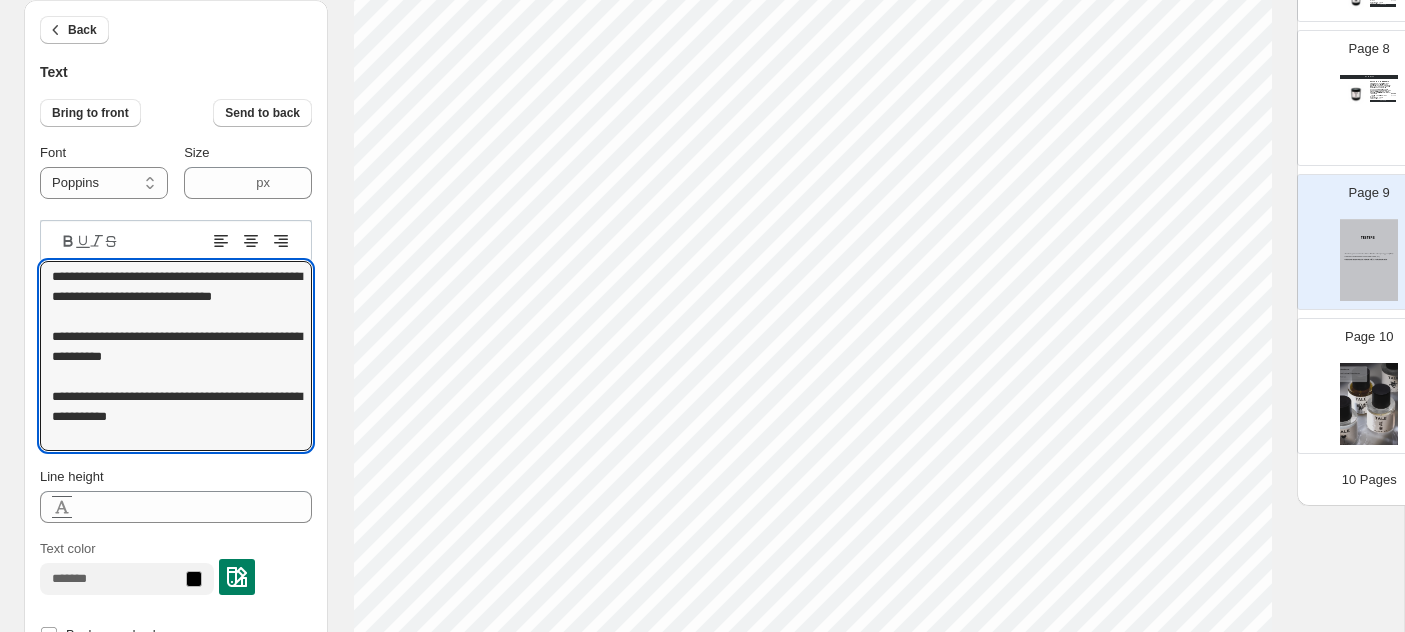 scroll, scrollTop: 292, scrollLeft: 0, axis: vertical 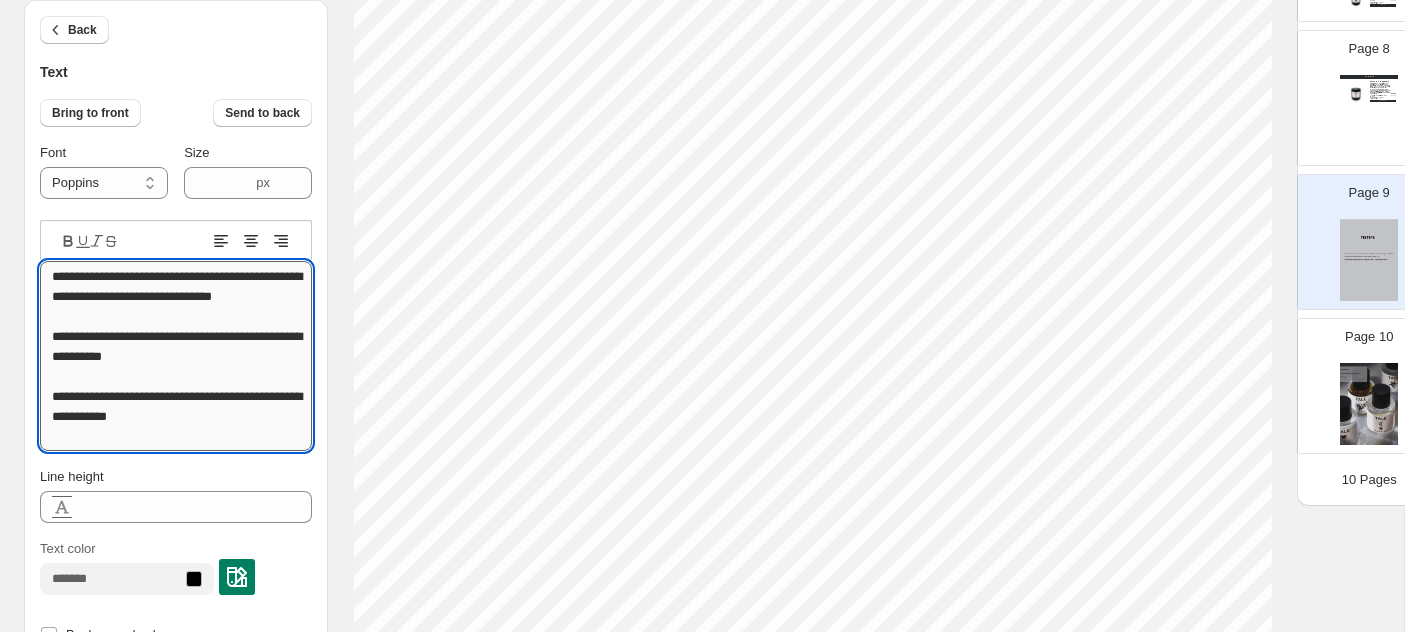 click on "**********" at bounding box center [176, 356] 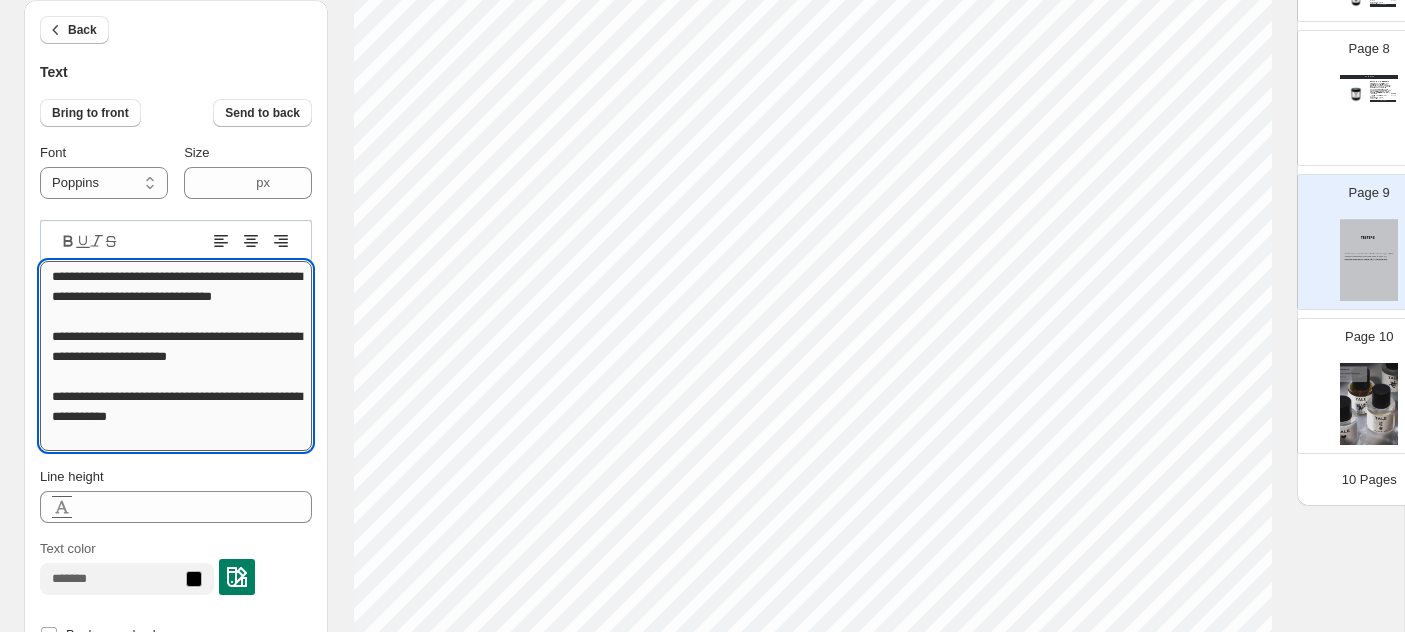 type on "**********" 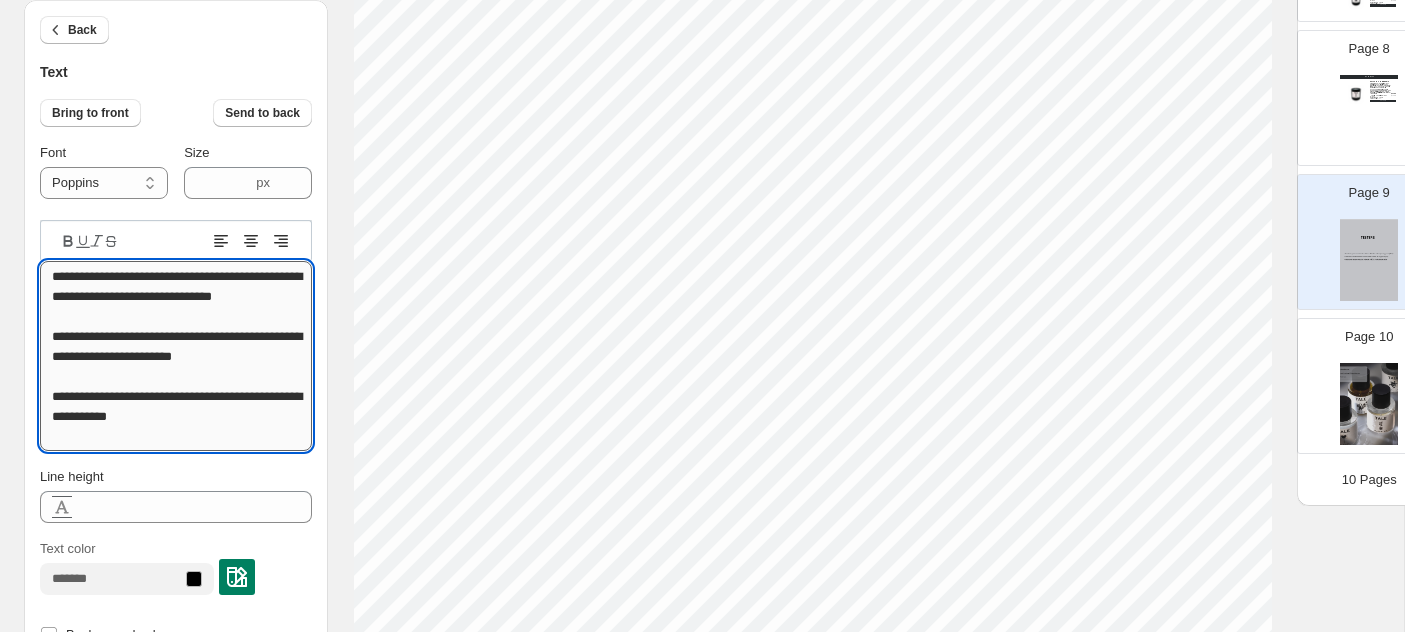 click on "**********" at bounding box center (176, 356) 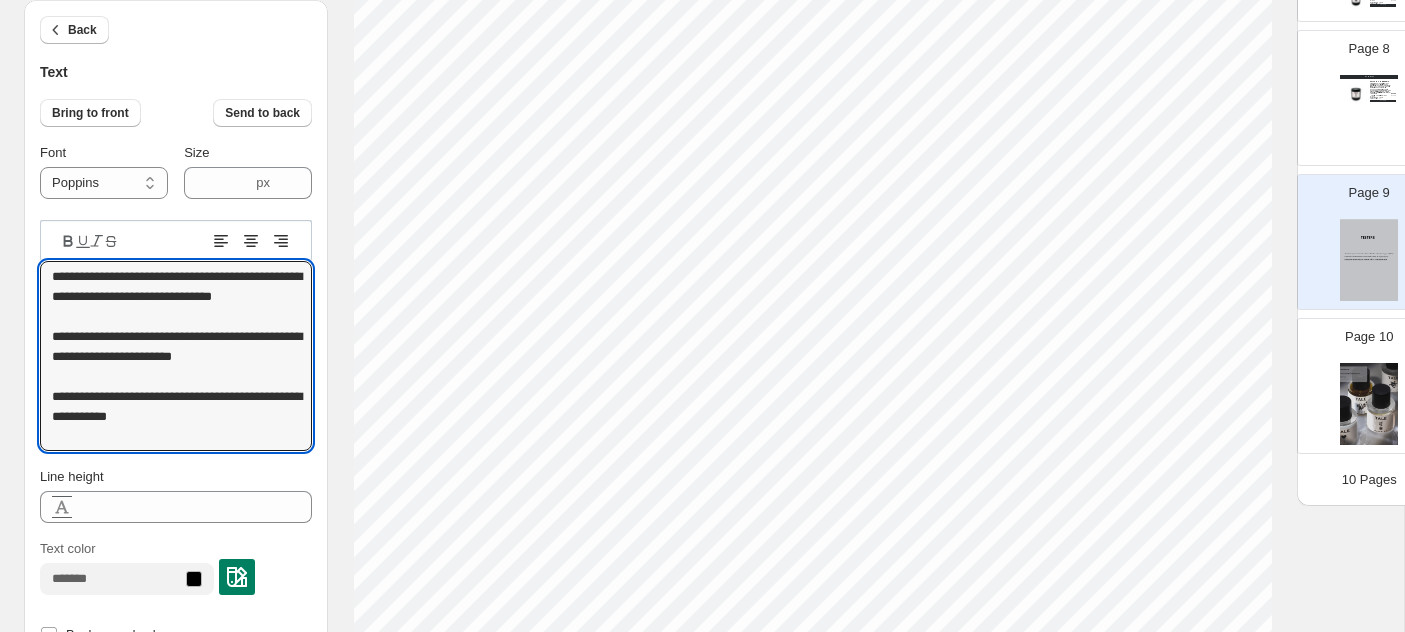 click on "CANDLES WATER ME Mini Candle Step into an elevated plant paradise. Sunlight dances through glass. Droplets of water tremble on leaves, releasing their weightless emerald essence into the air. Fresh earth whispers beneath a mist of clean ozone. A rarified botanical utopia.
Dewed Leaf • Oxidized Petal • Ozone • Amber • Earth
Hand-Poured in Black Glass
Burn Time: 30 Hours
4oz (114g) SKU:  WM-CANDLE-MINI $ 35.00 $ 17.50 BUY NOW" at bounding box center (1369, 116) 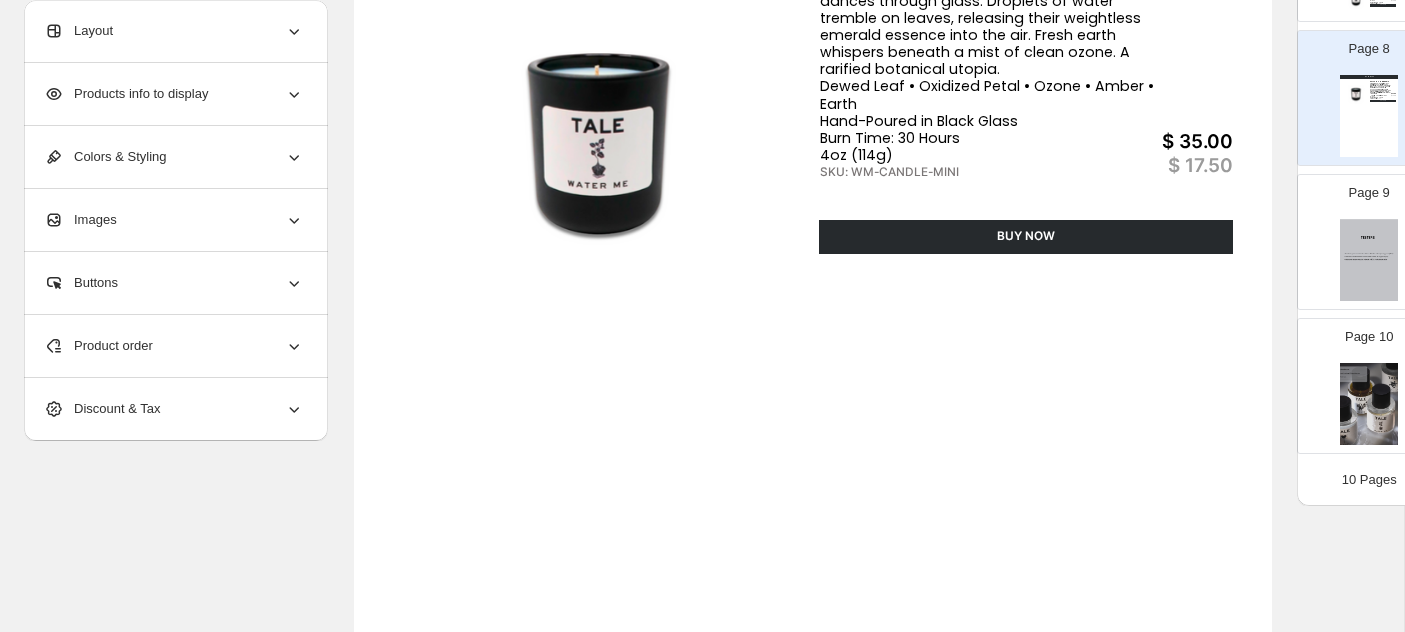 click at bounding box center [1369, 260] 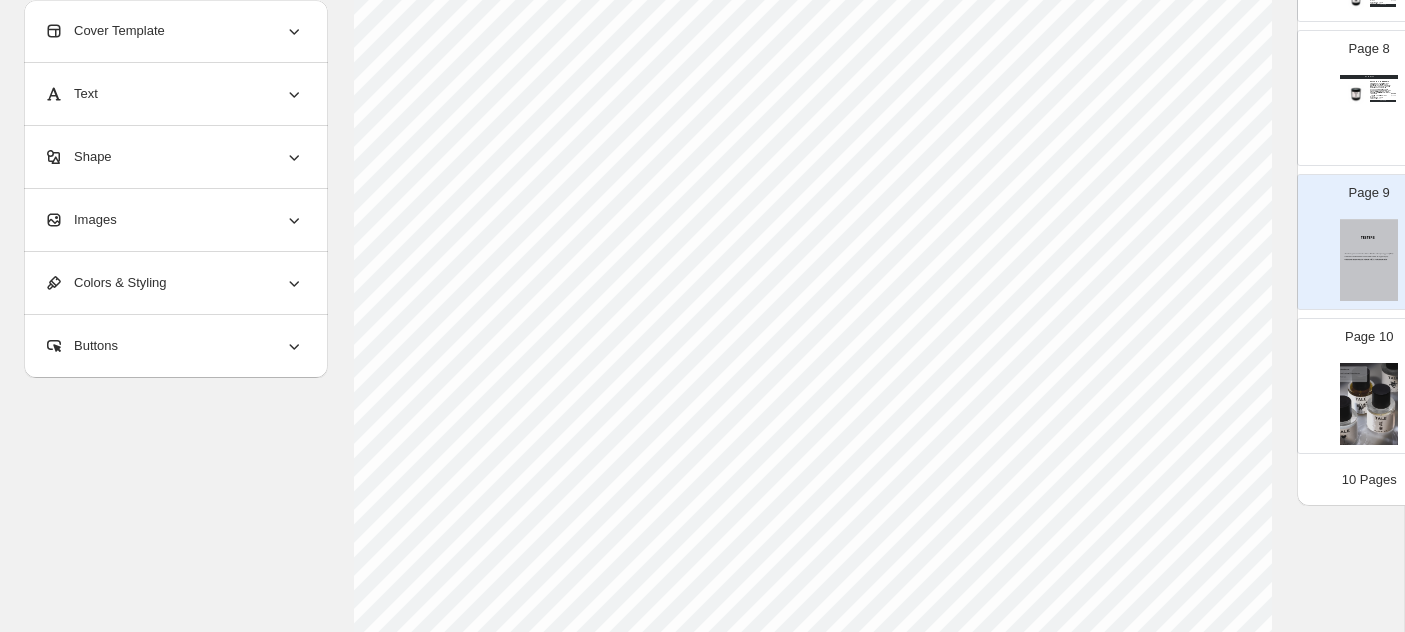 click on "Text" at bounding box center (174, 94) 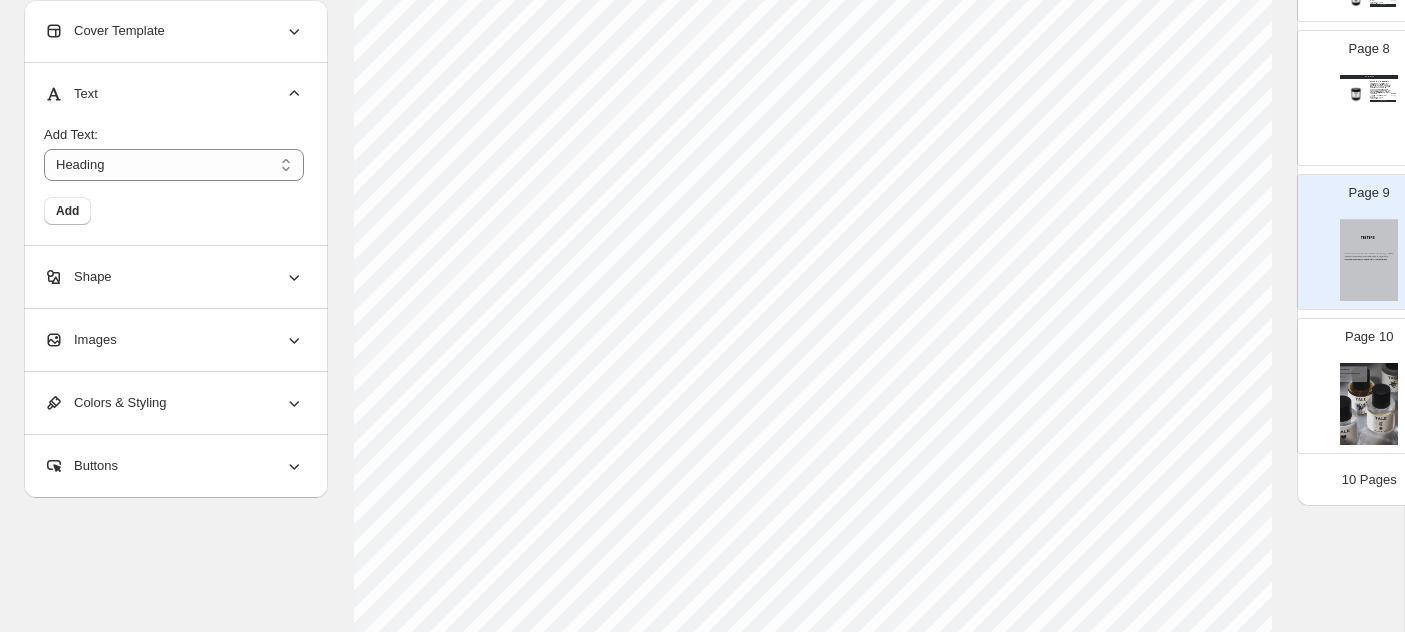 select on "*******" 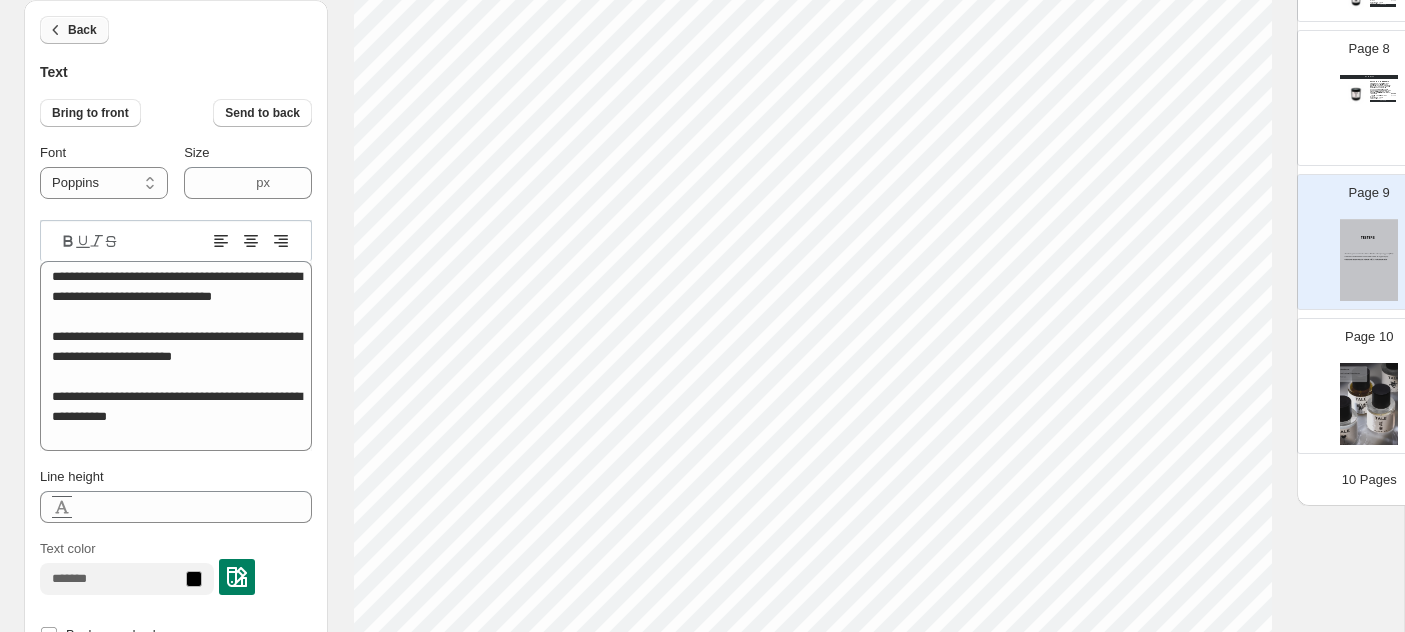 click on "Back" at bounding box center [82, 30] 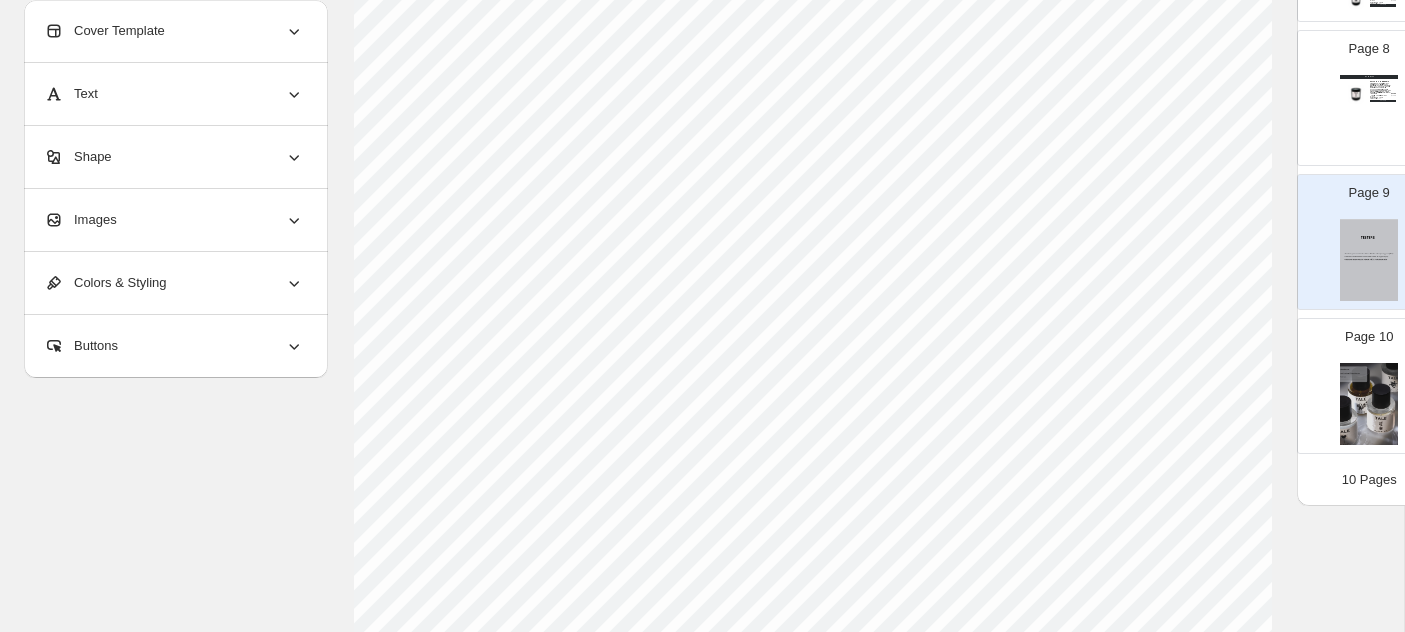 click on "Text" at bounding box center (71, 94) 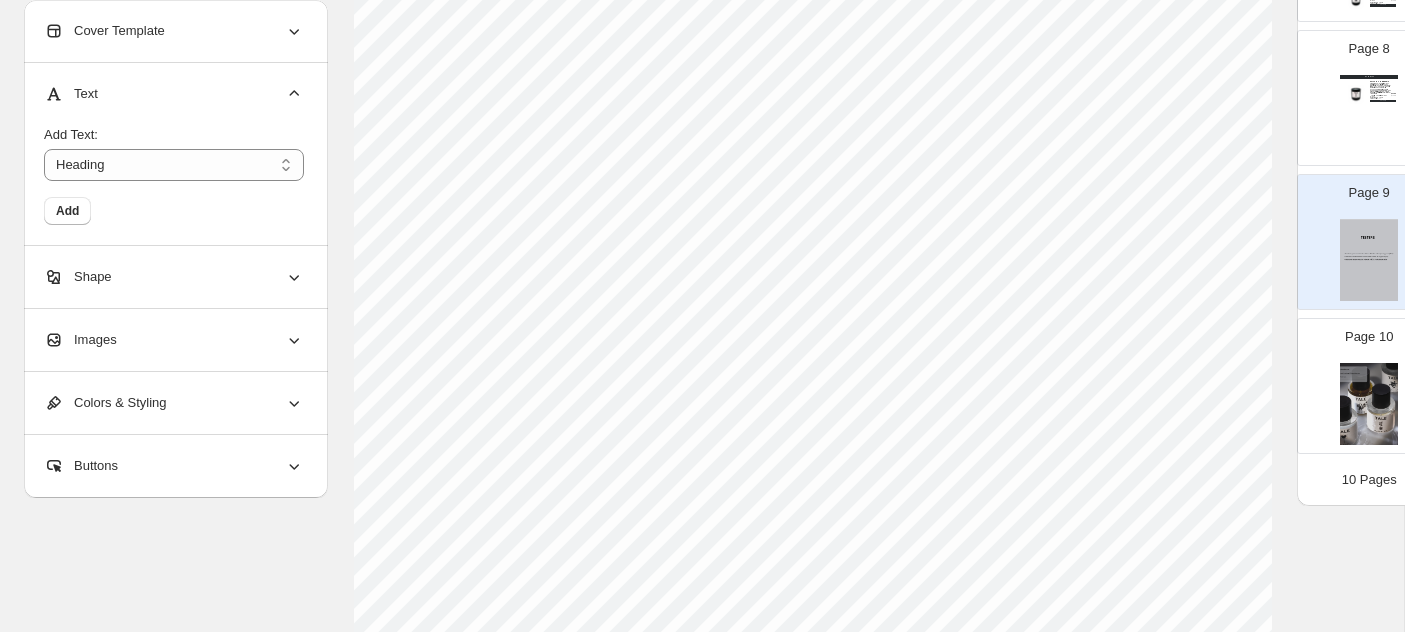 select on "*******" 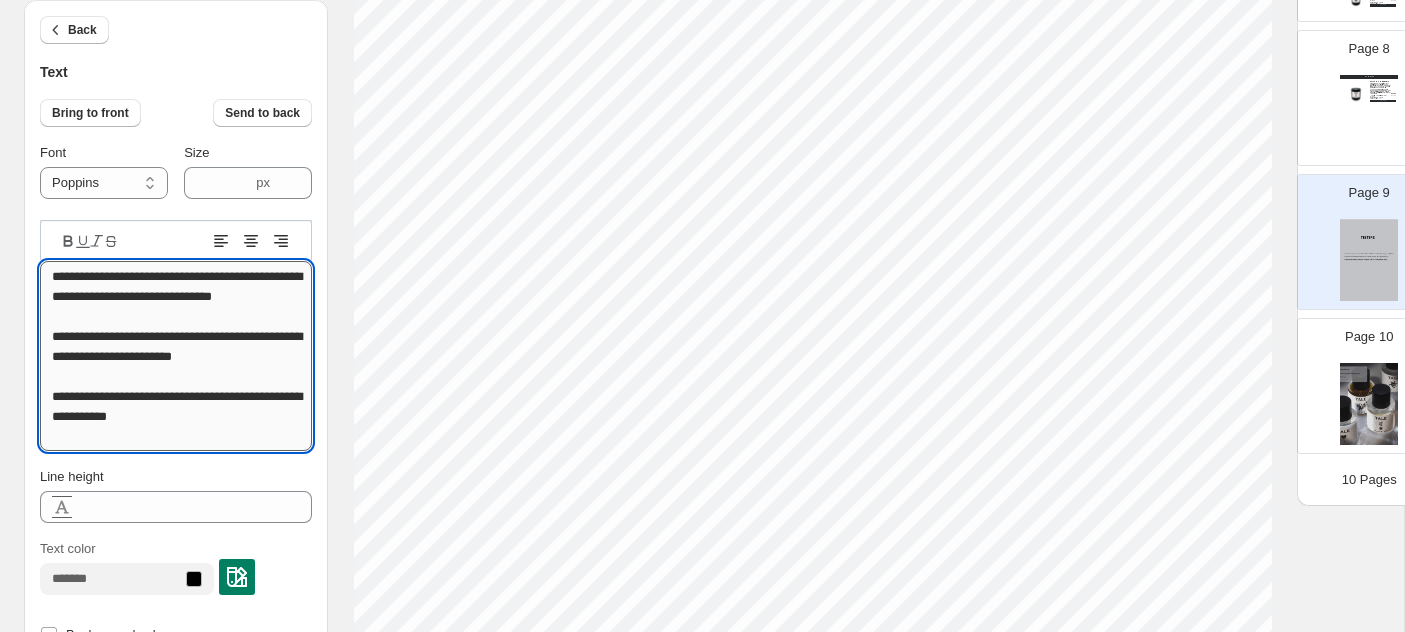 drag, startPoint x: 194, startPoint y: 421, endPoint x: 214, endPoint y: 428, distance: 21.189621 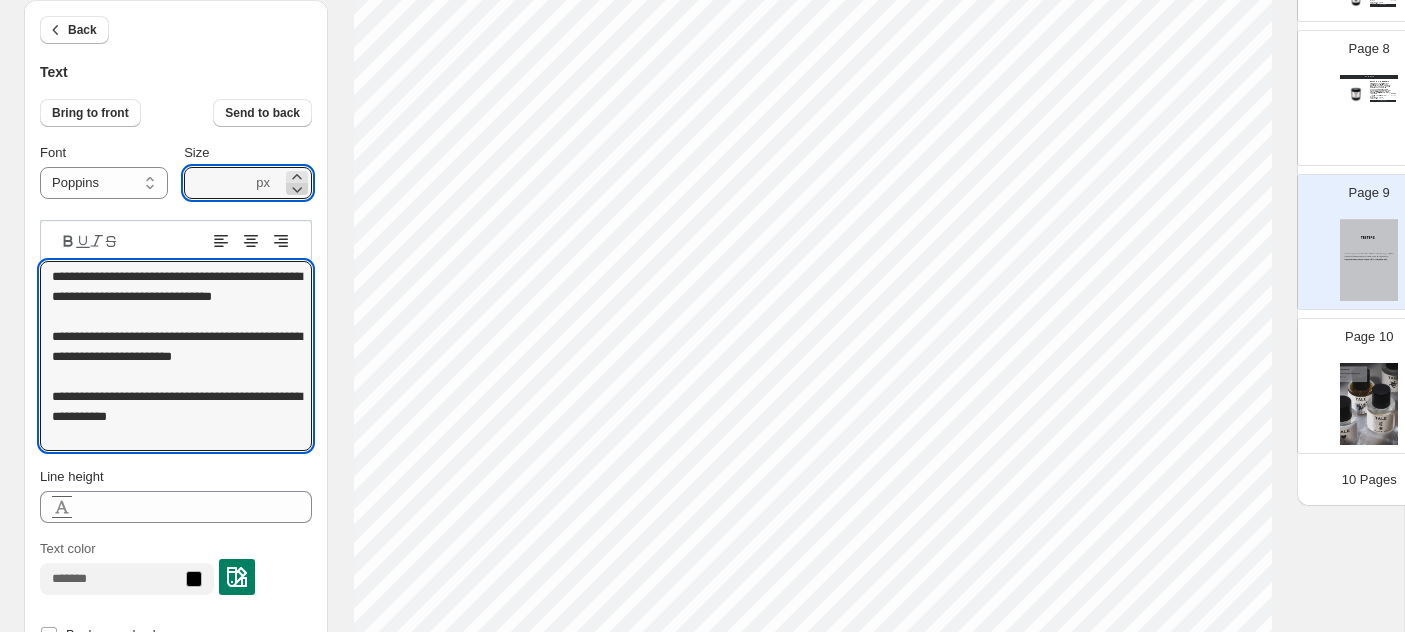 click 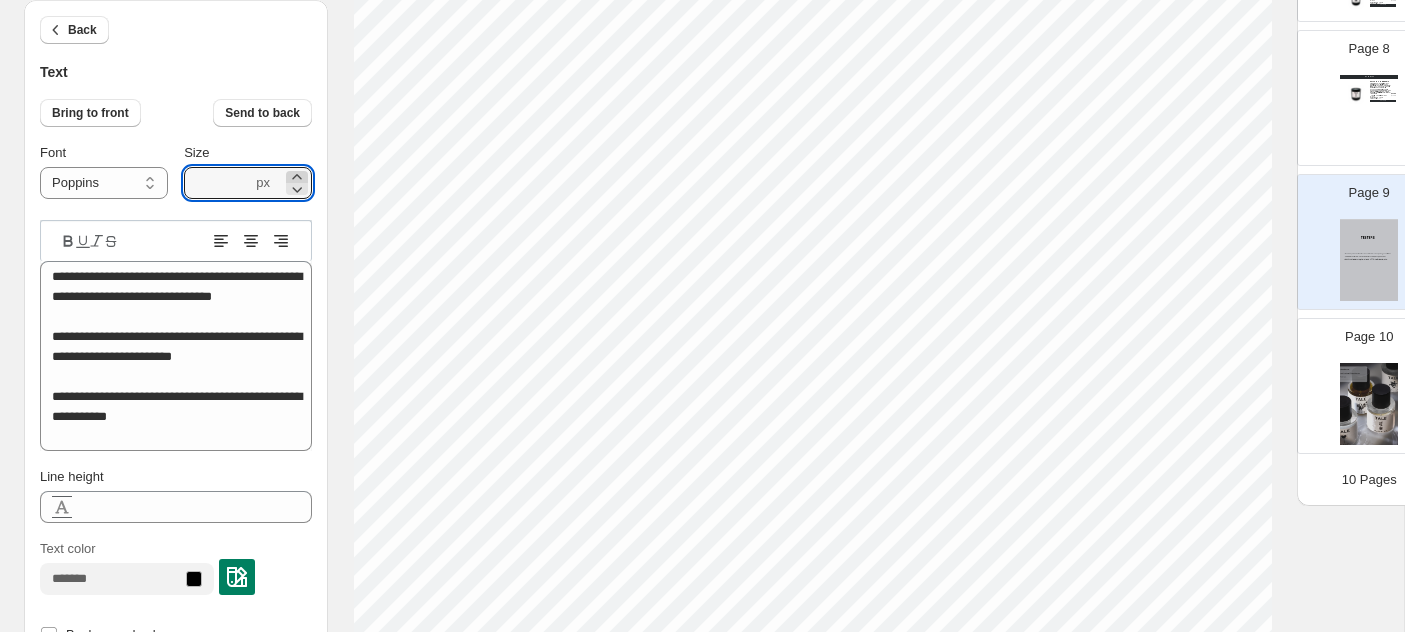 click 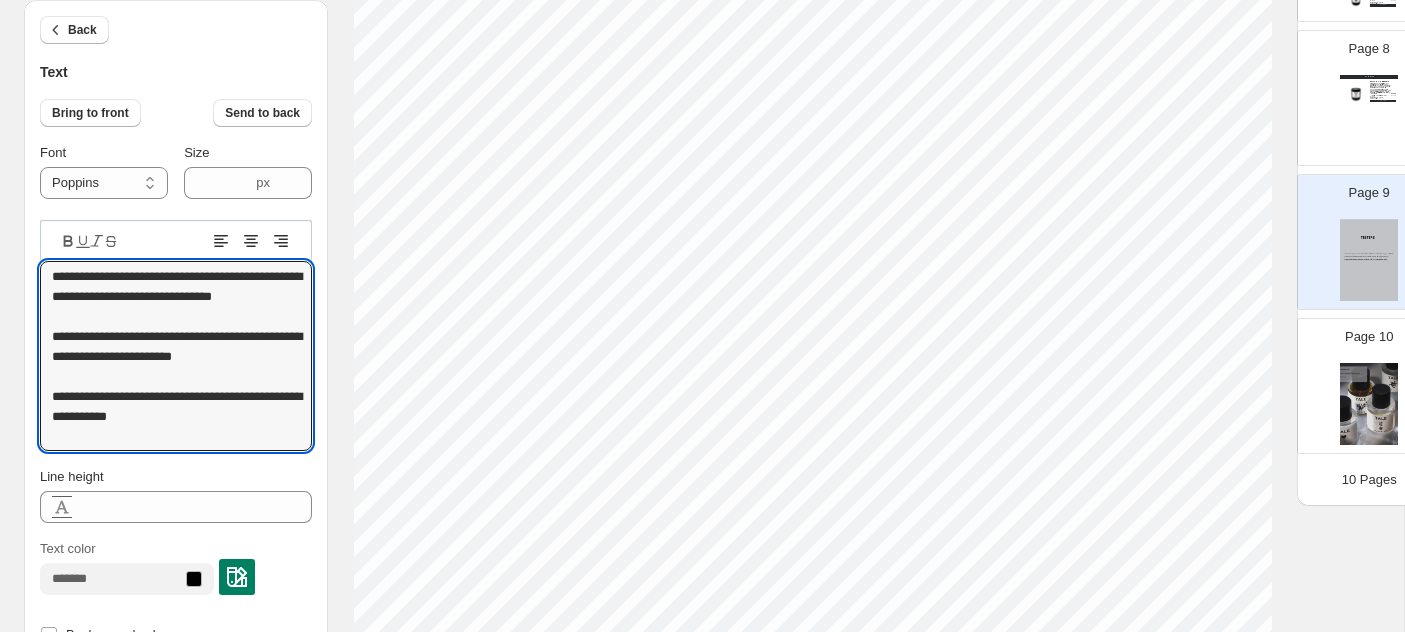 drag, startPoint x: 220, startPoint y: 437, endPoint x: 26, endPoint y: 261, distance: 261.93893 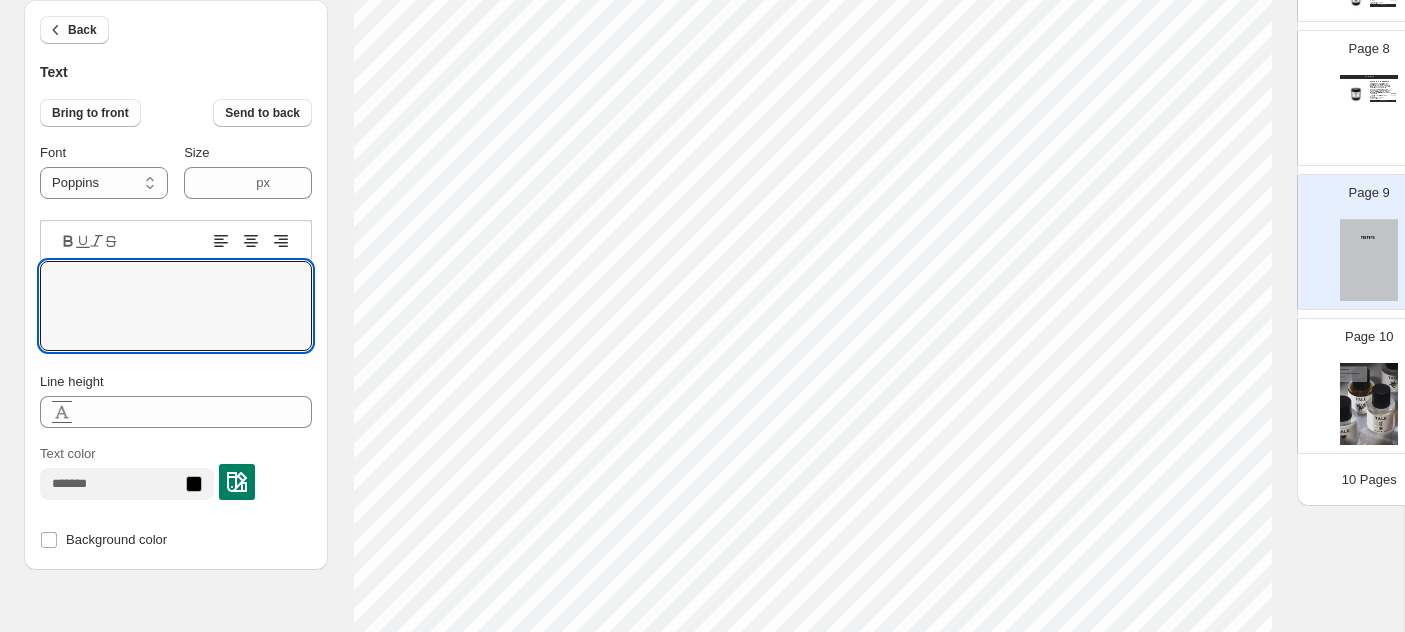 type 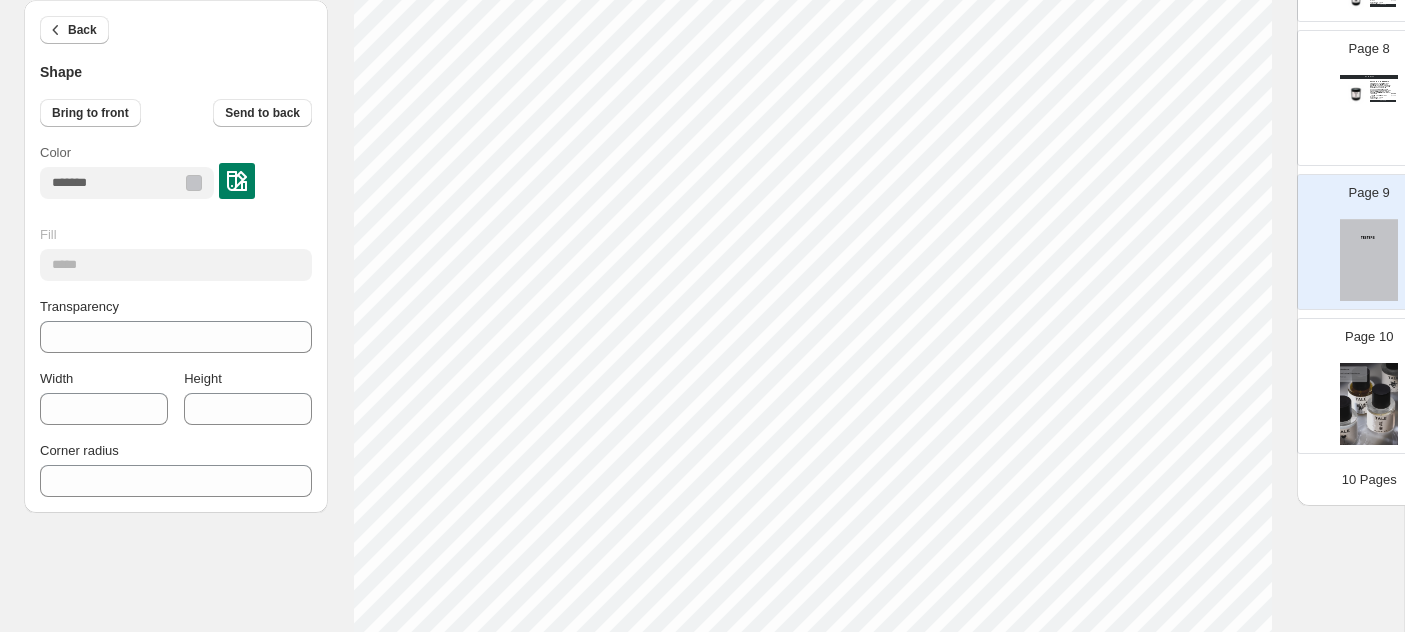 click on "CANDLES WATER ME Mini Candle Step into an elevated plant paradise. Sunlight dances through glass. Droplets of water tremble on leaves, releasing their weightless emerald essence into the air. Fresh earth whispers beneath a mist of clean ozone. A rarified botanical utopia.
Dewed Leaf • Oxidized Petal • Ozone • Amber • Earth
Hand-Poured in Black Glass
Burn Time: 30 Hours
4oz (114g) SKU:  WM-CANDLE-MINI $ 35.00 $ 17.50 BUY NOW" at bounding box center [1369, 116] 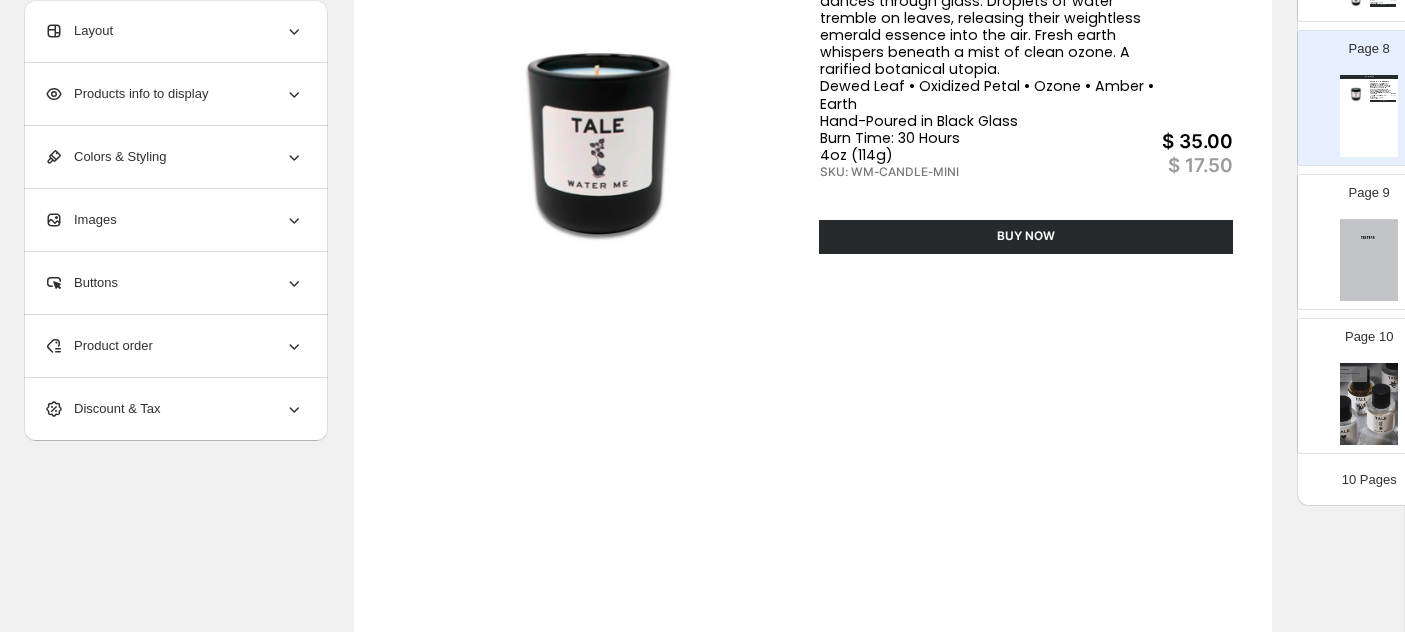 click at bounding box center (1369, 260) 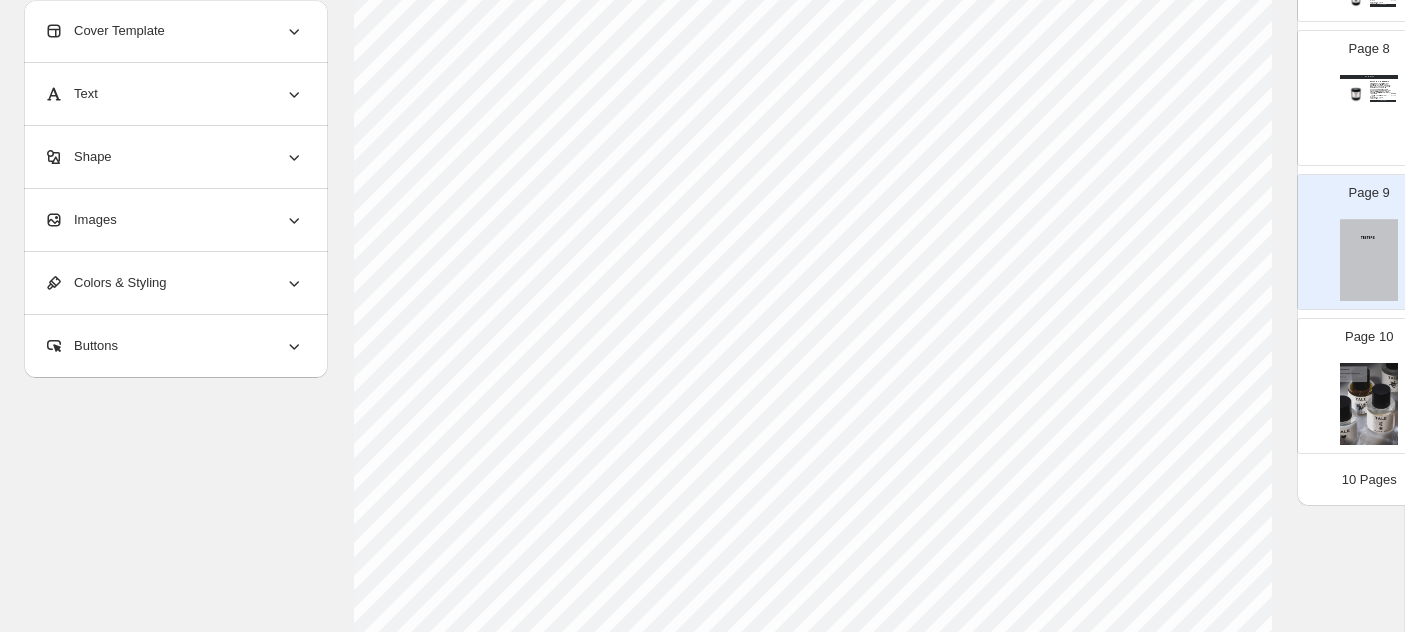 click on "Text" at bounding box center (174, 94) 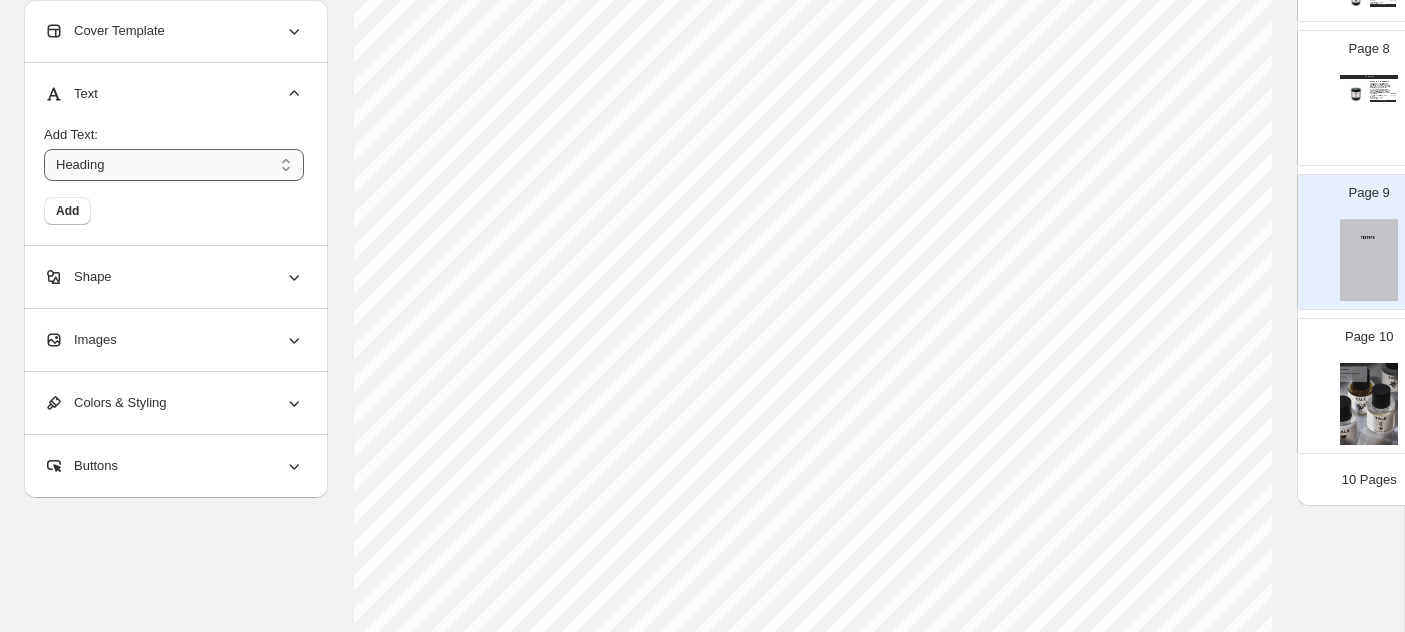 click on "*******" at bounding box center (174, 165) 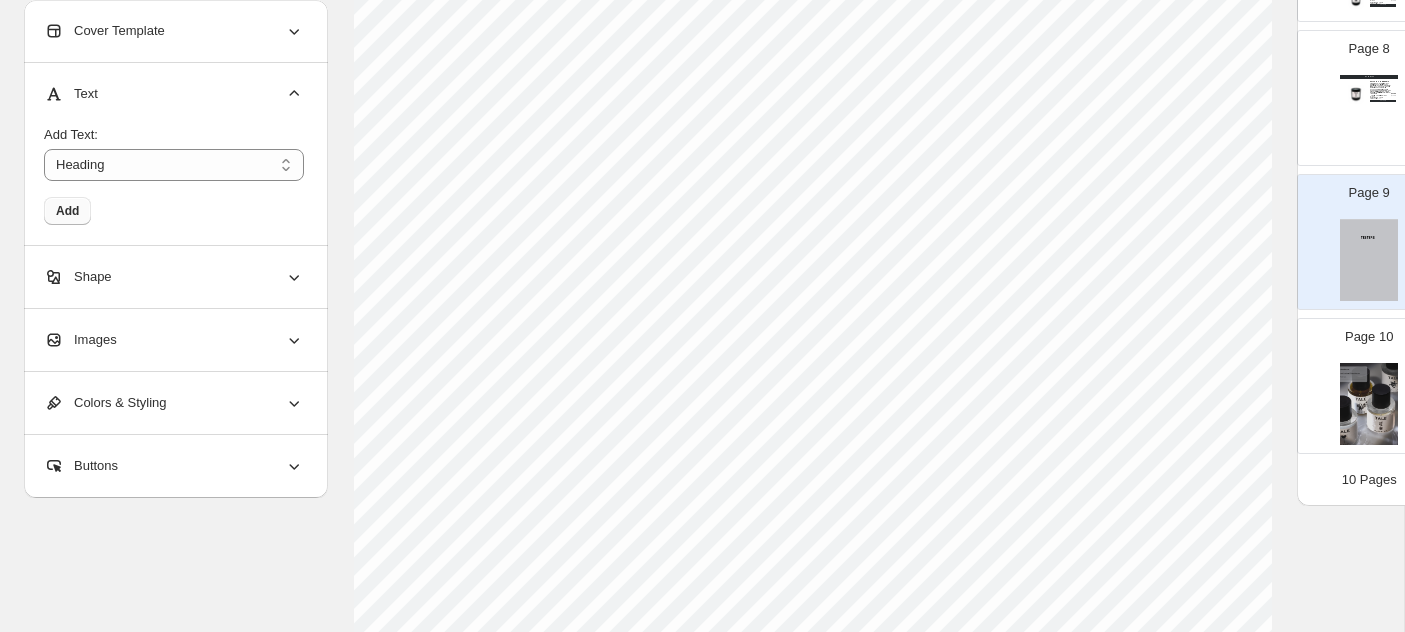 click on "Add" at bounding box center [67, 211] 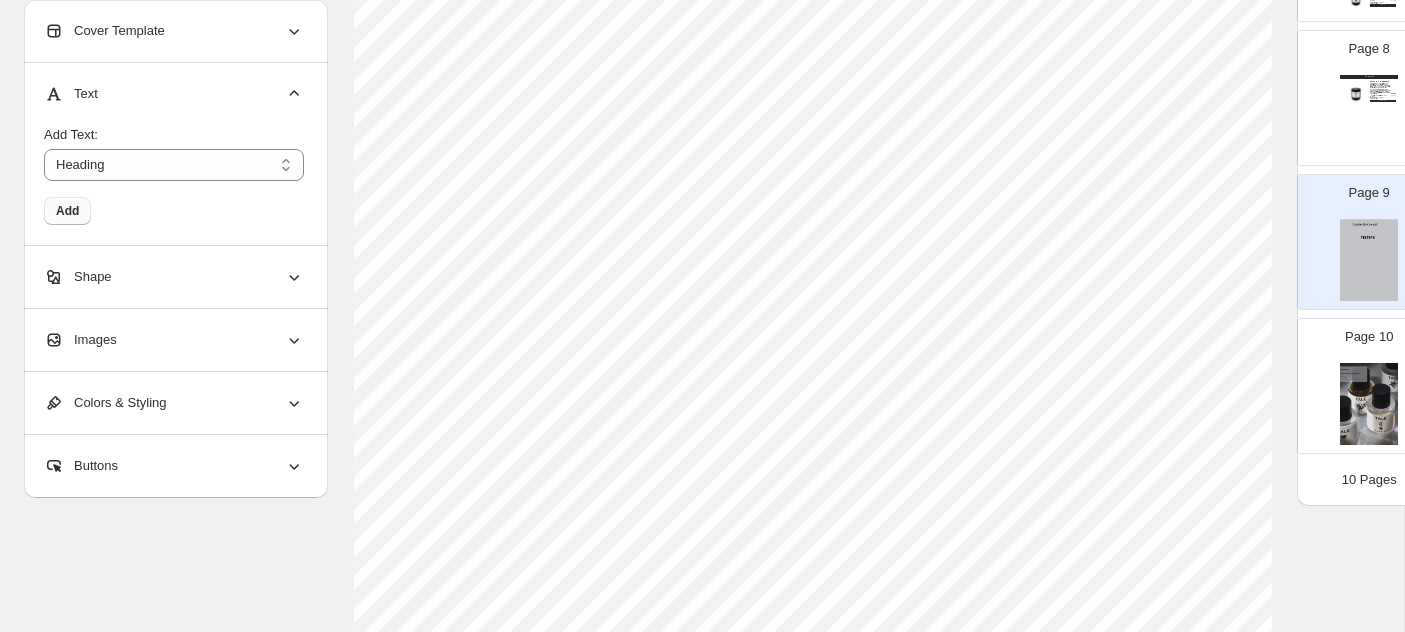 click on "Add" at bounding box center (67, 211) 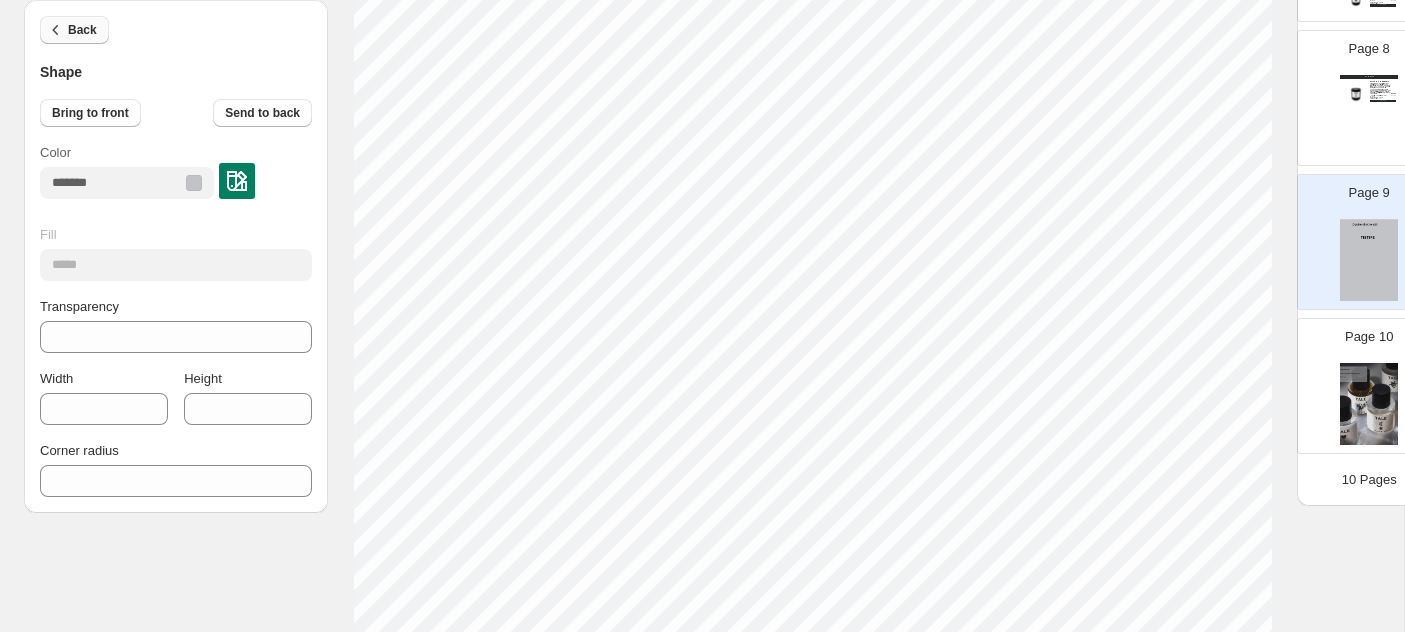 click on "Back" at bounding box center (74, 30) 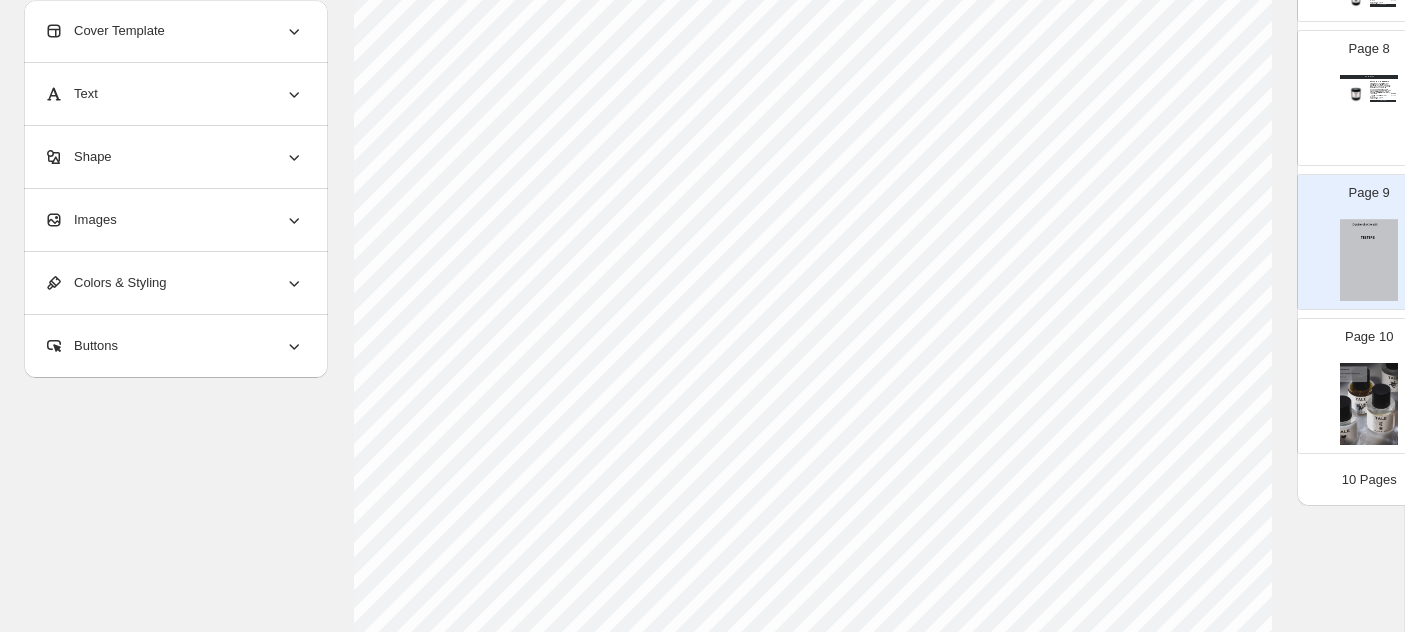 click on "Text" at bounding box center (174, 94) 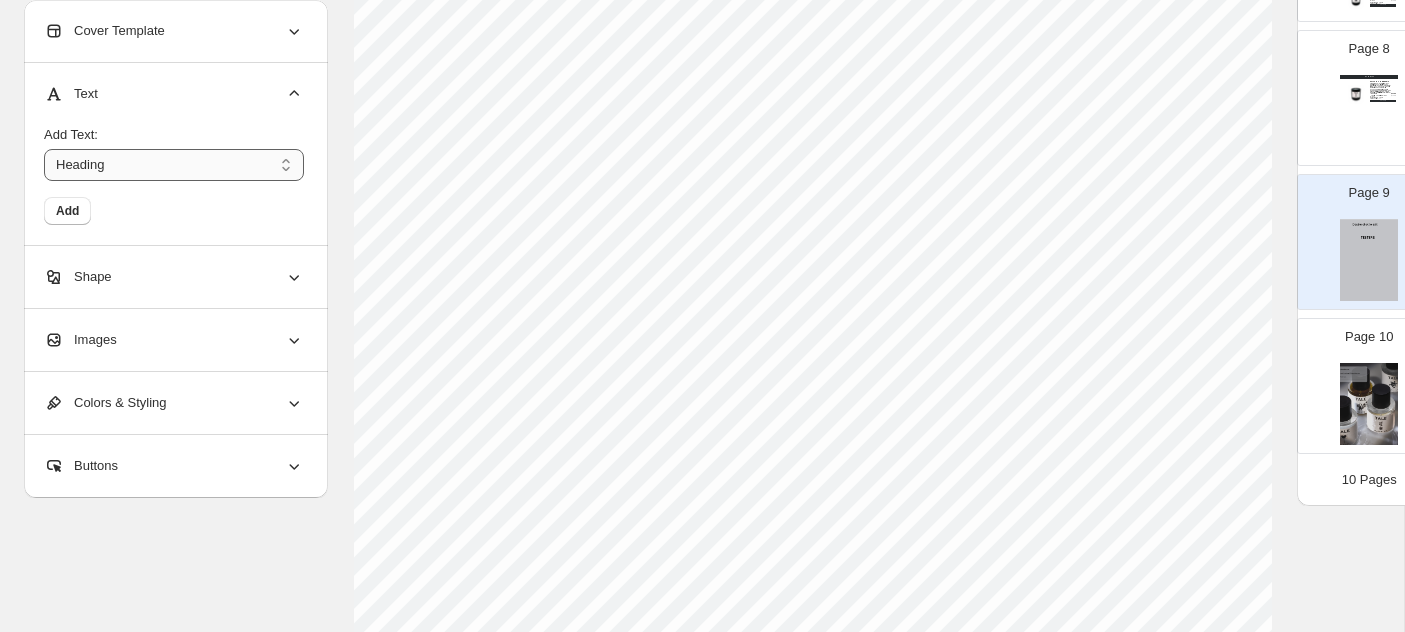 click on "*******" at bounding box center [174, 165] 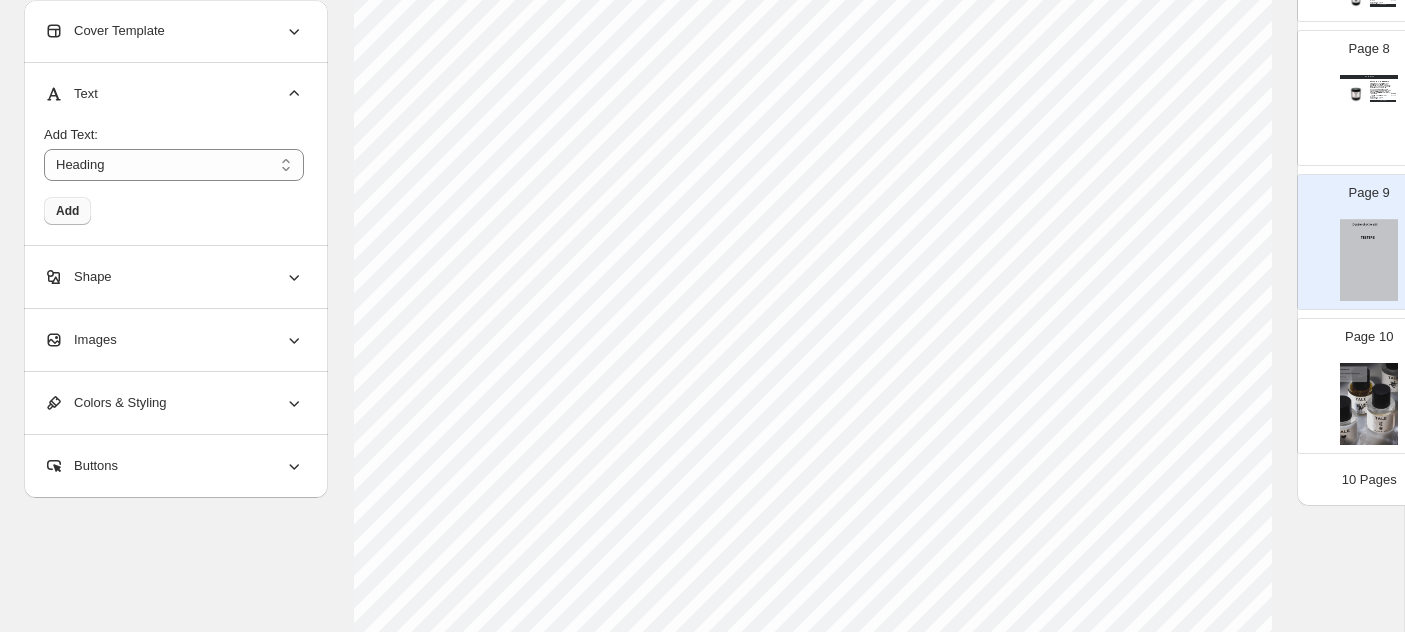 click on "Add" at bounding box center (67, 211) 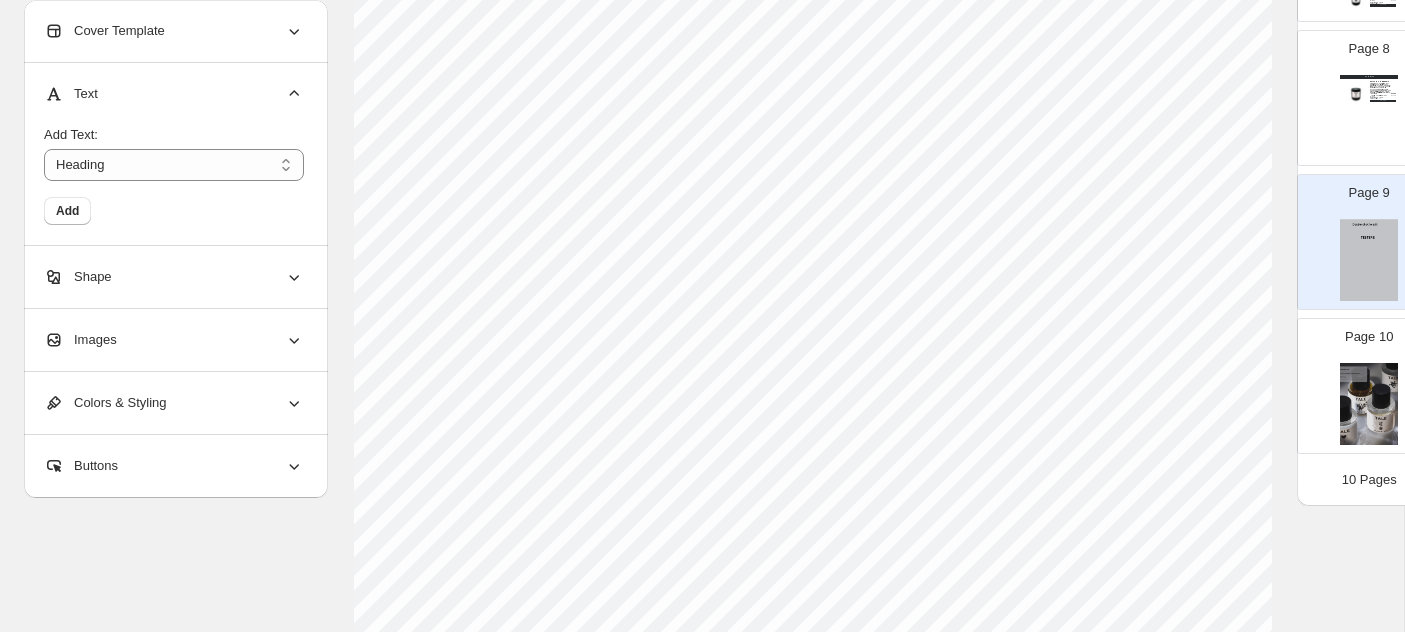 click on "BUY NOW" at bounding box center [1383, 101] 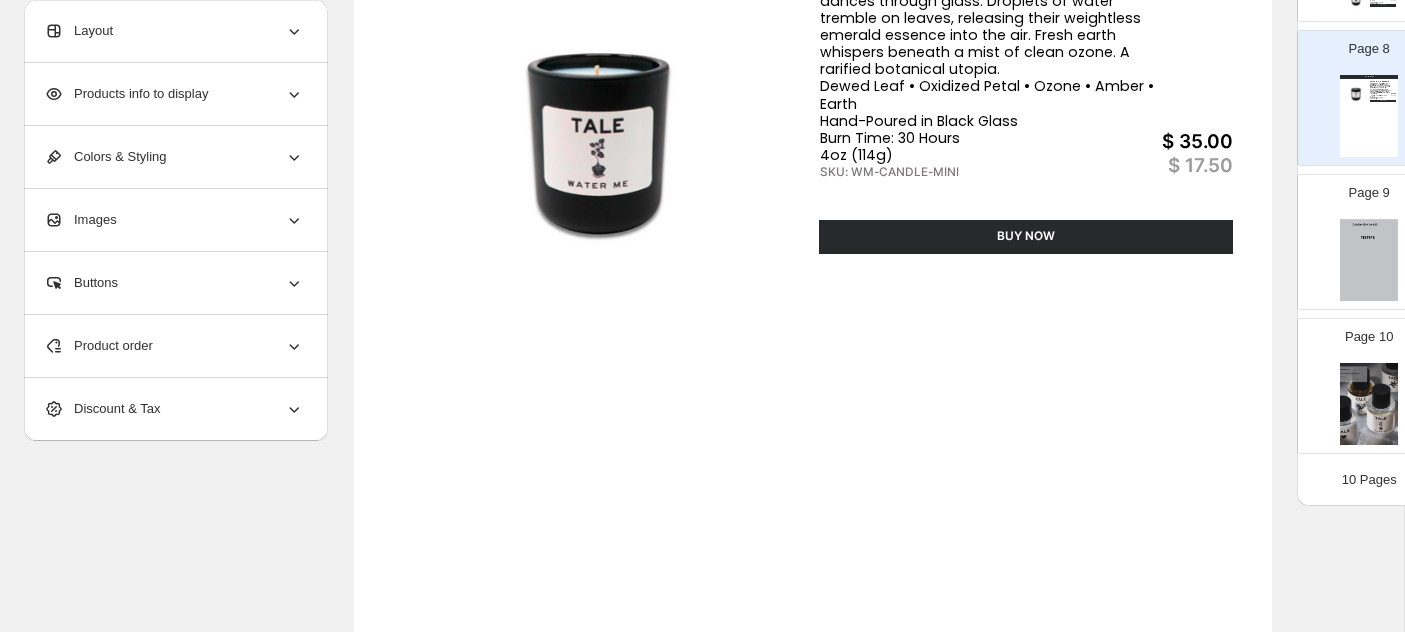 click at bounding box center [1369, 260] 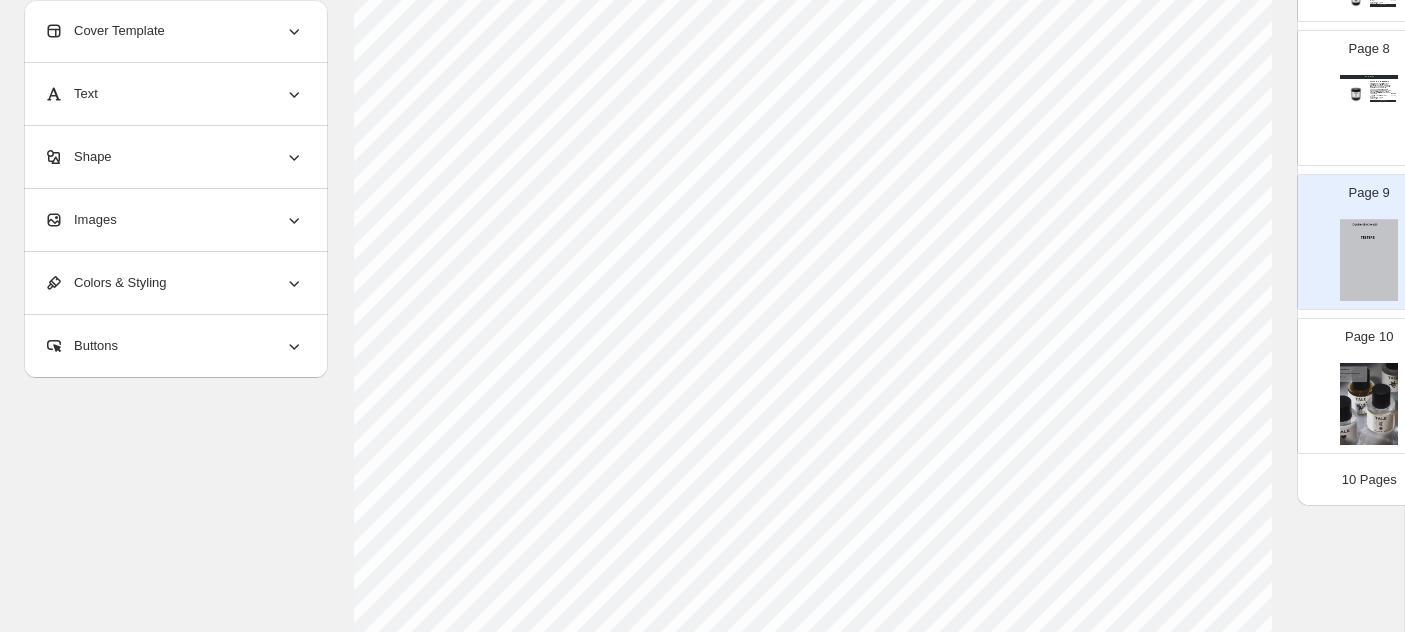 scroll, scrollTop: 145, scrollLeft: 0, axis: vertical 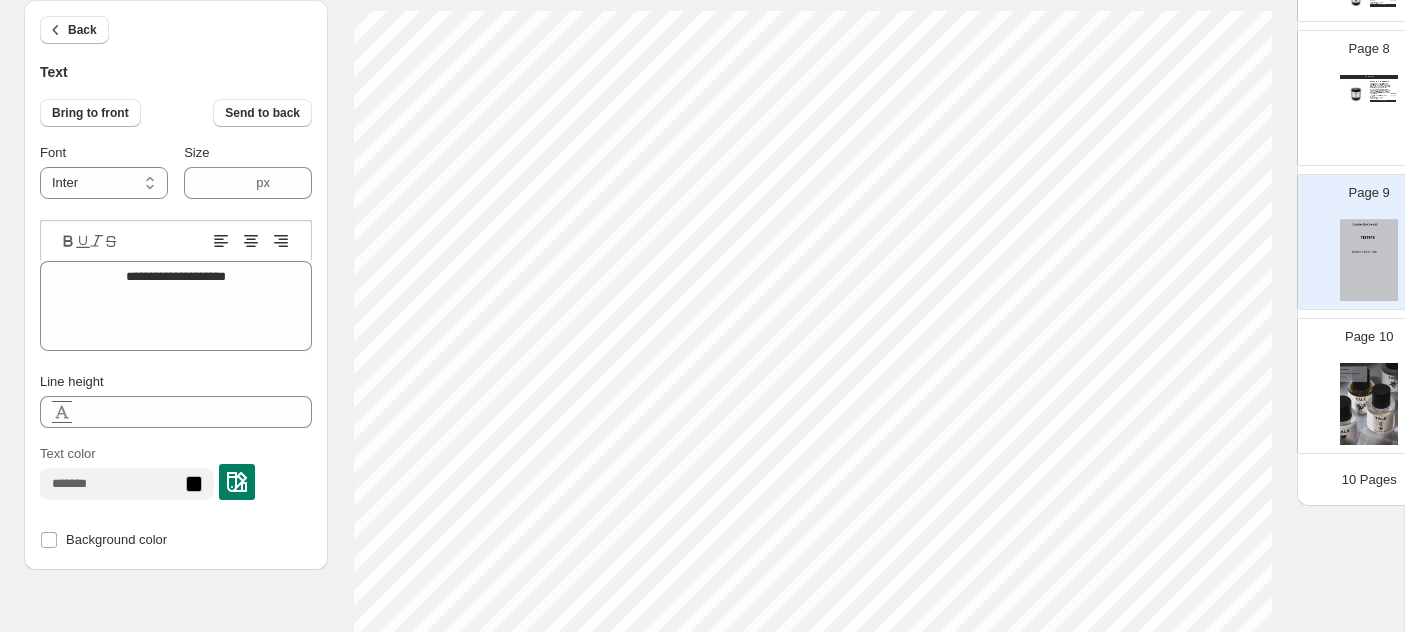 paste on "**********" 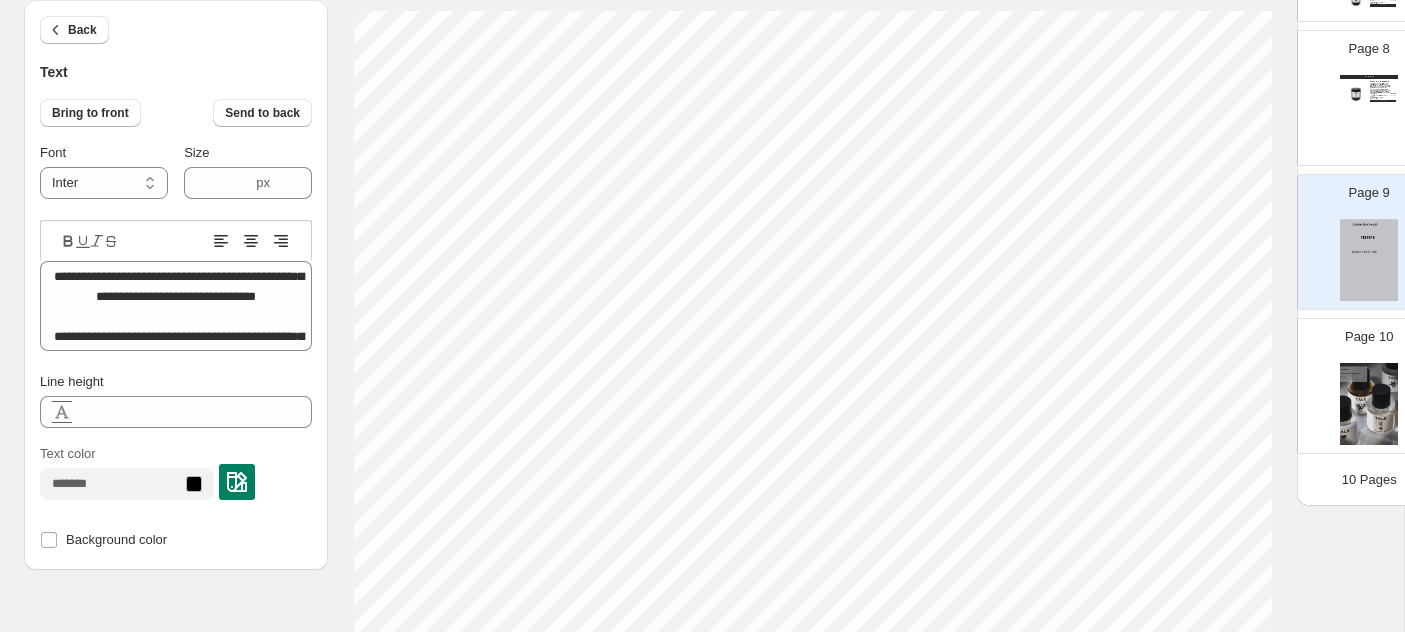 scroll, scrollTop: 3, scrollLeft: 34, axis: both 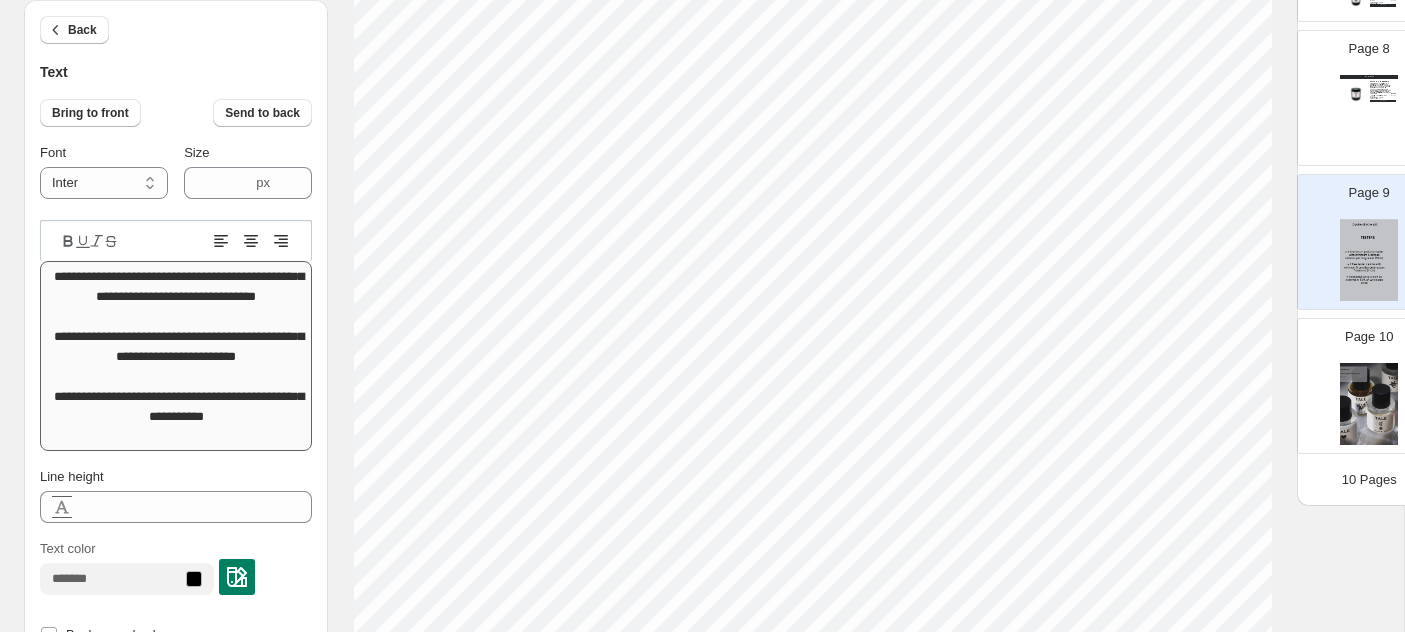 type on "**********" 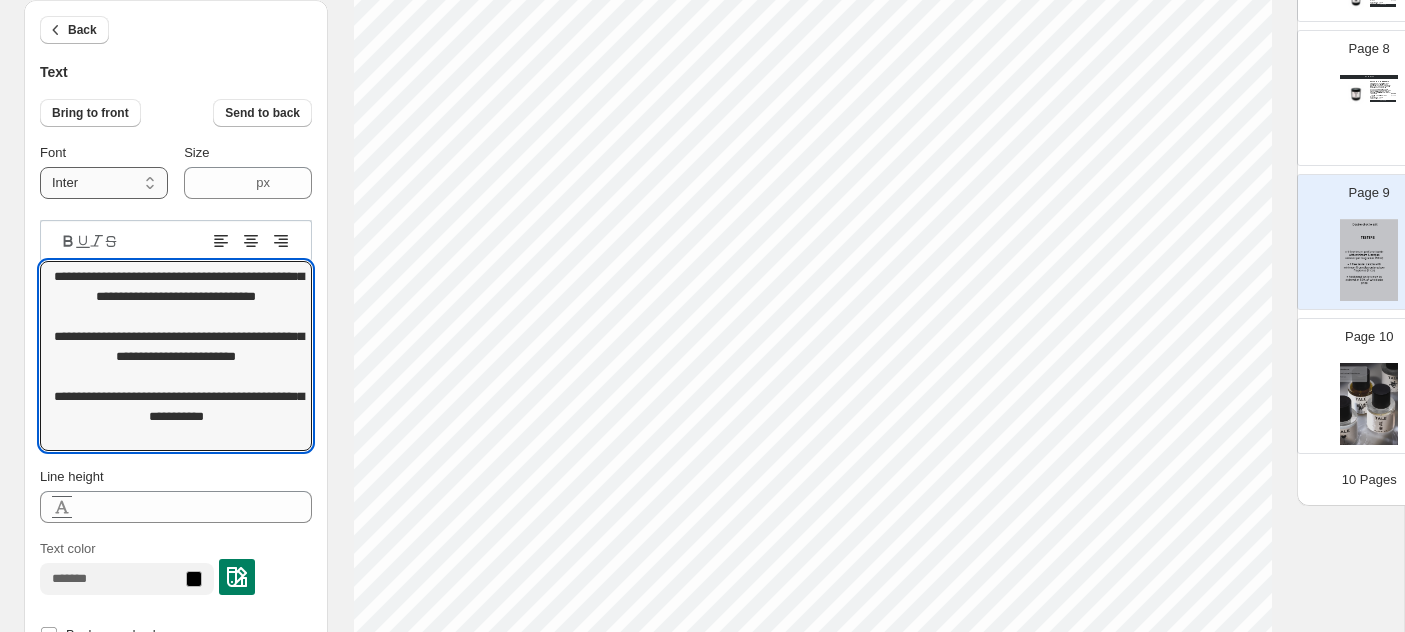 click on "**********" at bounding box center (104, 183) 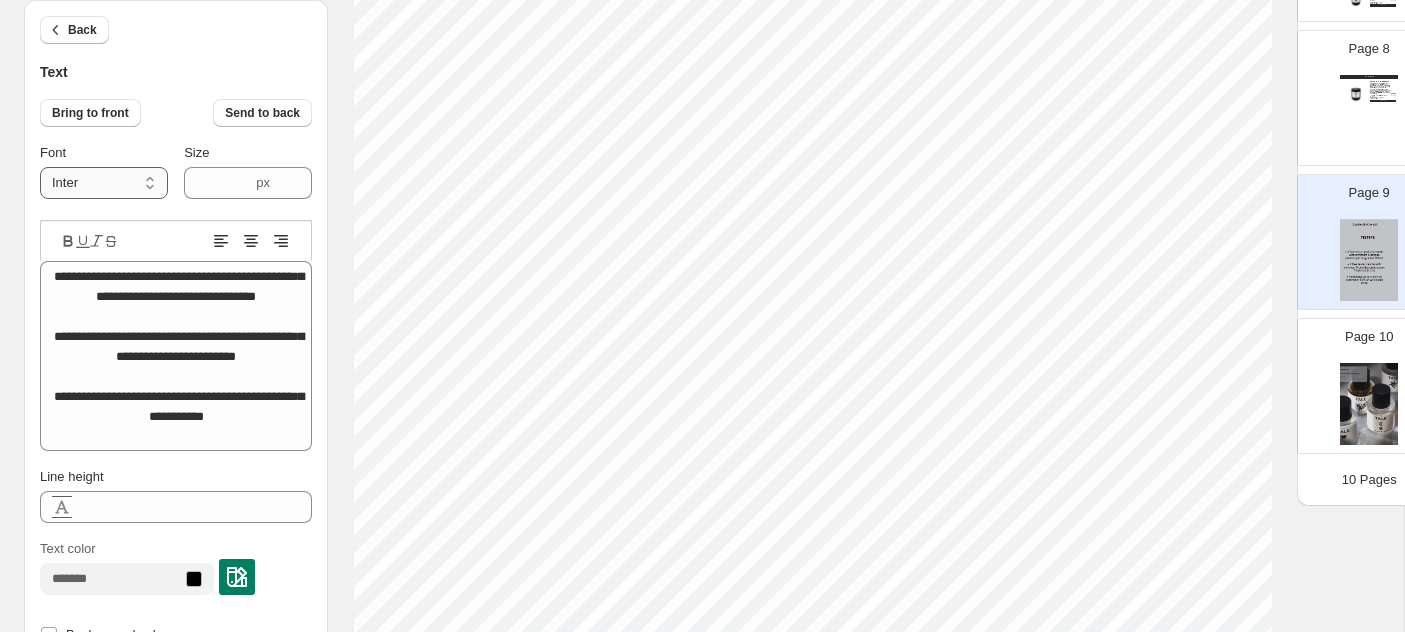 select on "*******" 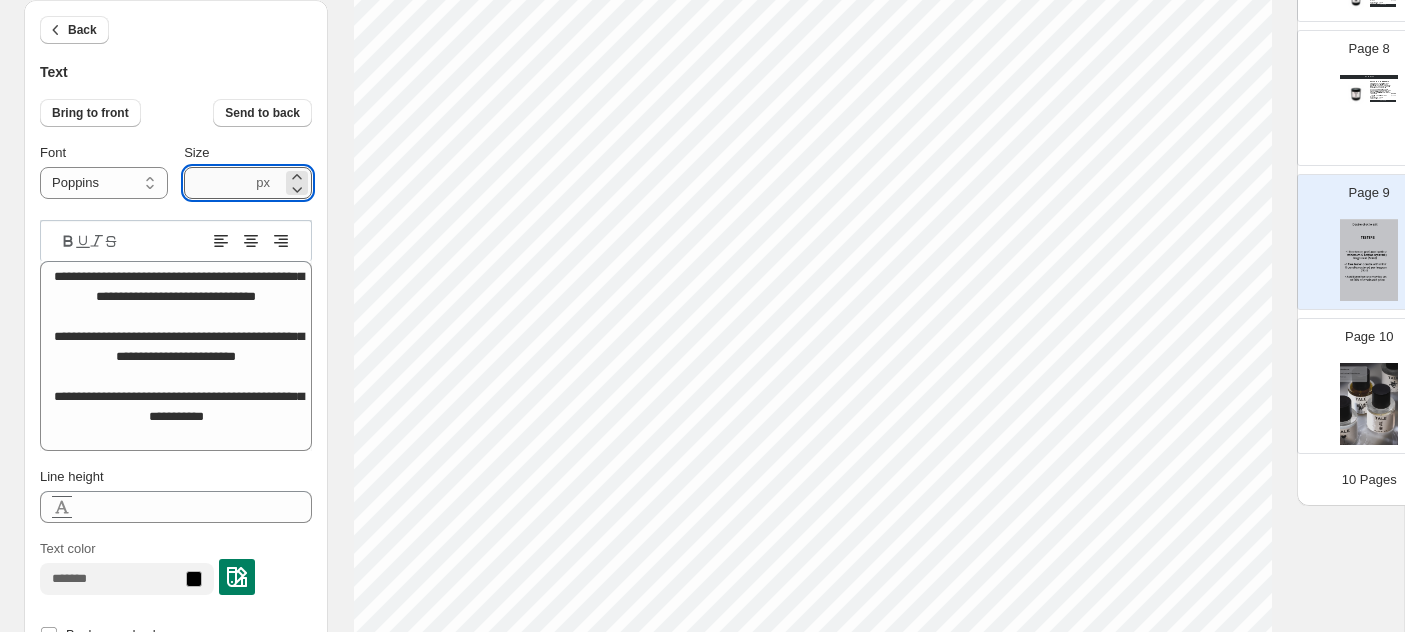 click on "****" at bounding box center (218, 183) 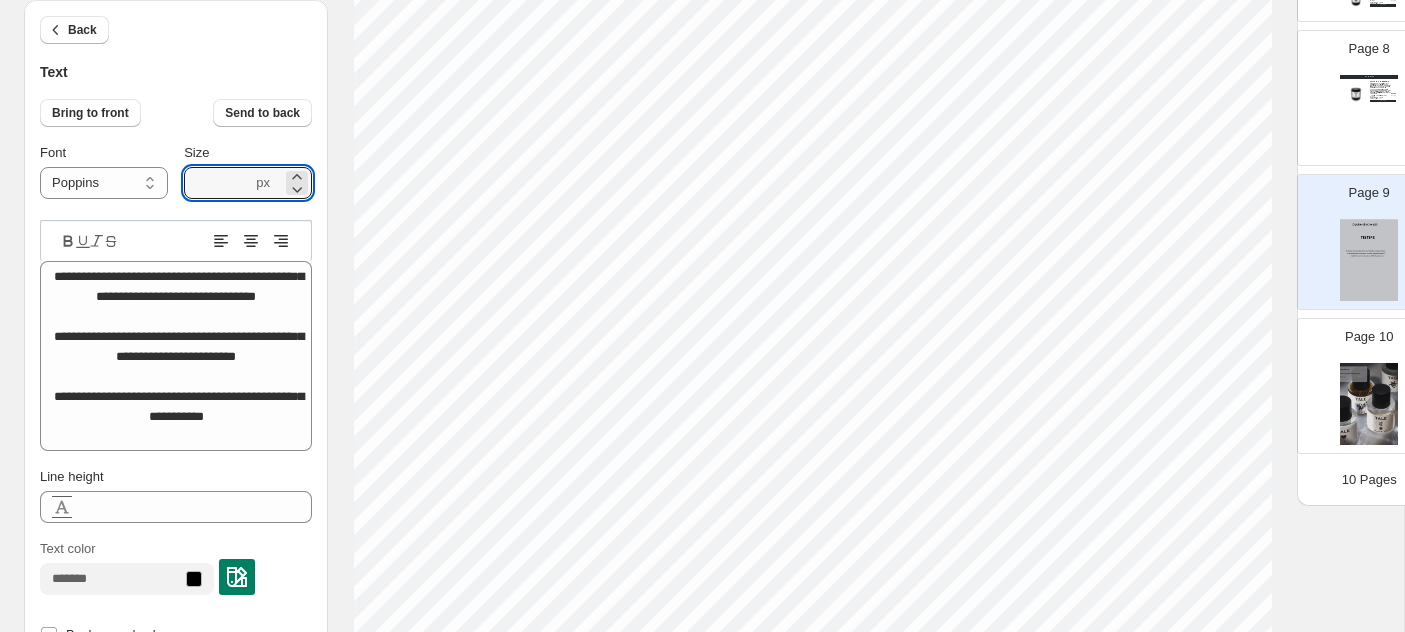 type on "****" 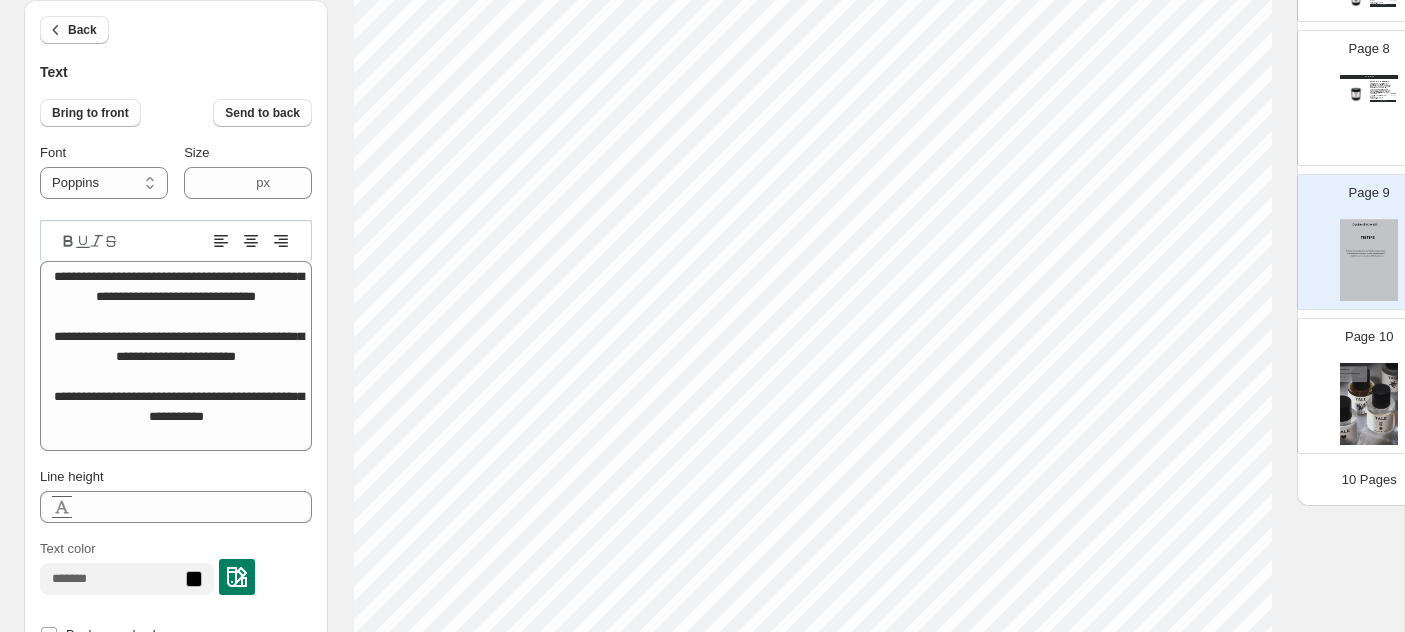 click 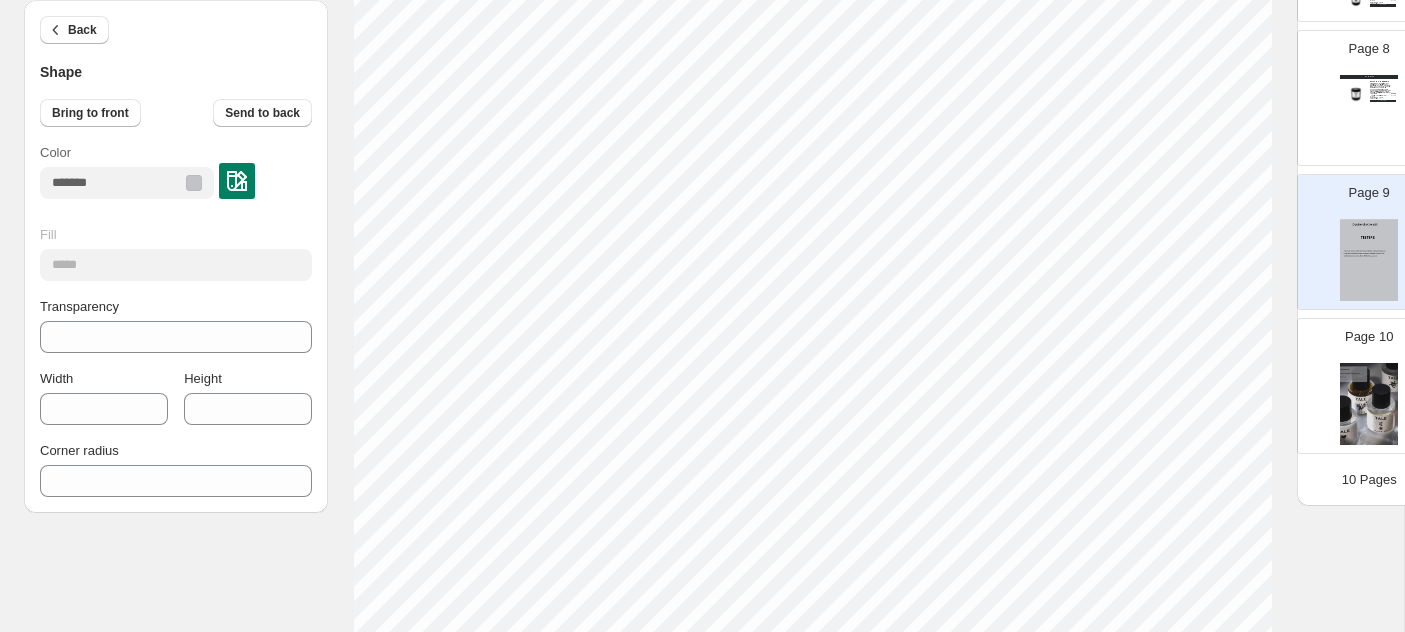 click on "Step into an elevated plant paradise. Sunlight dances through glass. Droplets of water tremble on leaves, releasing their weightless emerald essence into the air. Fresh earth whispers beneath a mist of clean ozone. A rarified botanical utopia.
Dewed Leaf • Oxidized Petal • Ozone • Amber • Earth
Hand-Poured in Black Glass
Burn Time: 30 Hours
4oz (114g)" at bounding box center (1381, 91) 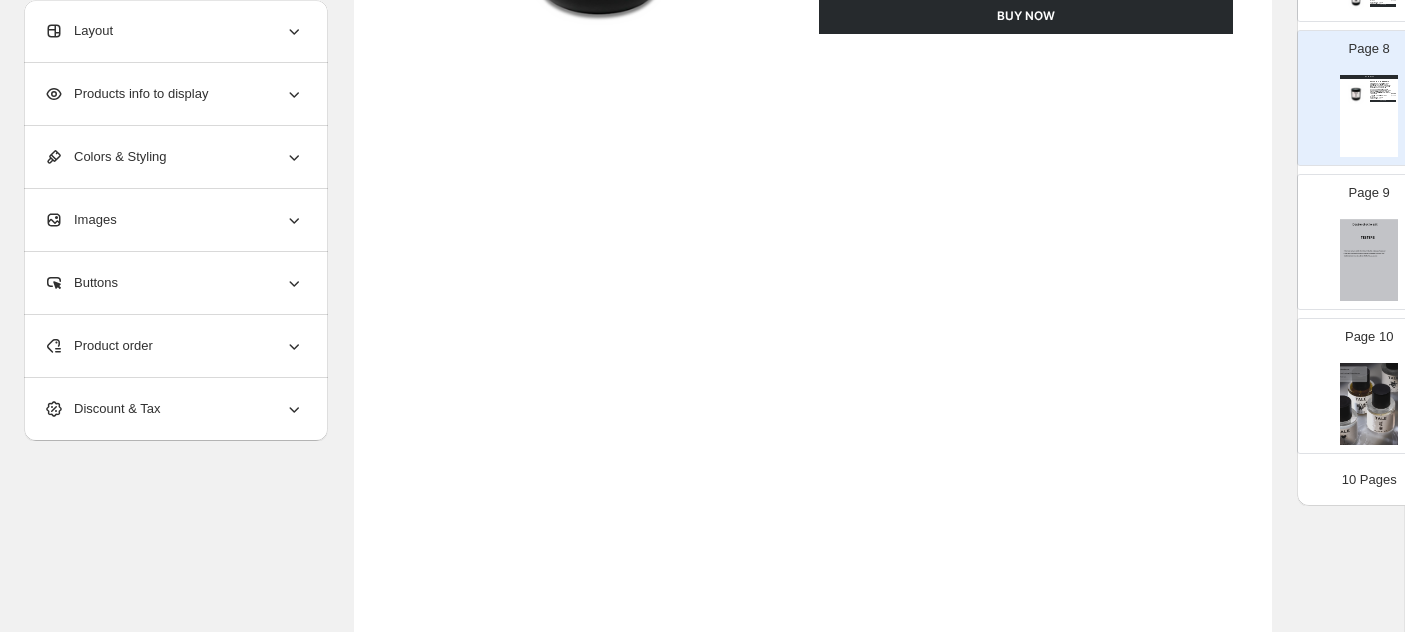 click at bounding box center (1369, 260) 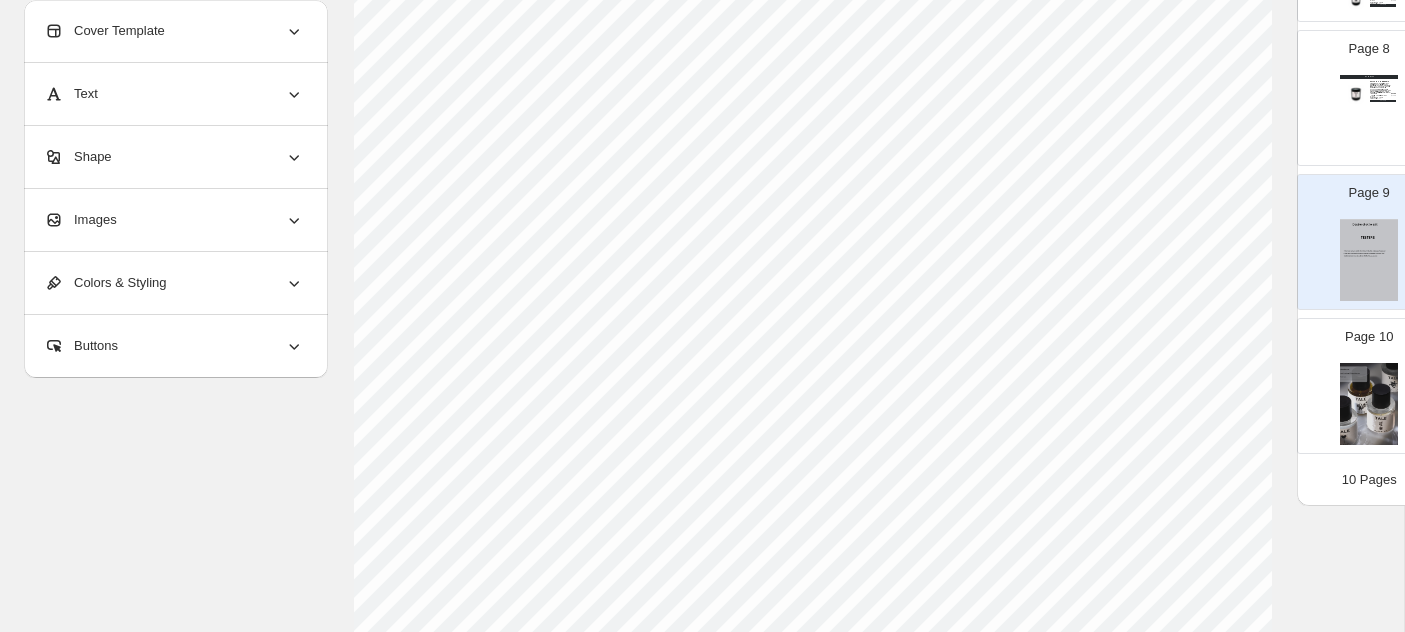 scroll, scrollTop: 171, scrollLeft: 0, axis: vertical 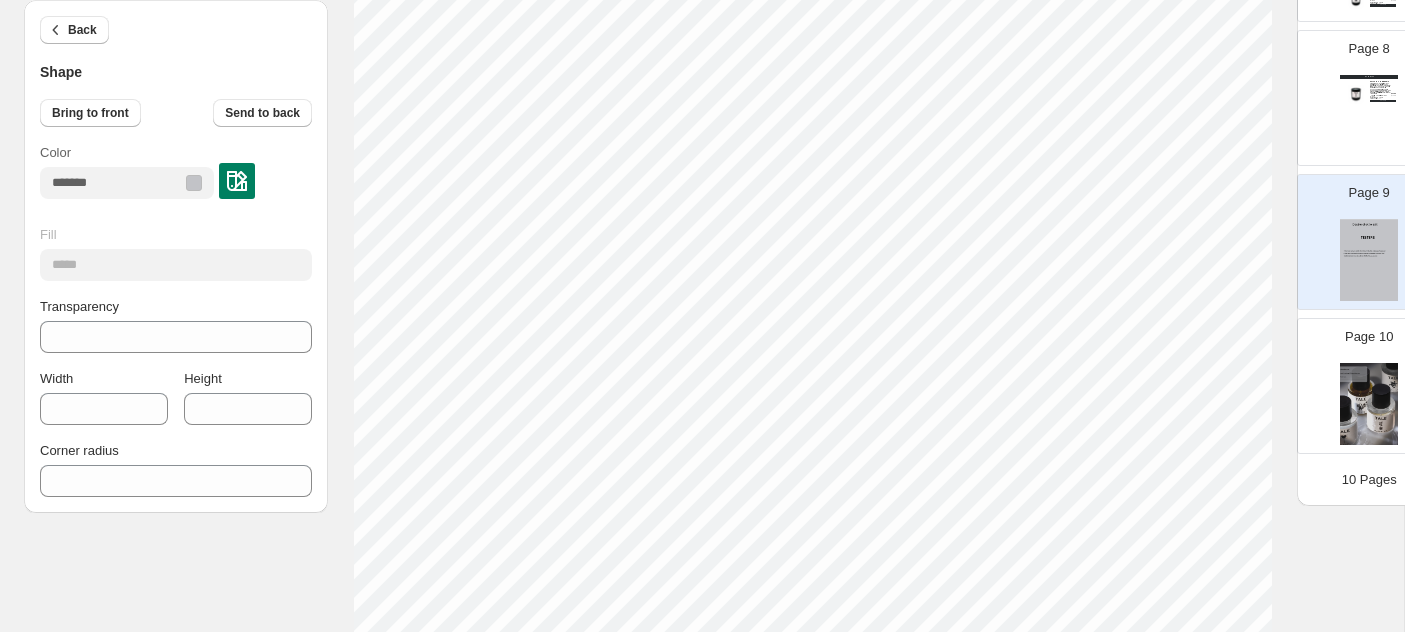 click at bounding box center [1356, 92] 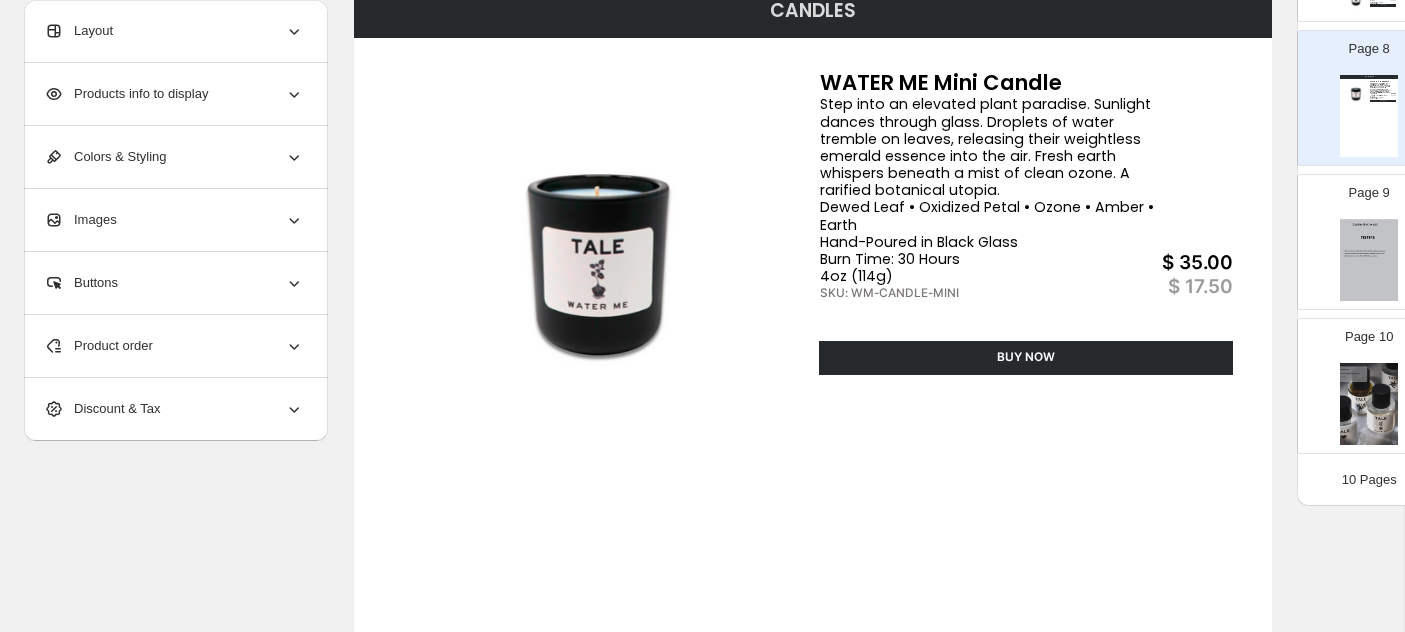 click at bounding box center (1369, 260) 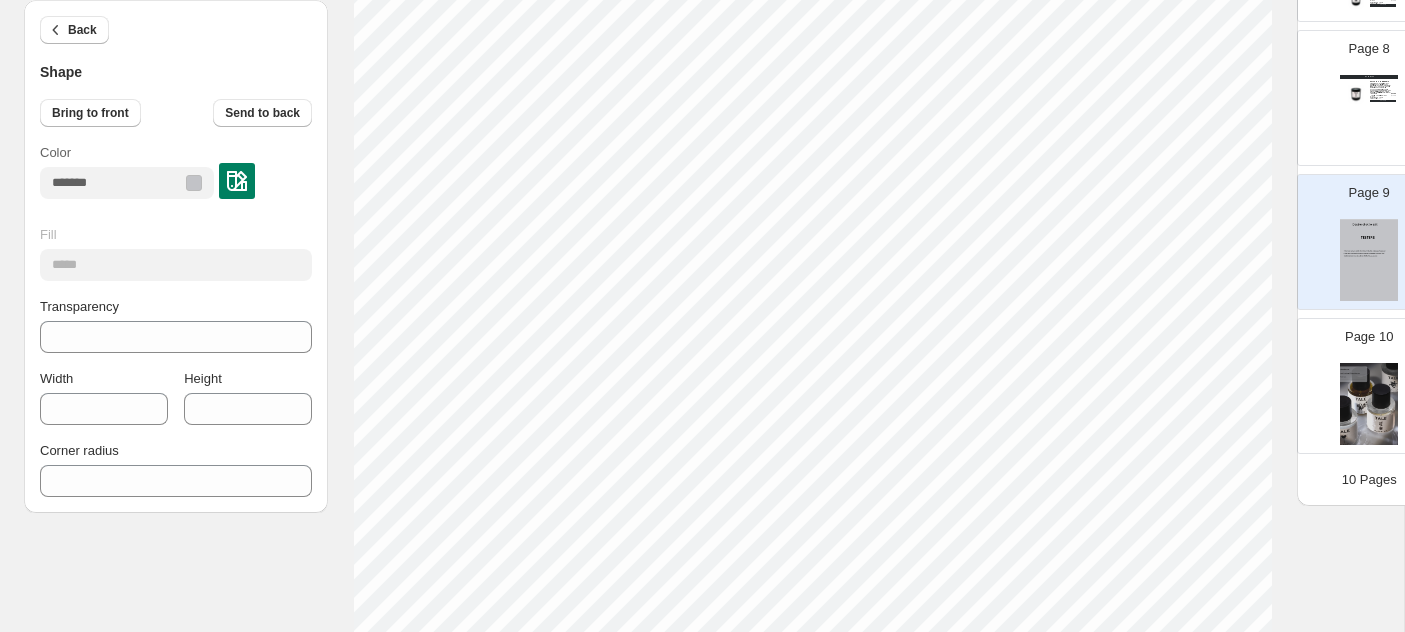 drag, startPoint x: 1368, startPoint y: 89, endPoint x: 1310, endPoint y: 106, distance: 60.440052 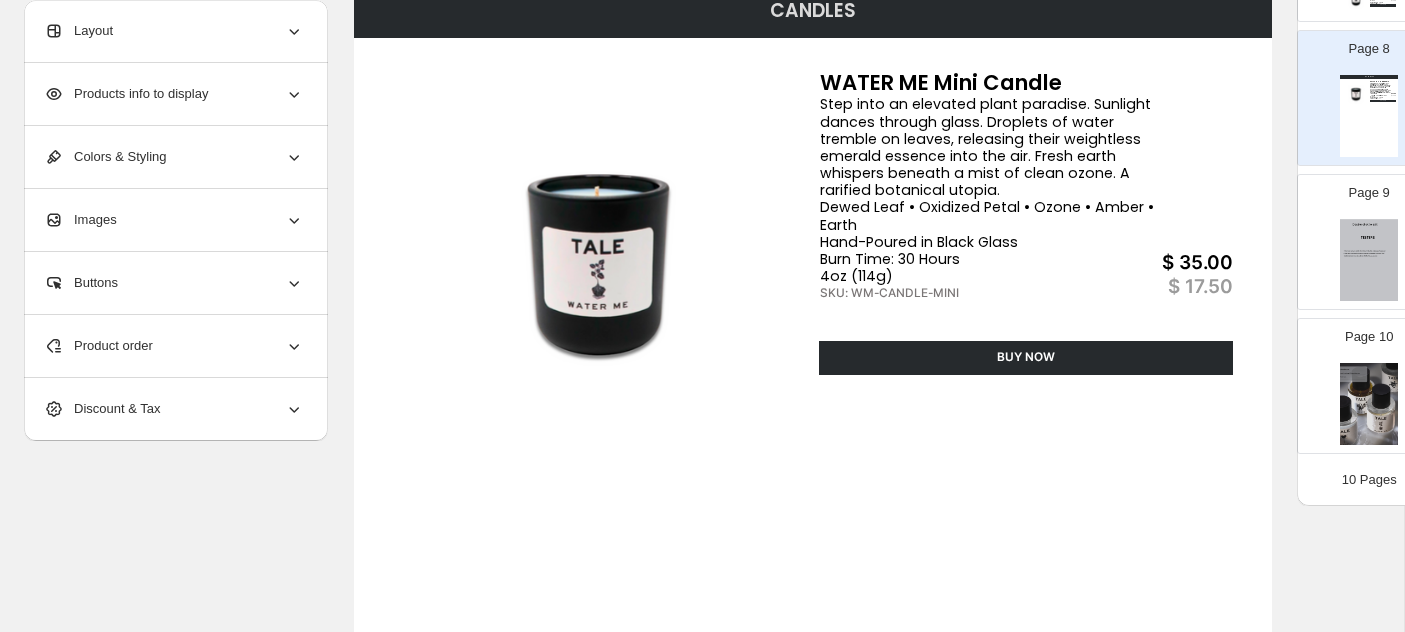 click on "Click on an element to change font, style... CANDLES WATER ME Mini Candle Step into an elevated plant paradise. Sunlight dances through glass. Droplets of water tremble on leaves, releasing their weightless emerald essence into the air. Fresh earth whispers beneath a mist of clean ozone. A rarified botanical utopia.
Dewed Leaf • Oxidized Petal • Ozone • Amber • Earth
Hand-Poured in Black Glass
Burn Time: 30 Hours
4oz (114g) SKU:  WM-CANDLE-MINI $ 35.00 $ 17.50 BUY NOW" at bounding box center (812, 561) 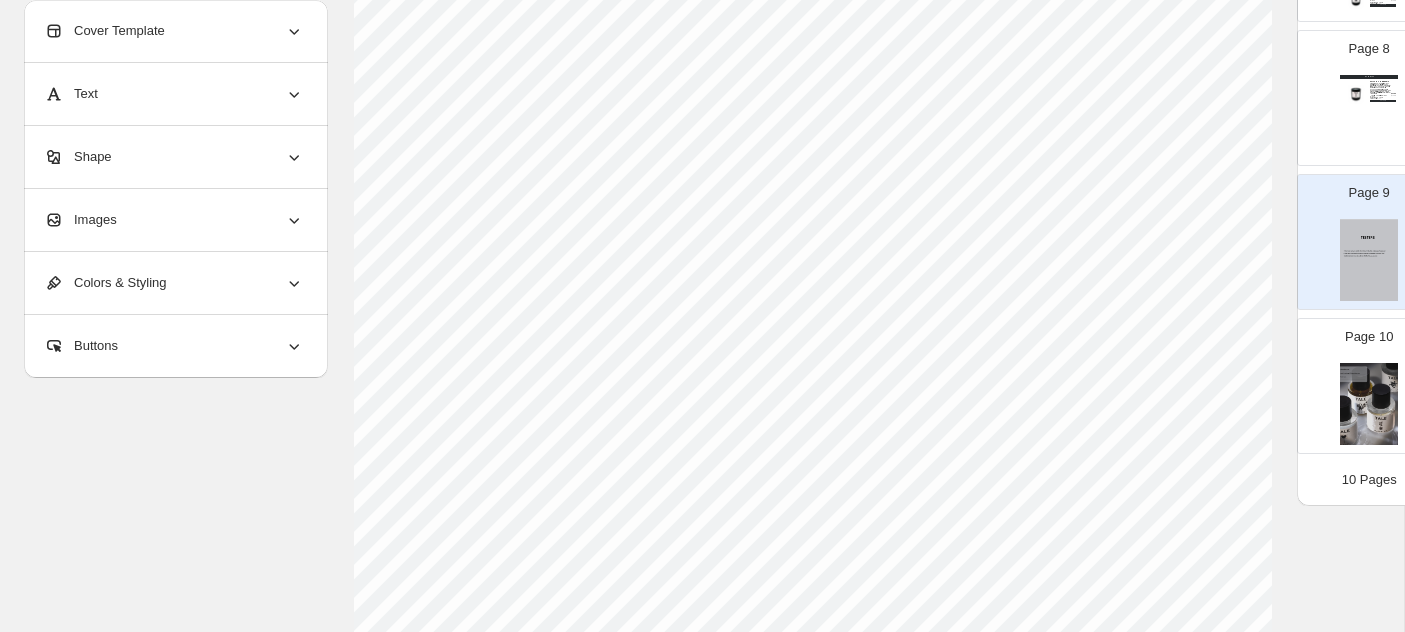 select on "*******" 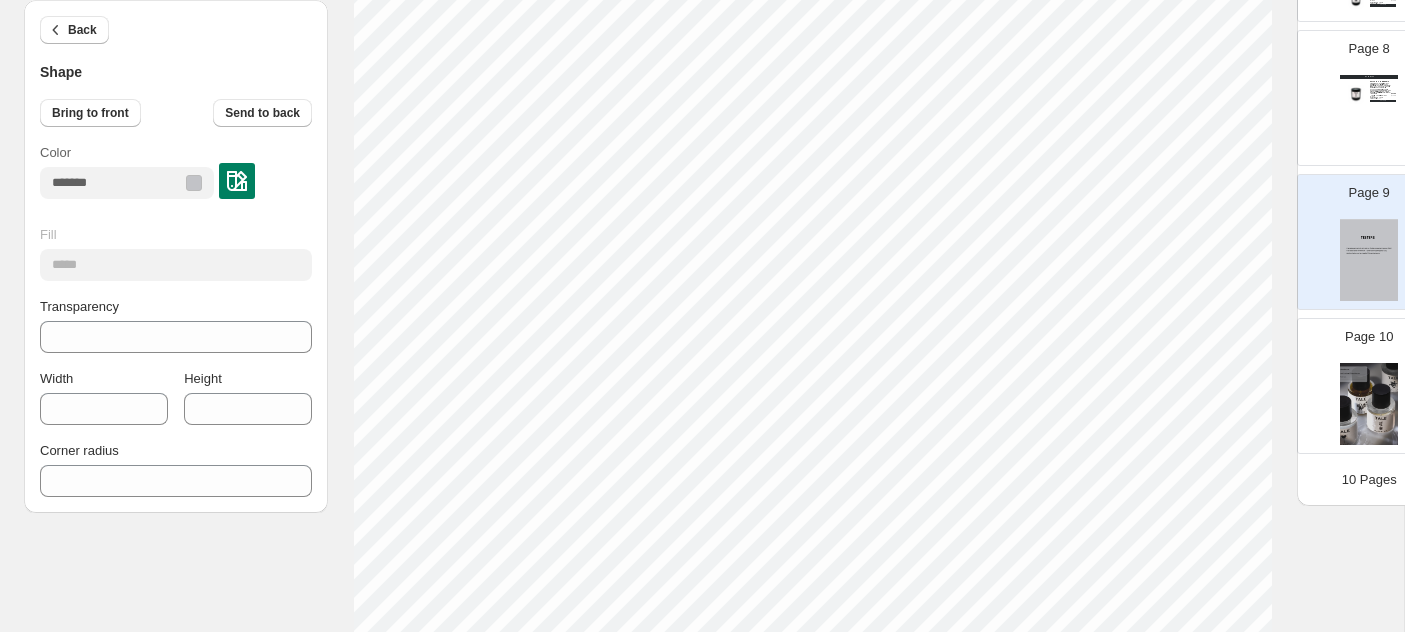 click on "Step into an elevated plant paradise. Sunlight dances through glass. Droplets of water tremble on leaves, releasing their weightless emerald essence into the air. Fresh earth whispers beneath a mist of clean ozone. A rarified botanical utopia.
Dewed Leaf • Oxidized Petal • Ozone • Amber • Earth
Hand-Poured in Black Glass
Burn Time: 30 Hours
4oz (114g)" at bounding box center [1381, 91] 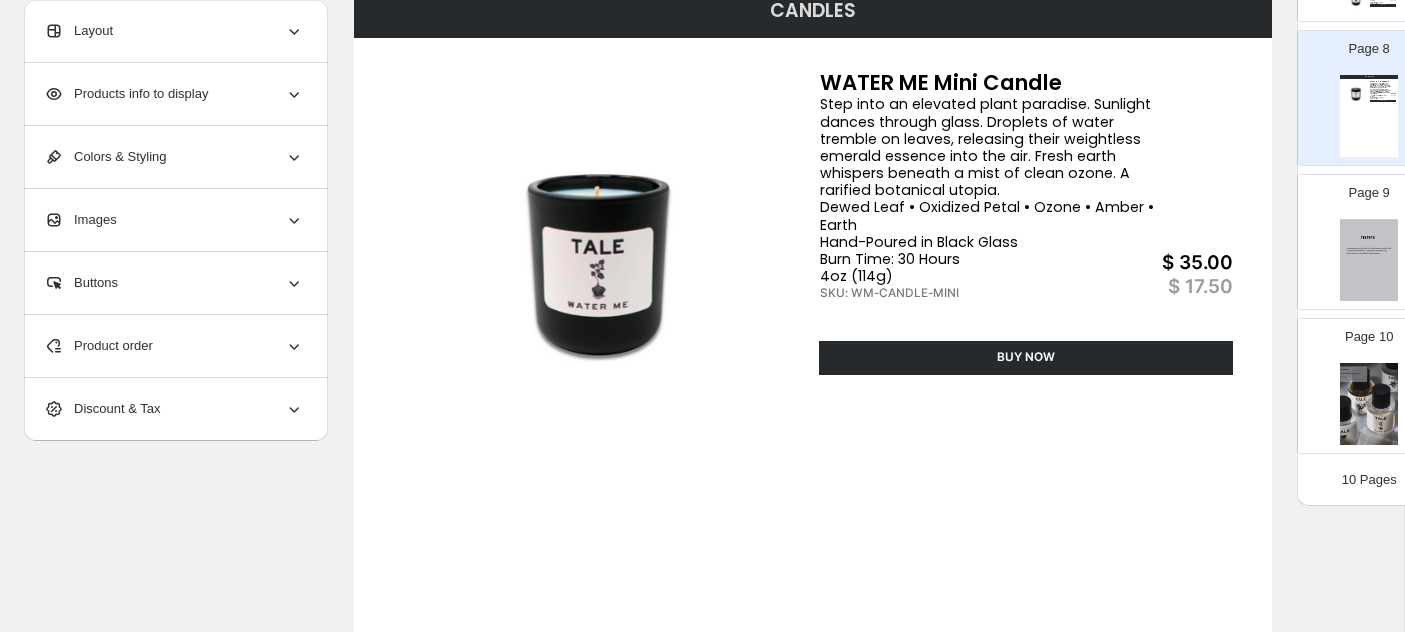 click at bounding box center (1369, 260) 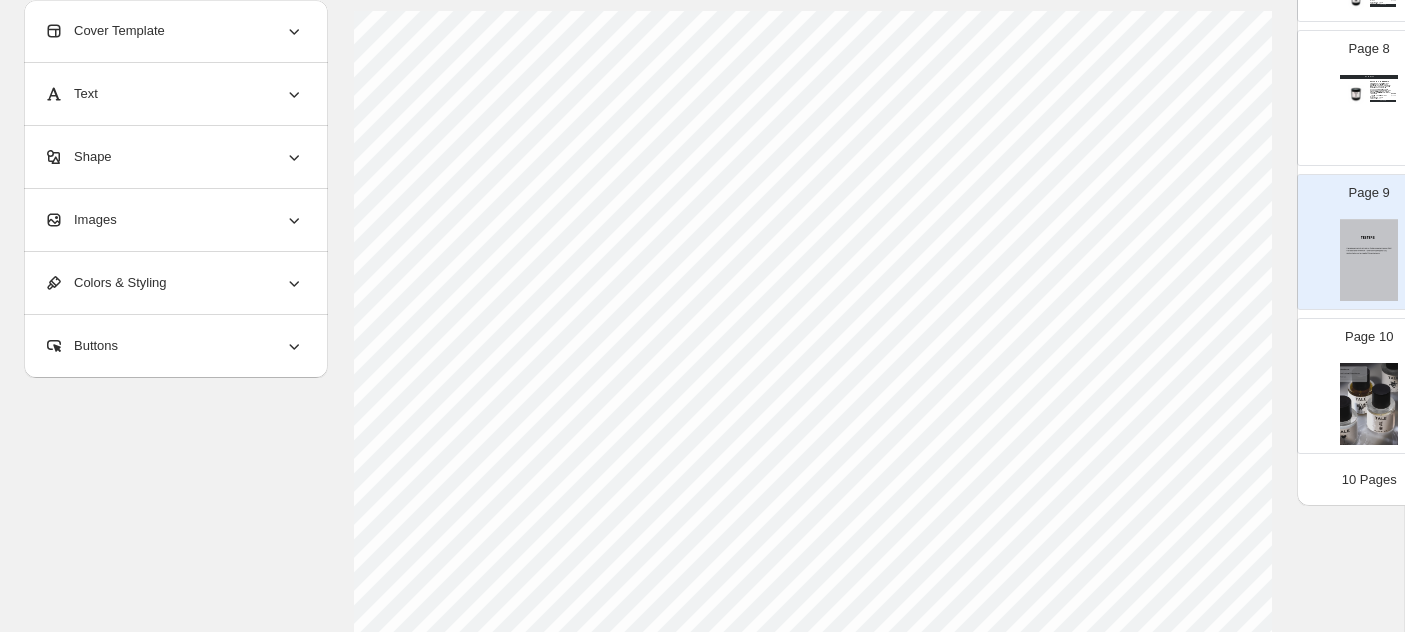 scroll, scrollTop: 123, scrollLeft: 0, axis: vertical 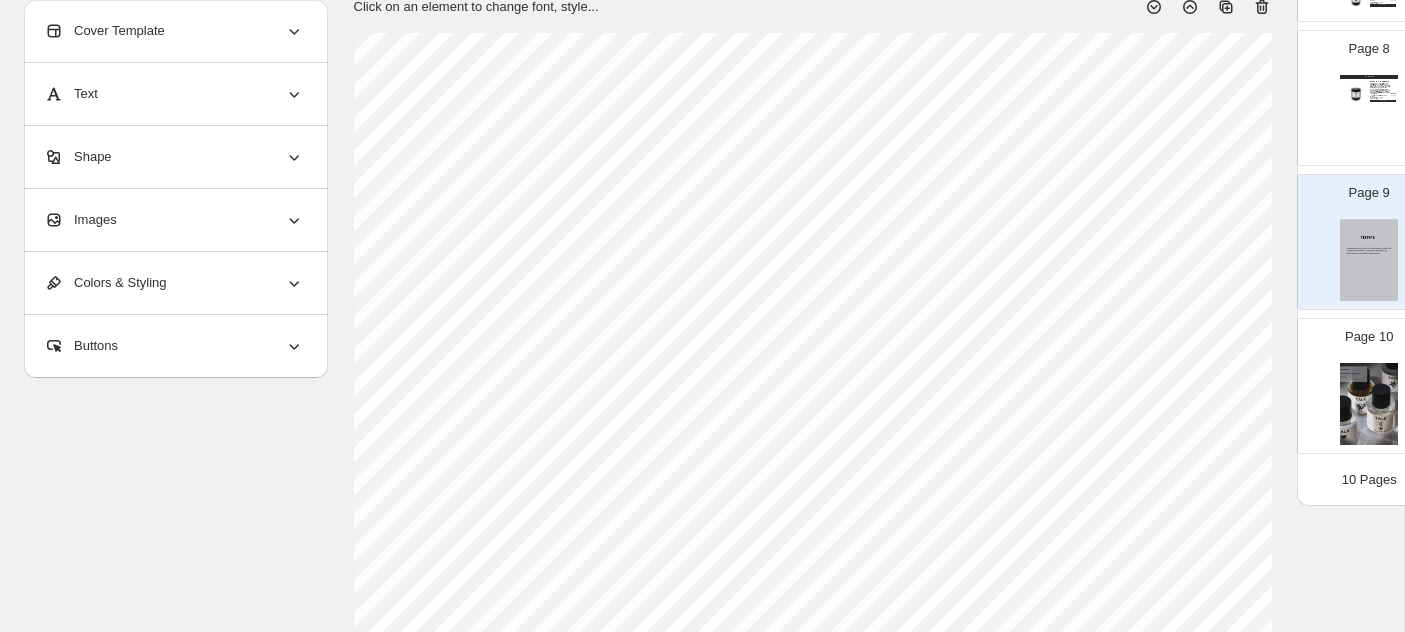 select on "*******" 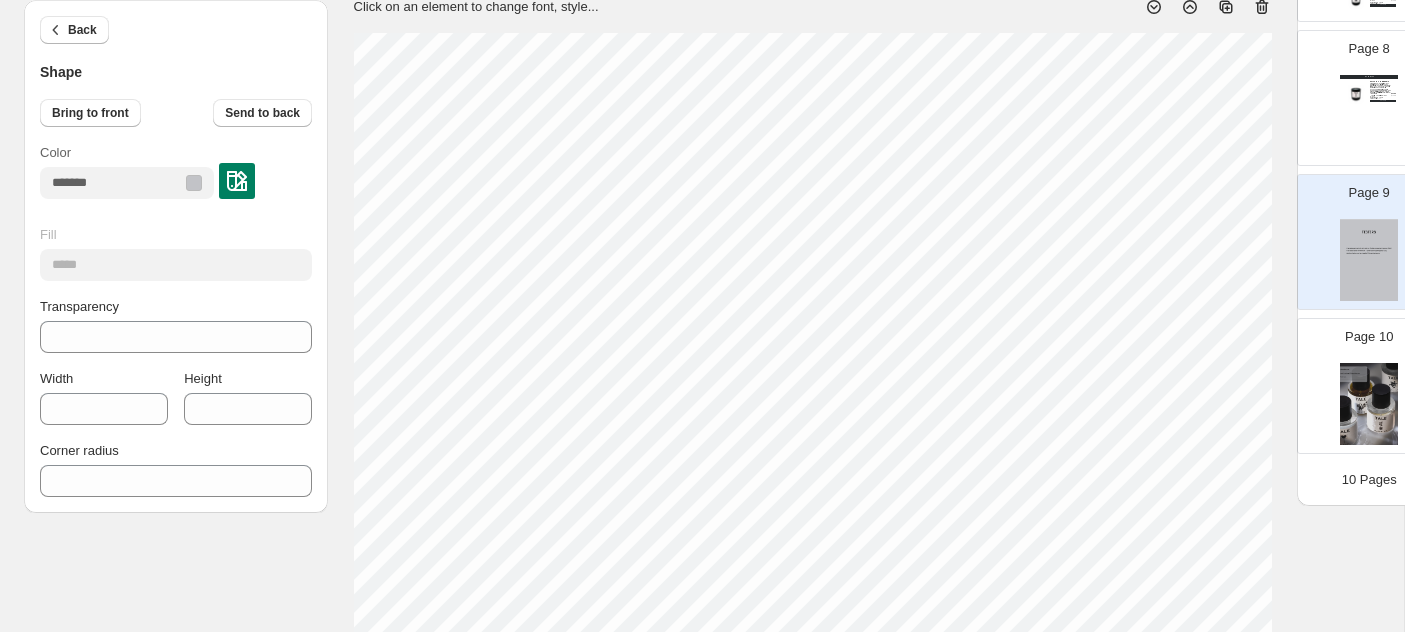 click on "Page 9" at bounding box center (1361, 234) 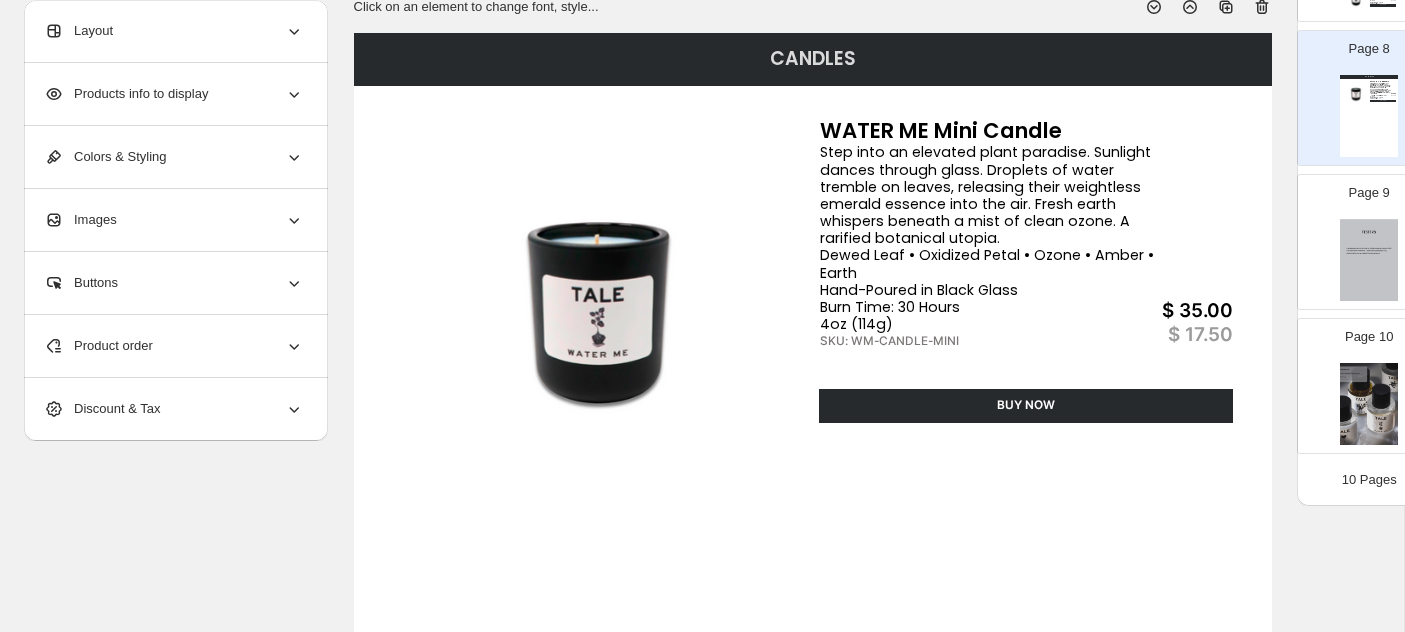 click on "Page 9" at bounding box center (1361, 234) 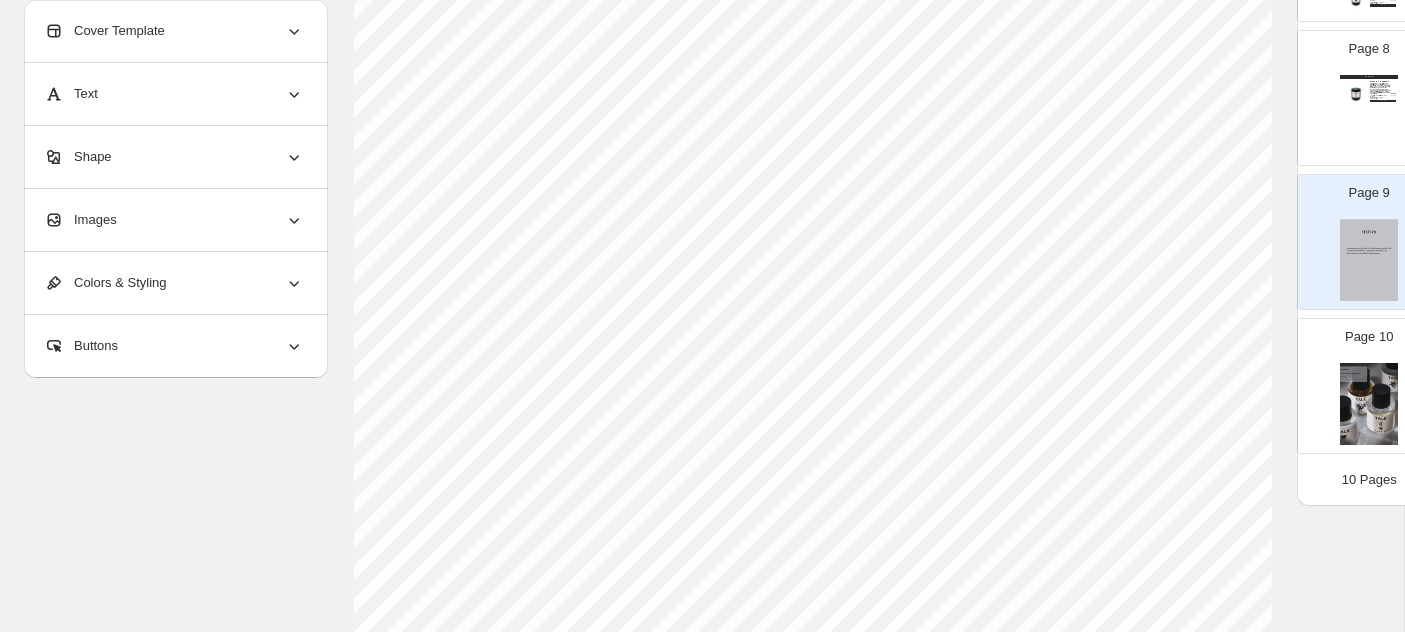 scroll, scrollTop: 351, scrollLeft: 0, axis: vertical 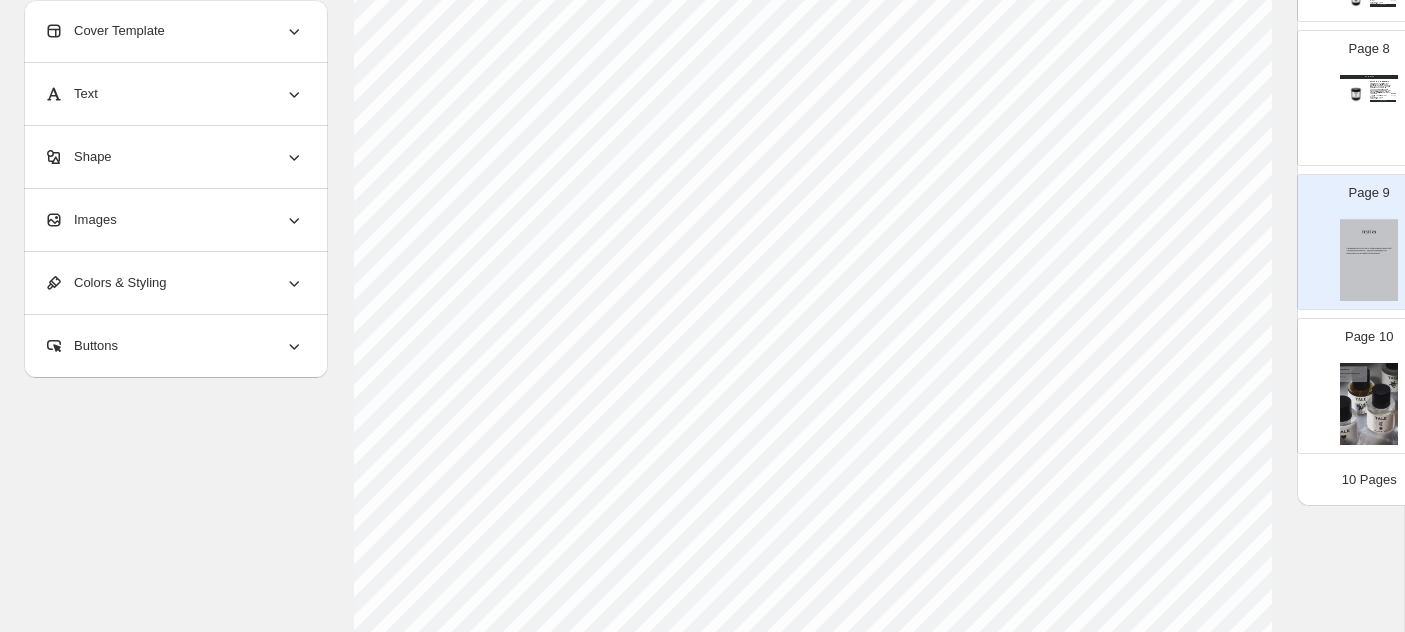 select on "*******" 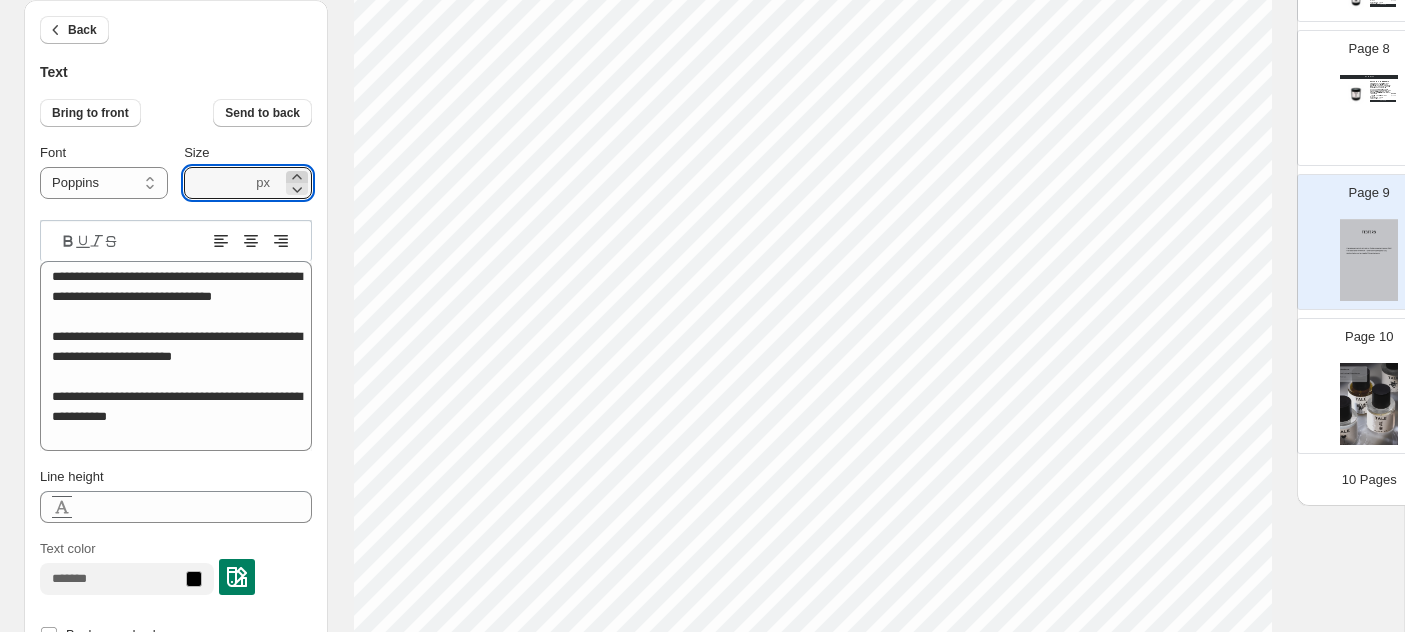 click 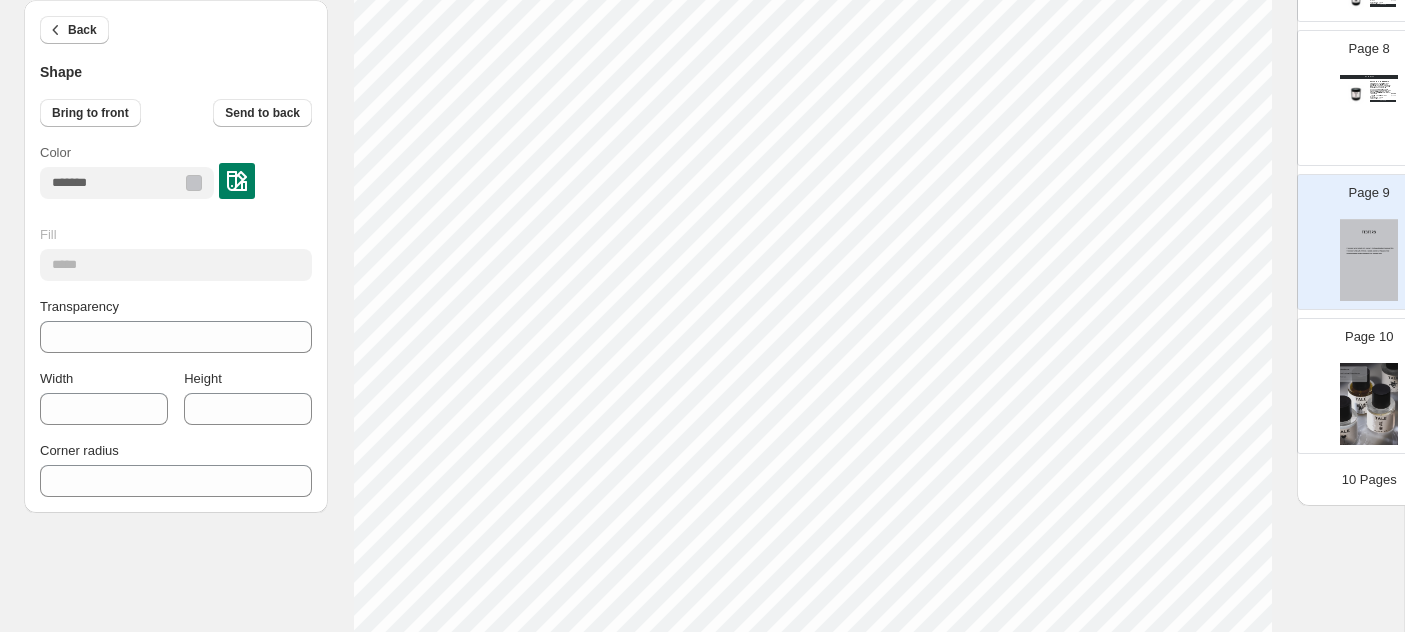 click on "CANDLES WATER ME Mini Candle Step into an elevated plant paradise. Sunlight dances through glass. Droplets of water tremble on leaves, releasing their weightless emerald essence into the air. Fresh earth whispers beneath a mist of clean ozone. A rarified botanical utopia.
Dewed Leaf • Oxidized Petal • Ozone • Amber • Earth
Hand-Poured in Black Glass
Burn Time: 30 Hours
4oz (114g) SKU:  WM-CANDLE-MINI $ 35.00 $ 17.50 BUY NOW" at bounding box center (1369, 116) 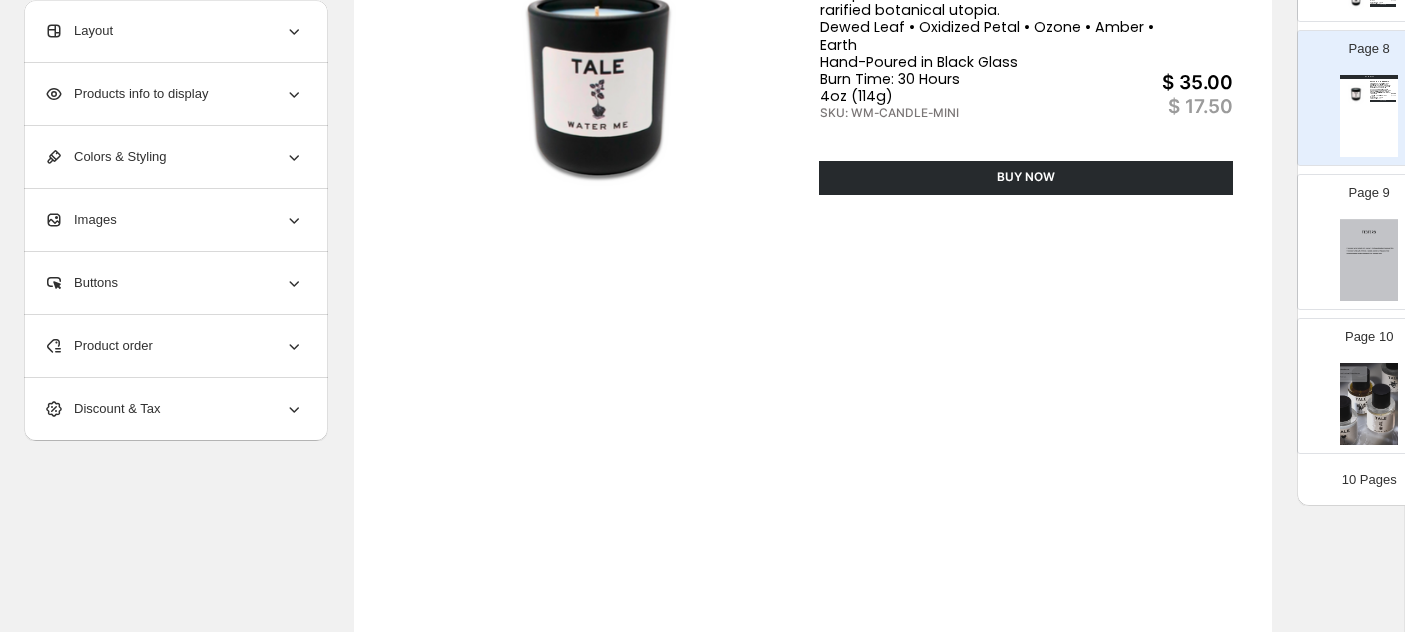 click at bounding box center [1369, 260] 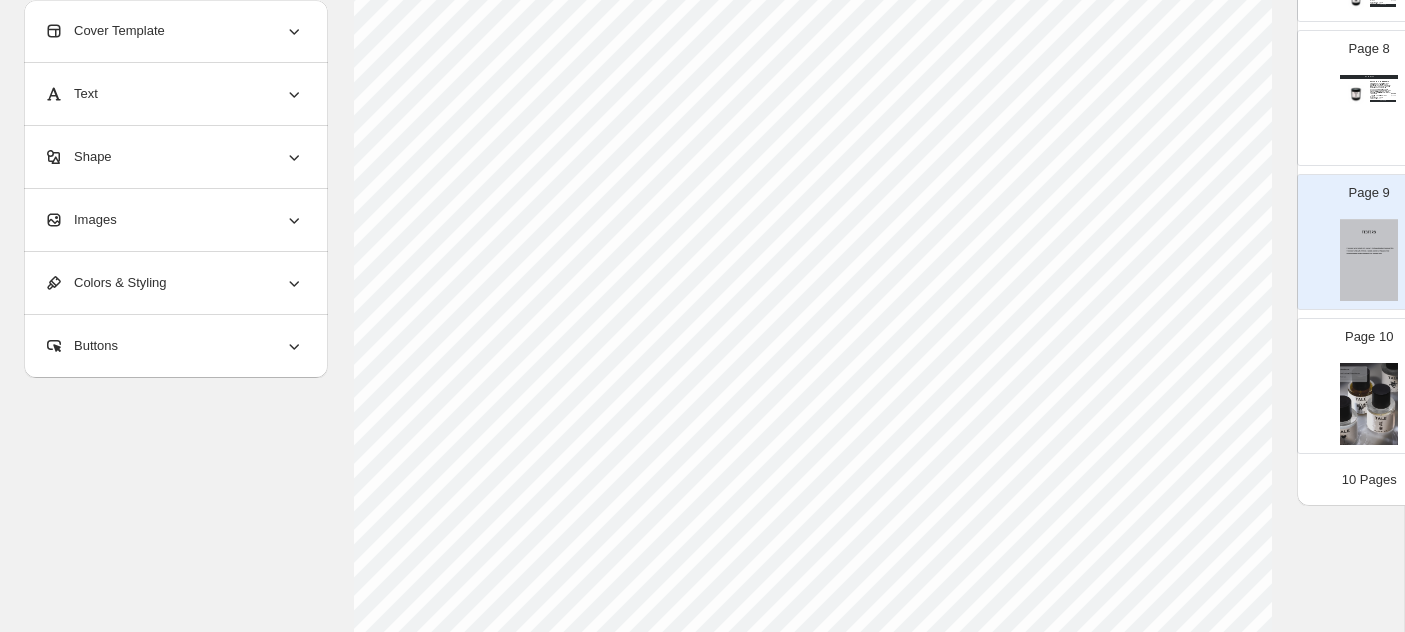scroll, scrollTop: 265, scrollLeft: 0, axis: vertical 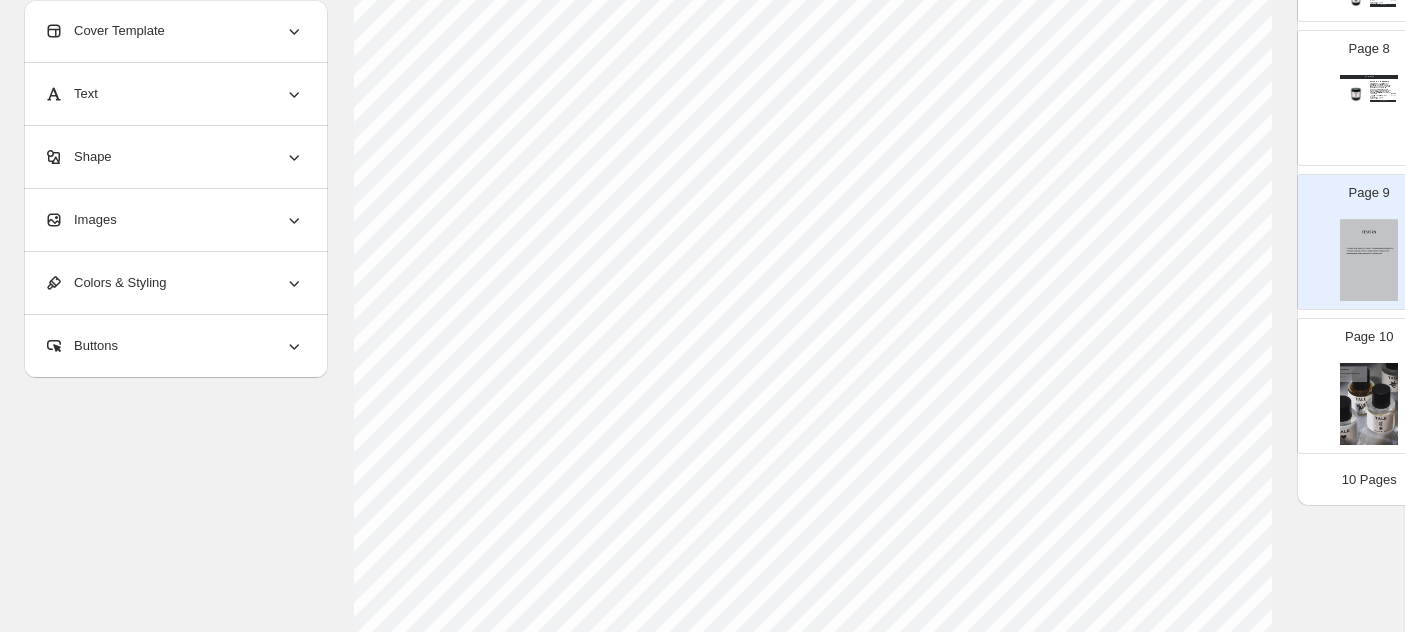 select on "*******" 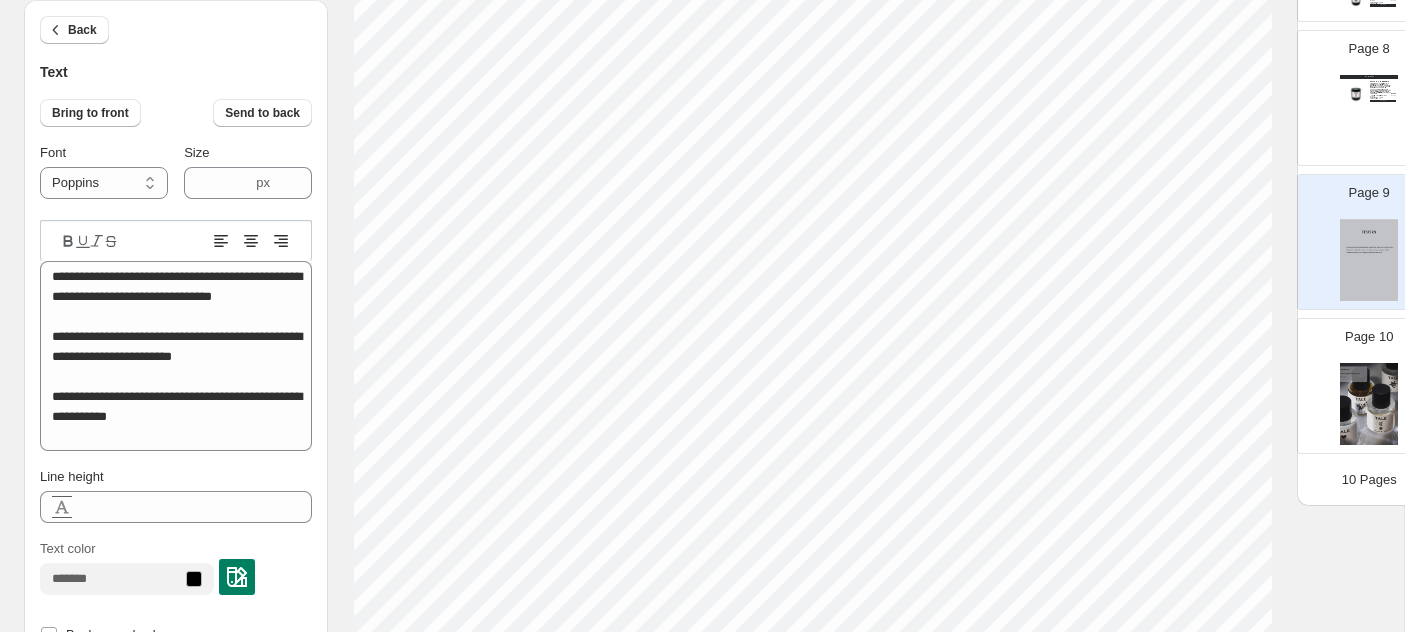 scroll, scrollTop: 334, scrollLeft: 0, axis: vertical 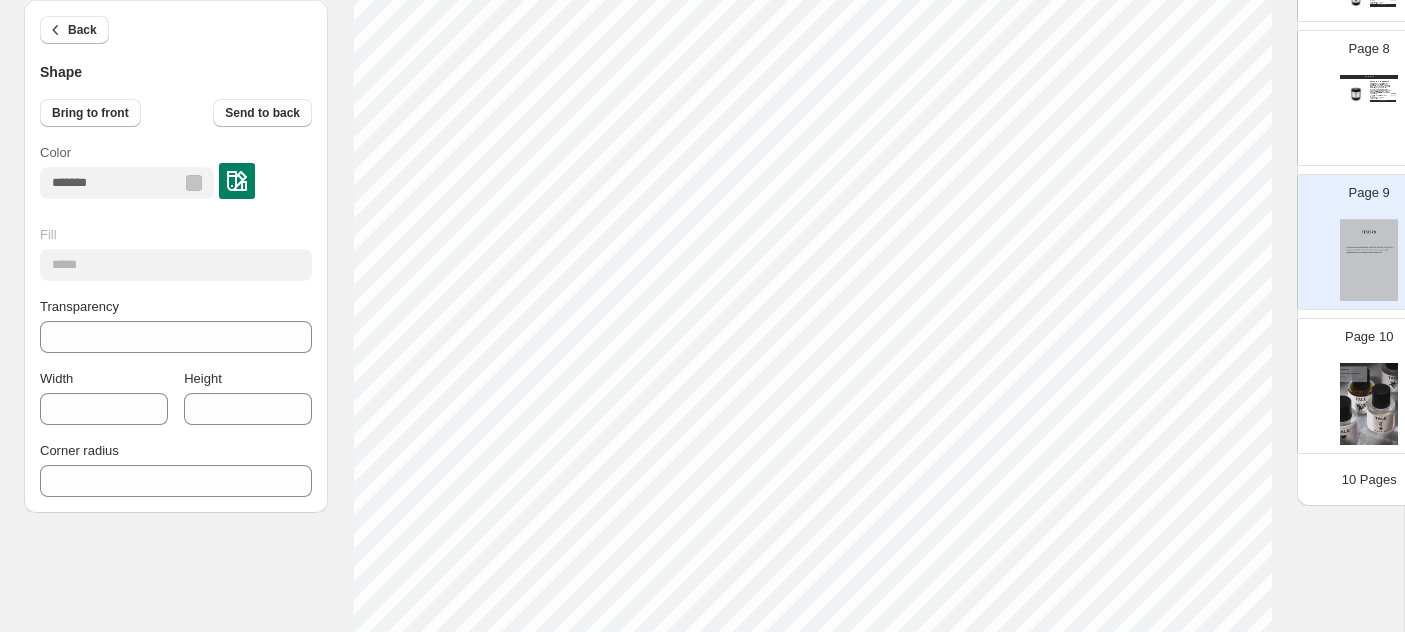click at bounding box center (1356, 92) 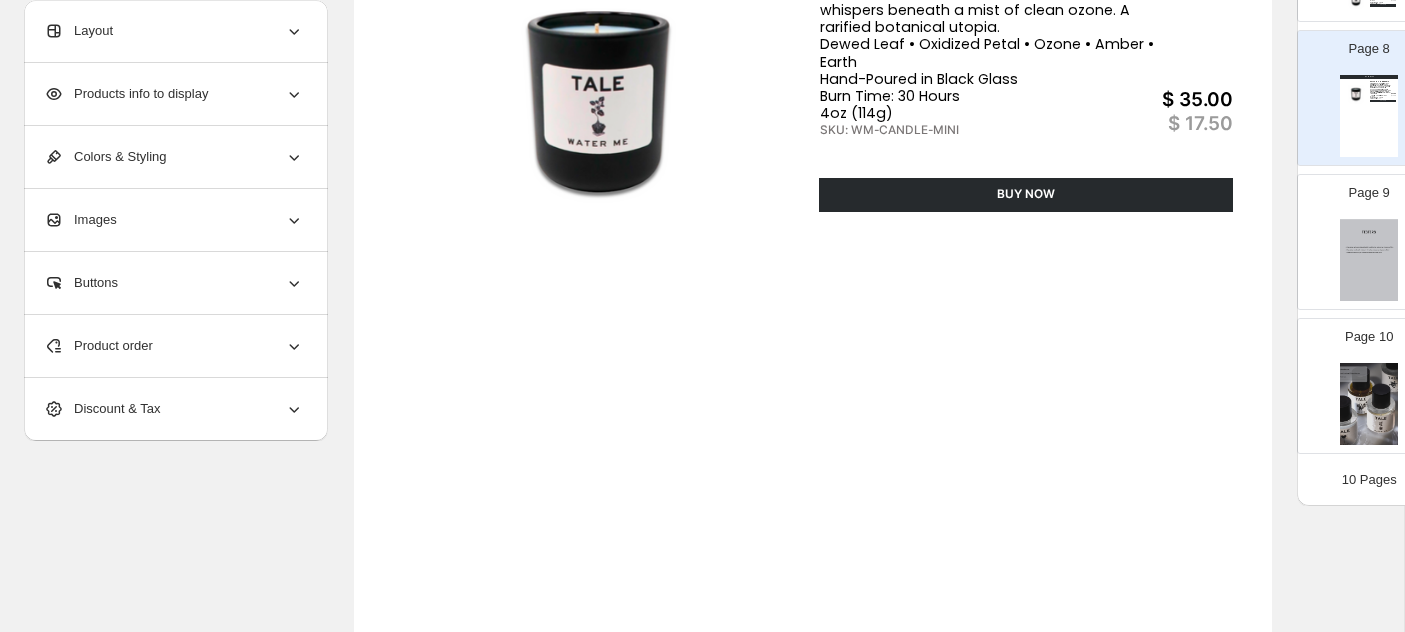 click at bounding box center (1369, 260) 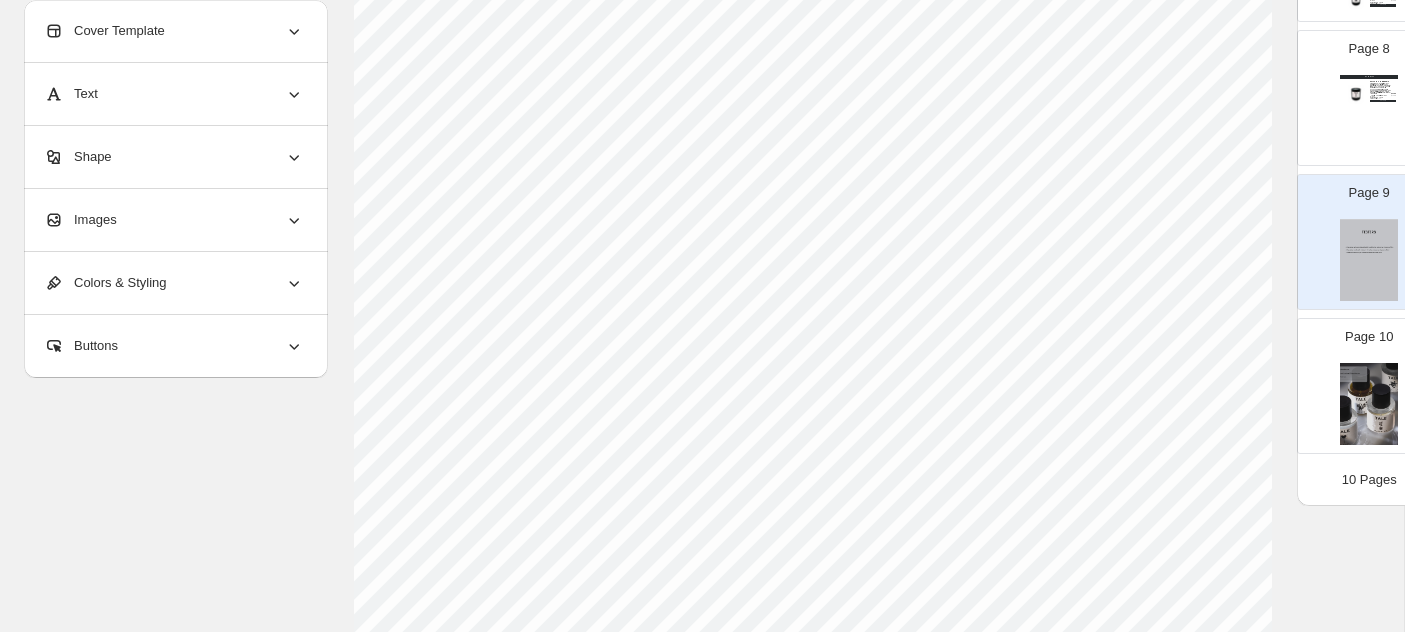 click on "Page 10" at bounding box center [1361, 378] 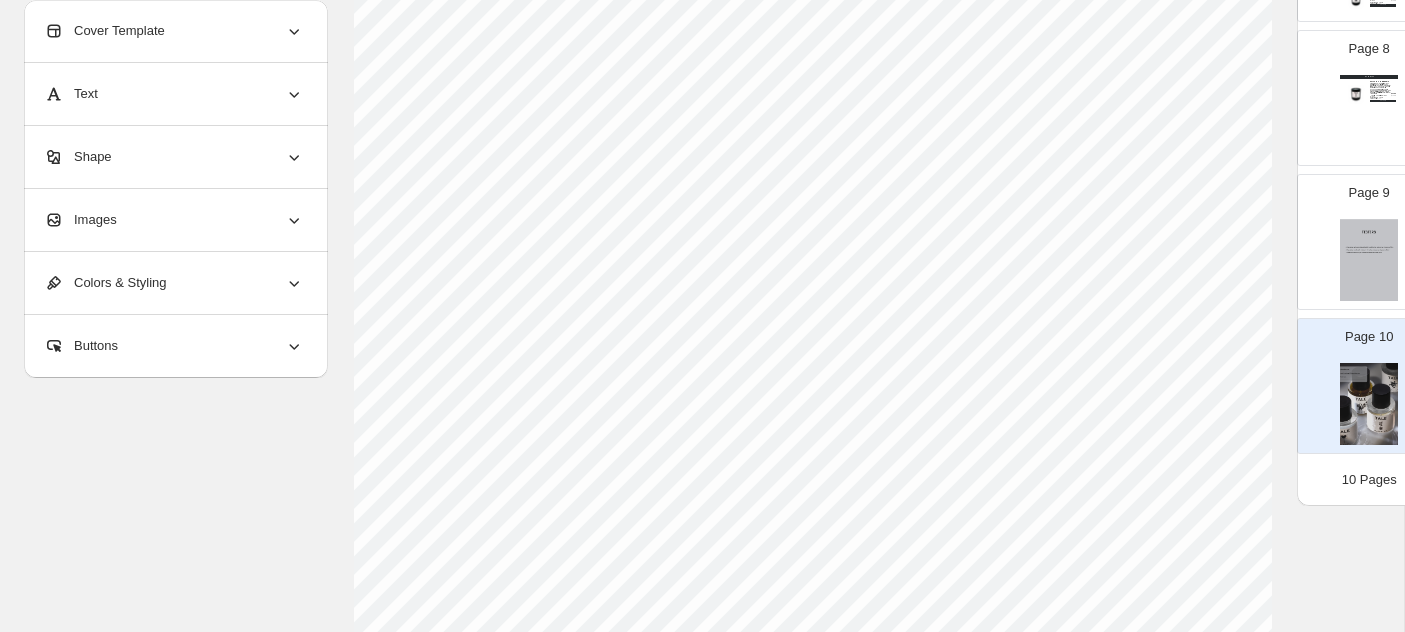scroll, scrollTop: 204, scrollLeft: 0, axis: vertical 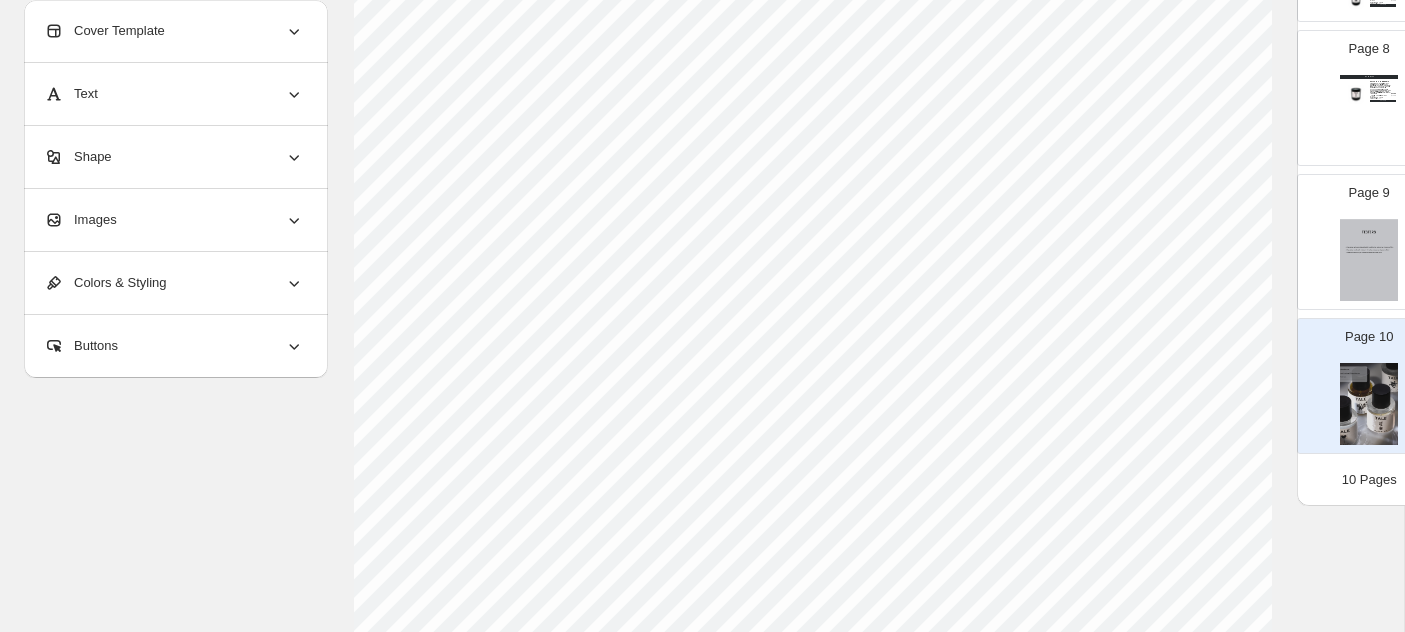 click on "Buttons" at bounding box center (174, 346) 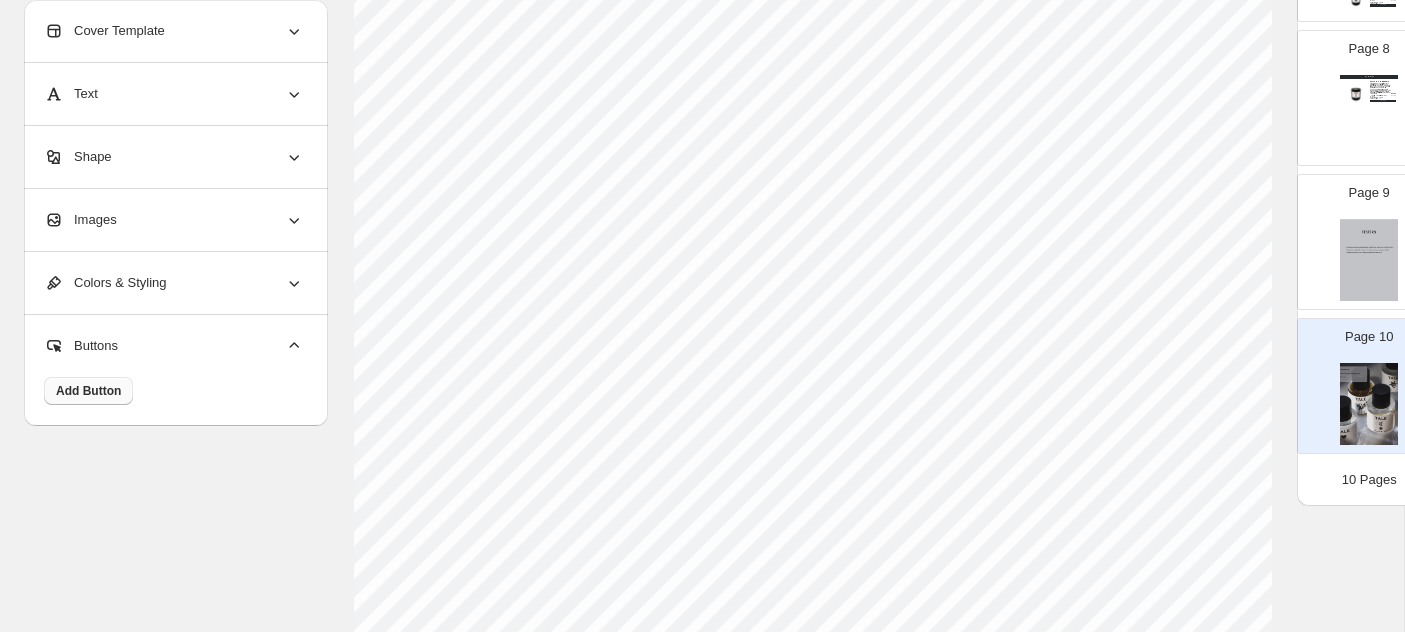 click on "Add Button" at bounding box center (88, 391) 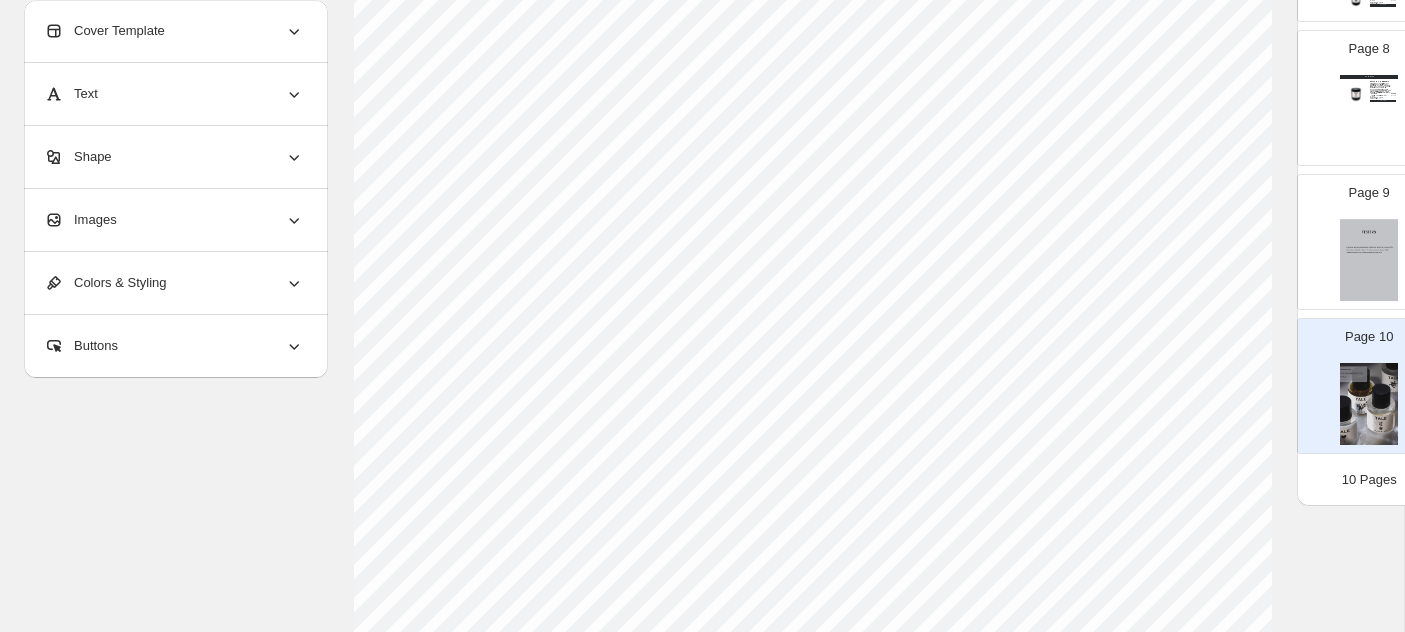 click on "Buttons" at bounding box center (174, 346) 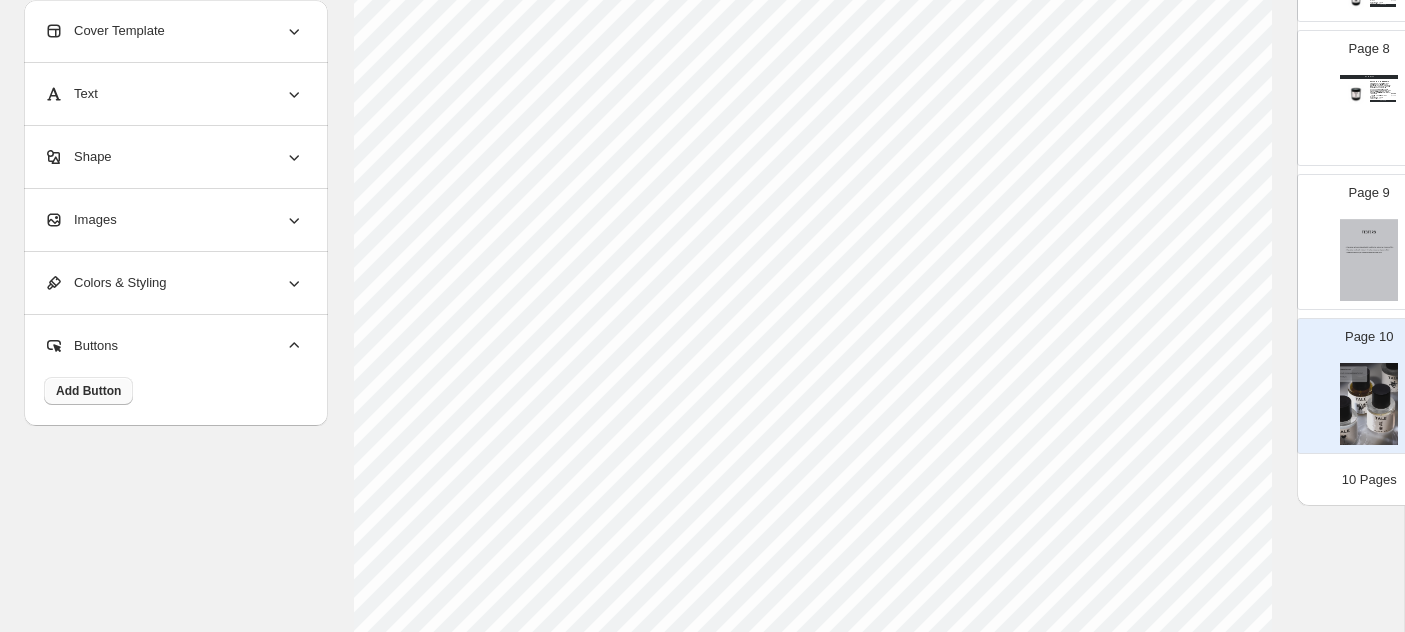 click on "Add Button" at bounding box center [88, 391] 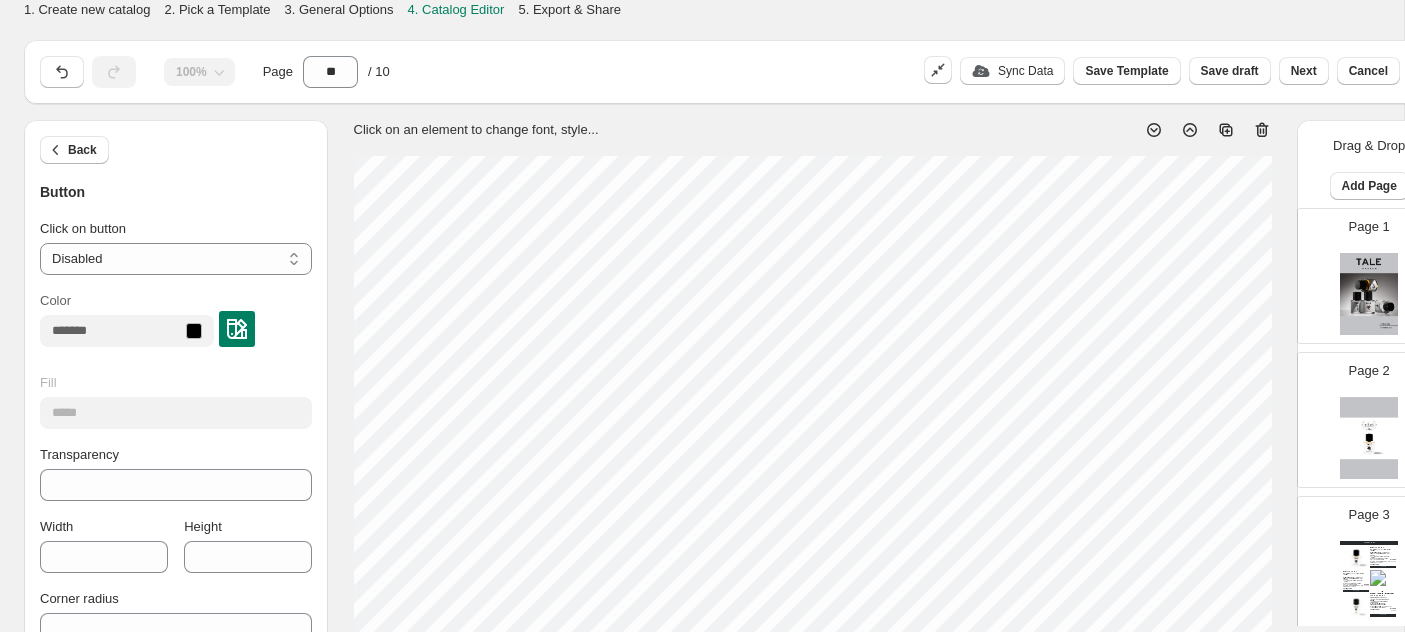 scroll, scrollTop: 793, scrollLeft: 0, axis: vertical 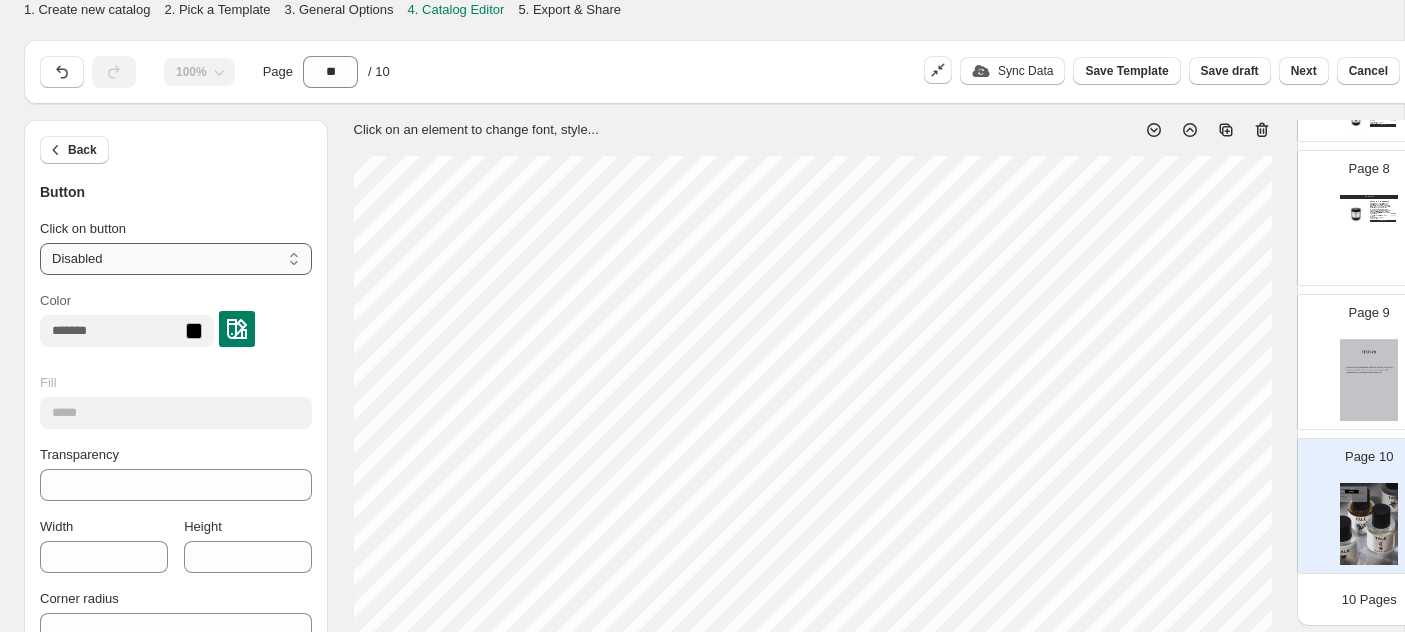 click on "**********" at bounding box center (176, 259) 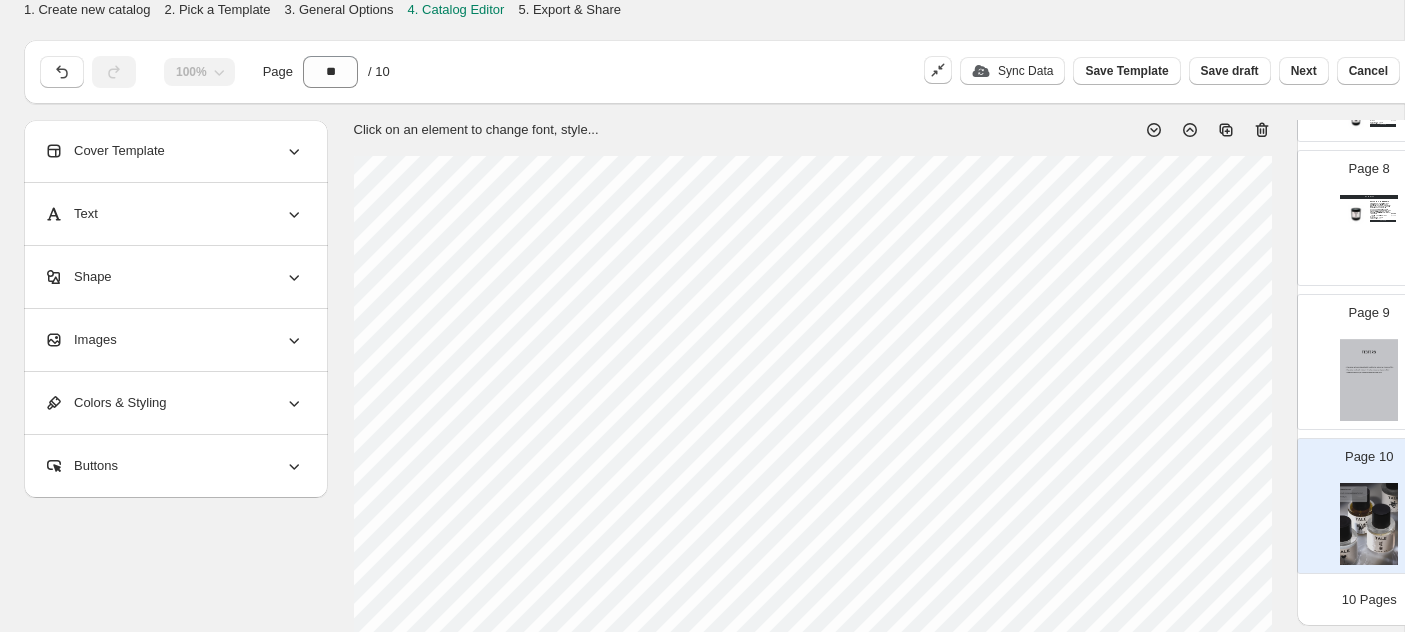 select on "*******" 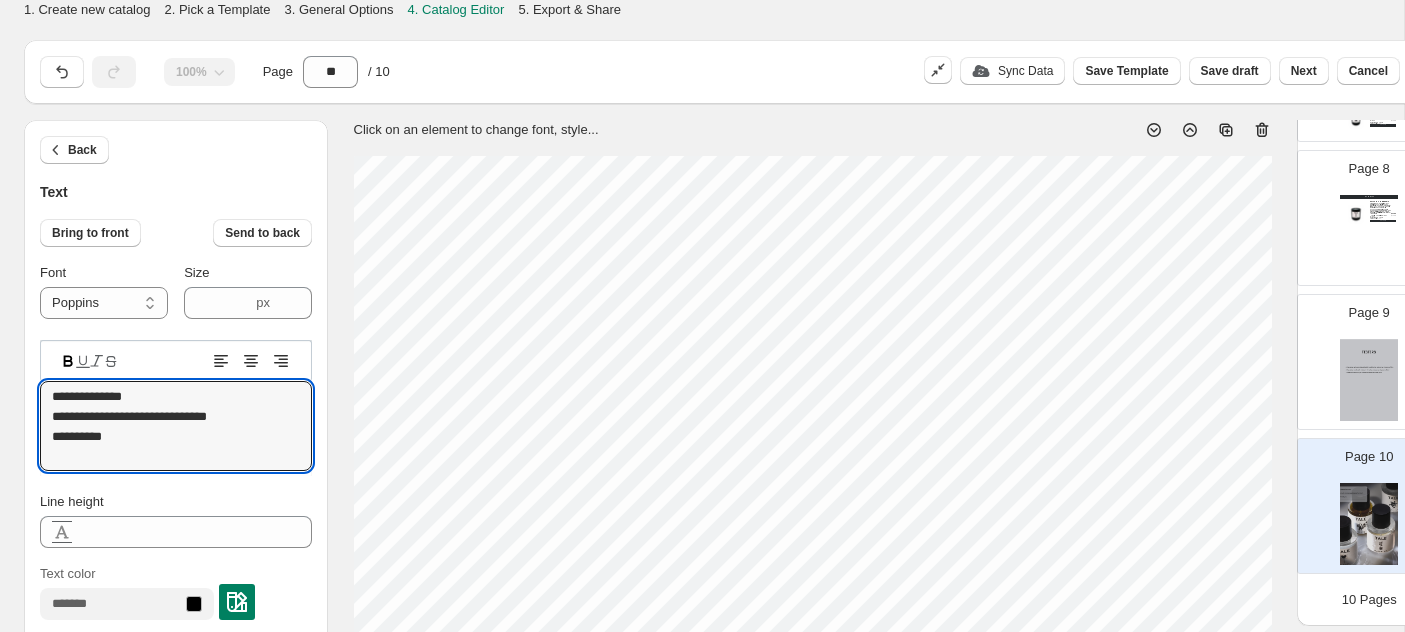 drag, startPoint x: 295, startPoint y: 413, endPoint x: 28, endPoint y: 421, distance: 267.1198 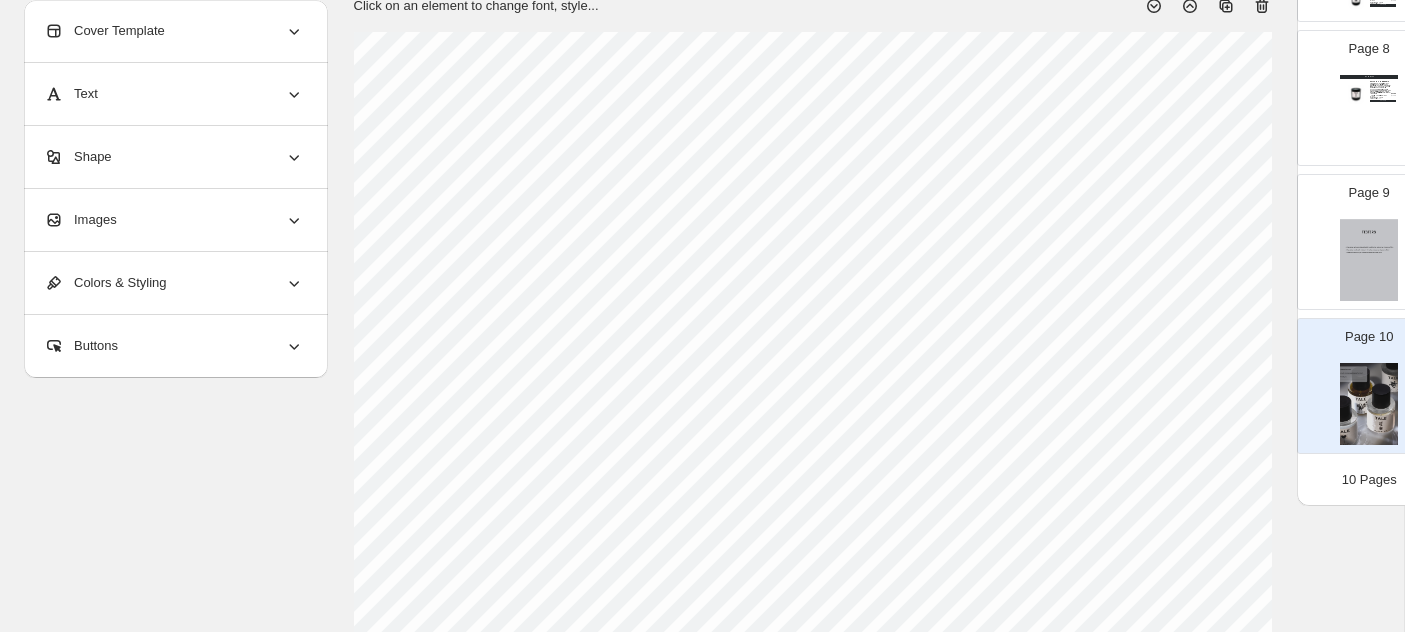 scroll, scrollTop: 168, scrollLeft: 0, axis: vertical 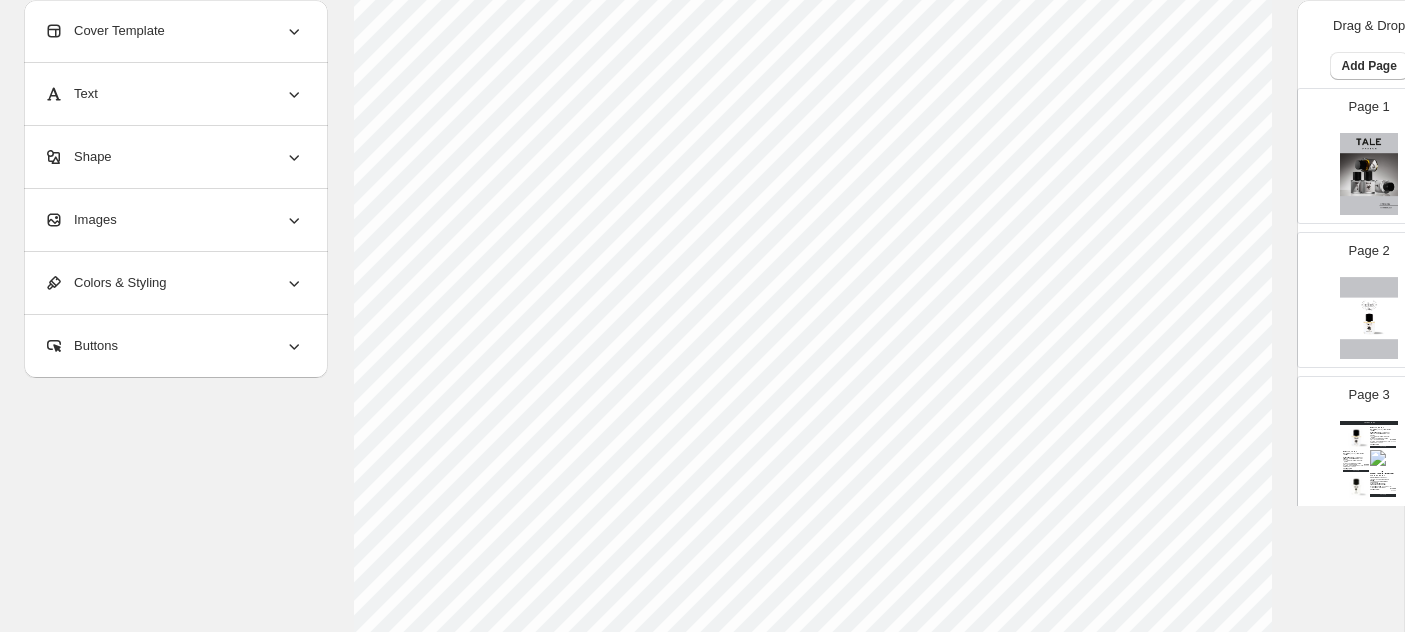 click at bounding box center [1369, 174] 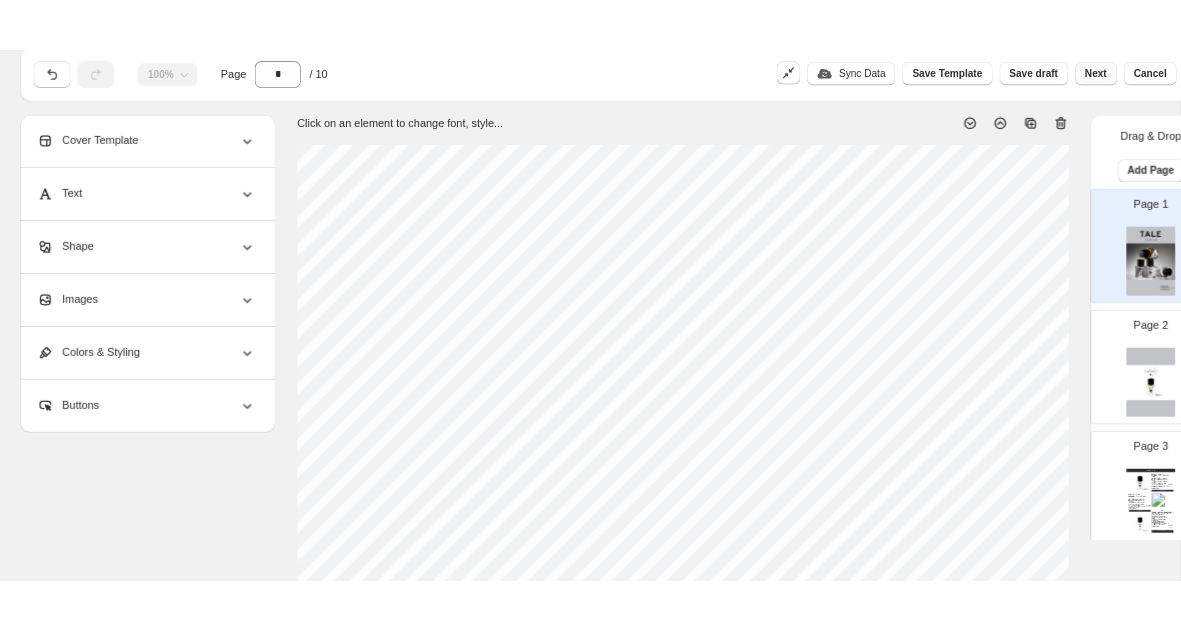 scroll, scrollTop: 0, scrollLeft: 0, axis: both 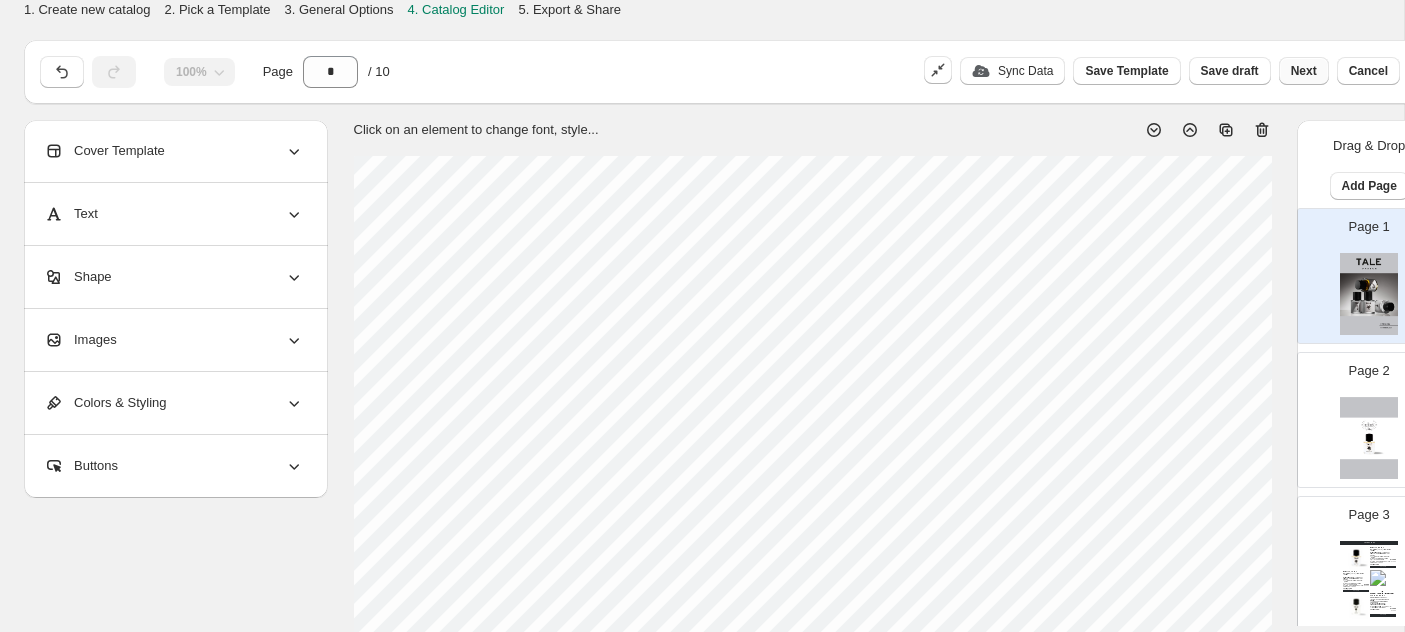 click on "Next" at bounding box center (1304, 71) 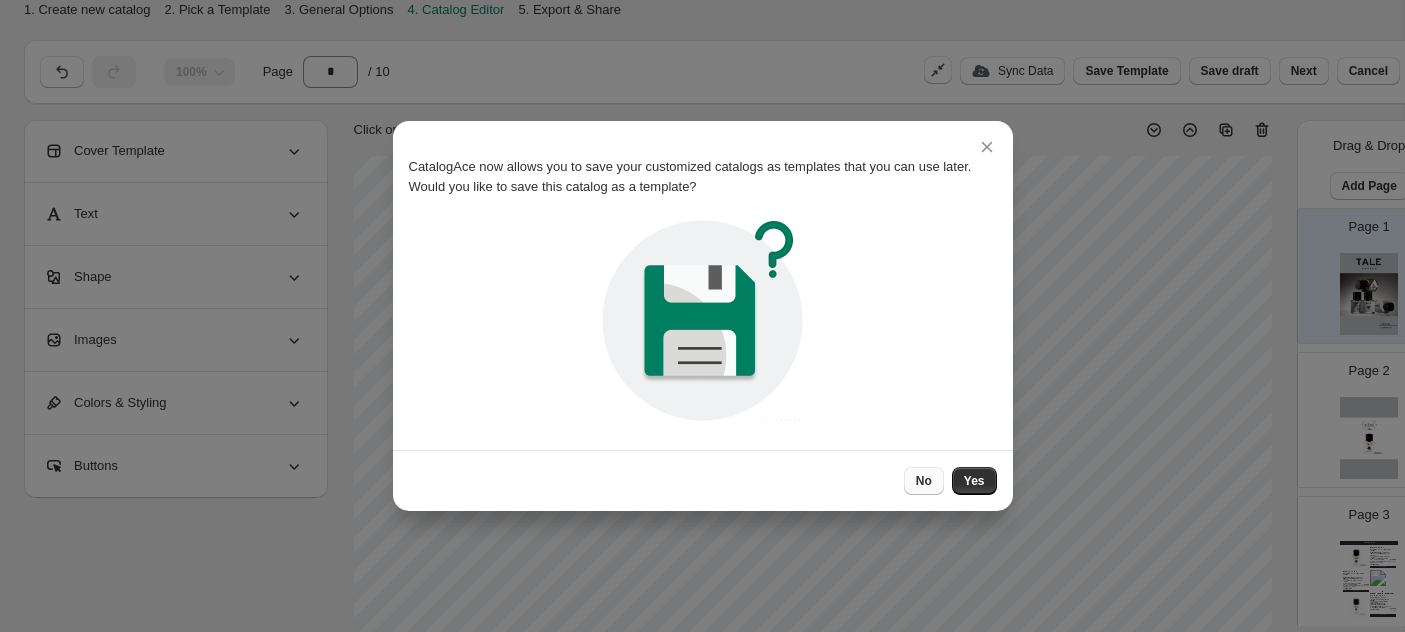 click on "No" at bounding box center [924, 481] 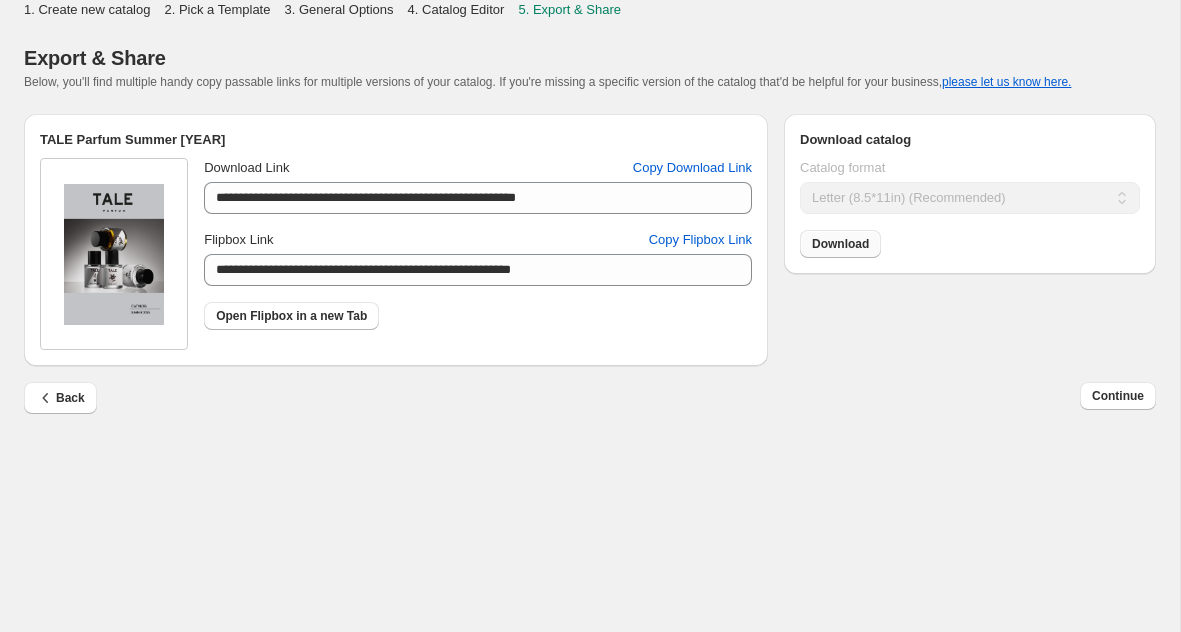 click on "Download" at bounding box center (840, 244) 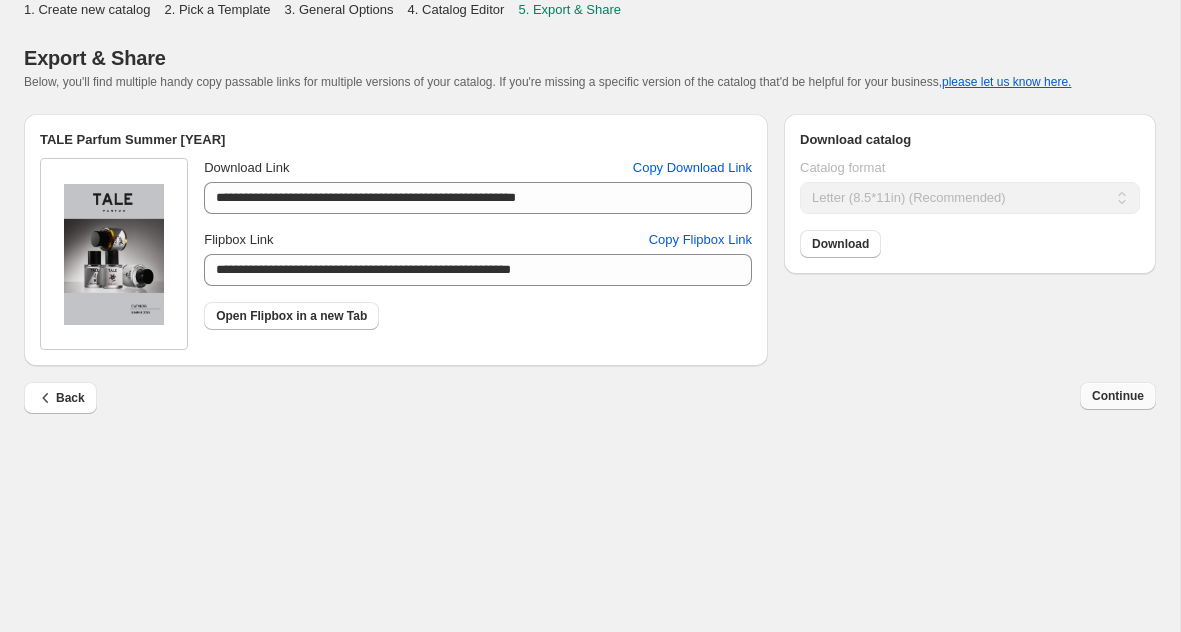 click on "Continue" at bounding box center (1118, 396) 